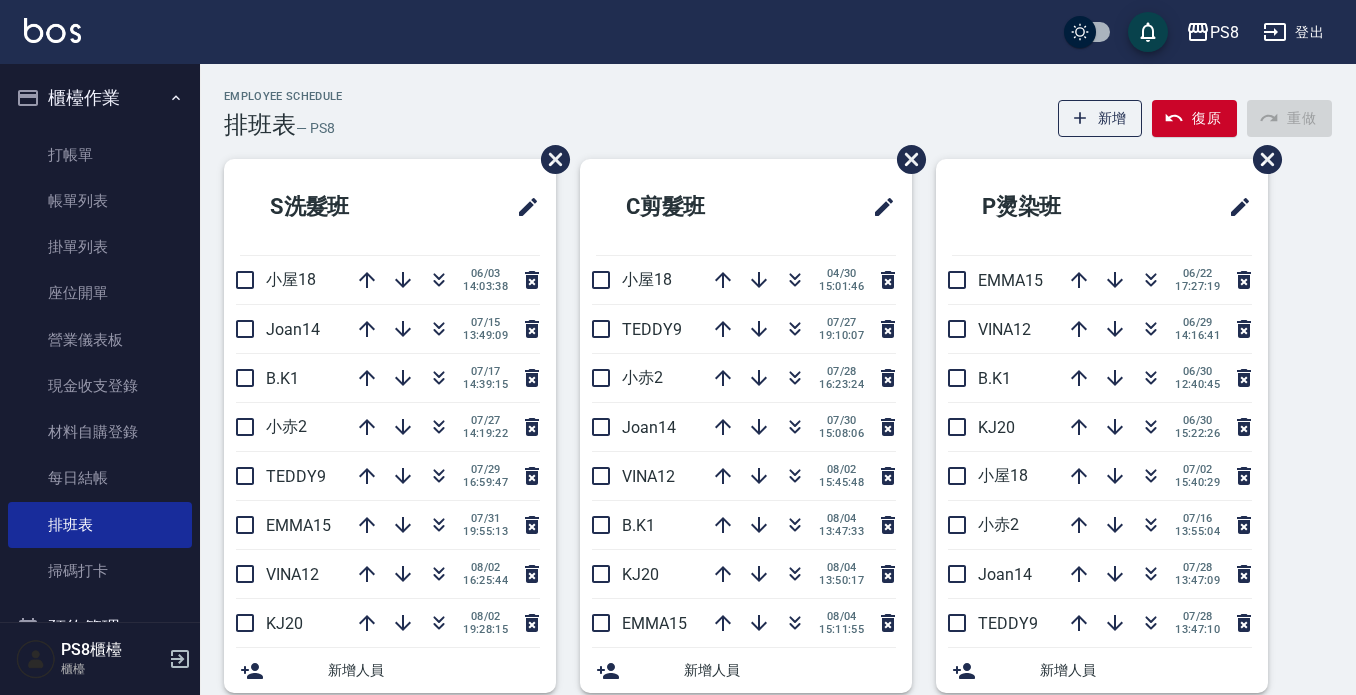 scroll, scrollTop: 500, scrollLeft: 0, axis: vertical 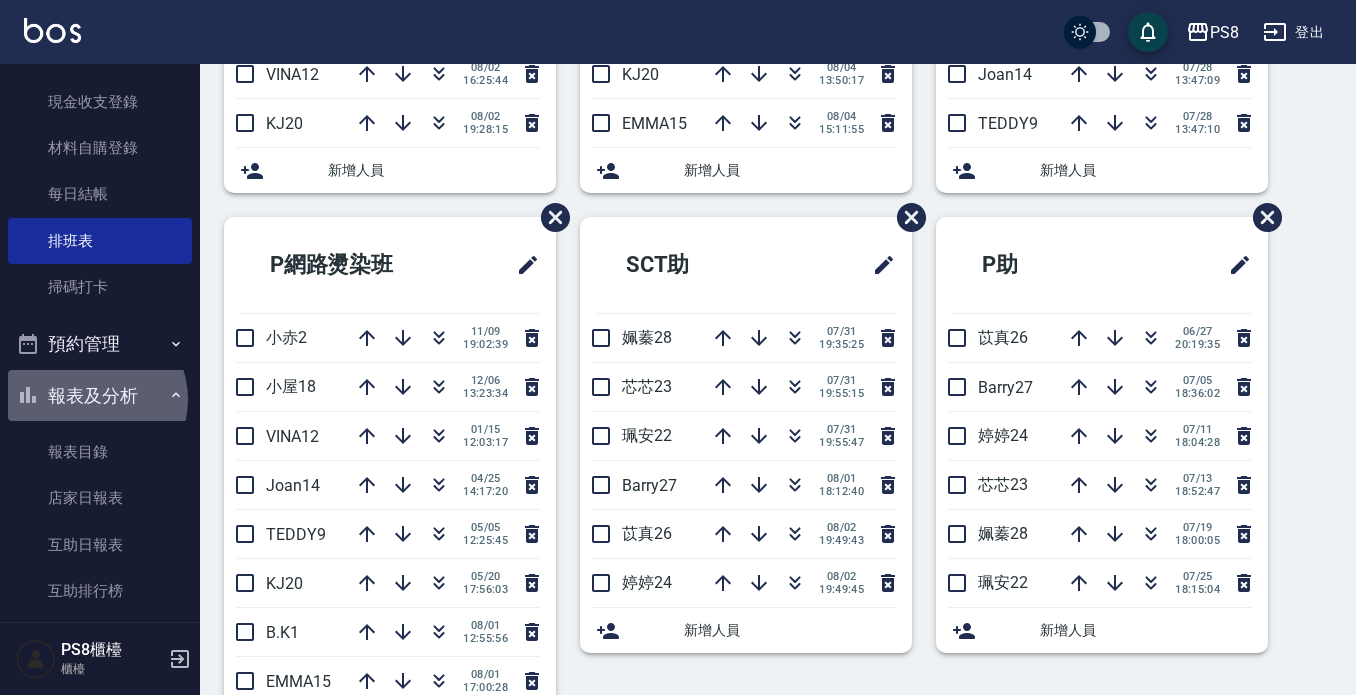 click on "報表及分析" at bounding box center [100, 396] 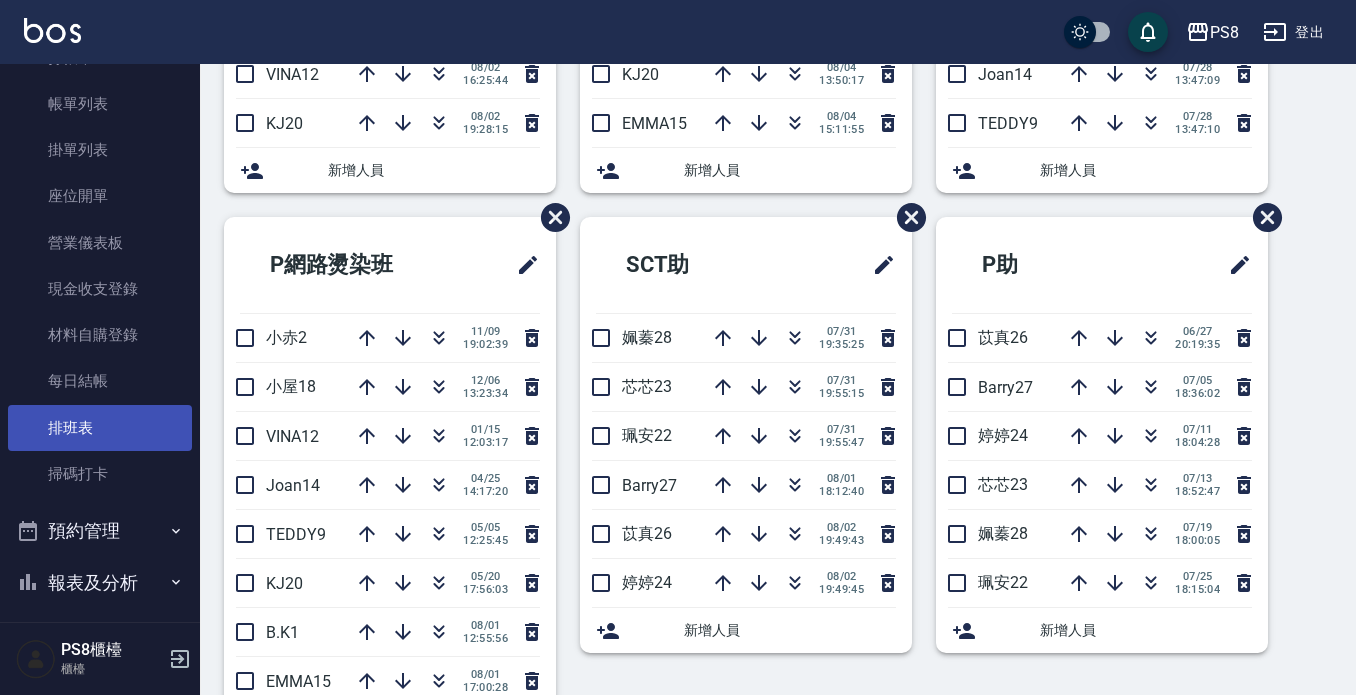 scroll, scrollTop: 0, scrollLeft: 0, axis: both 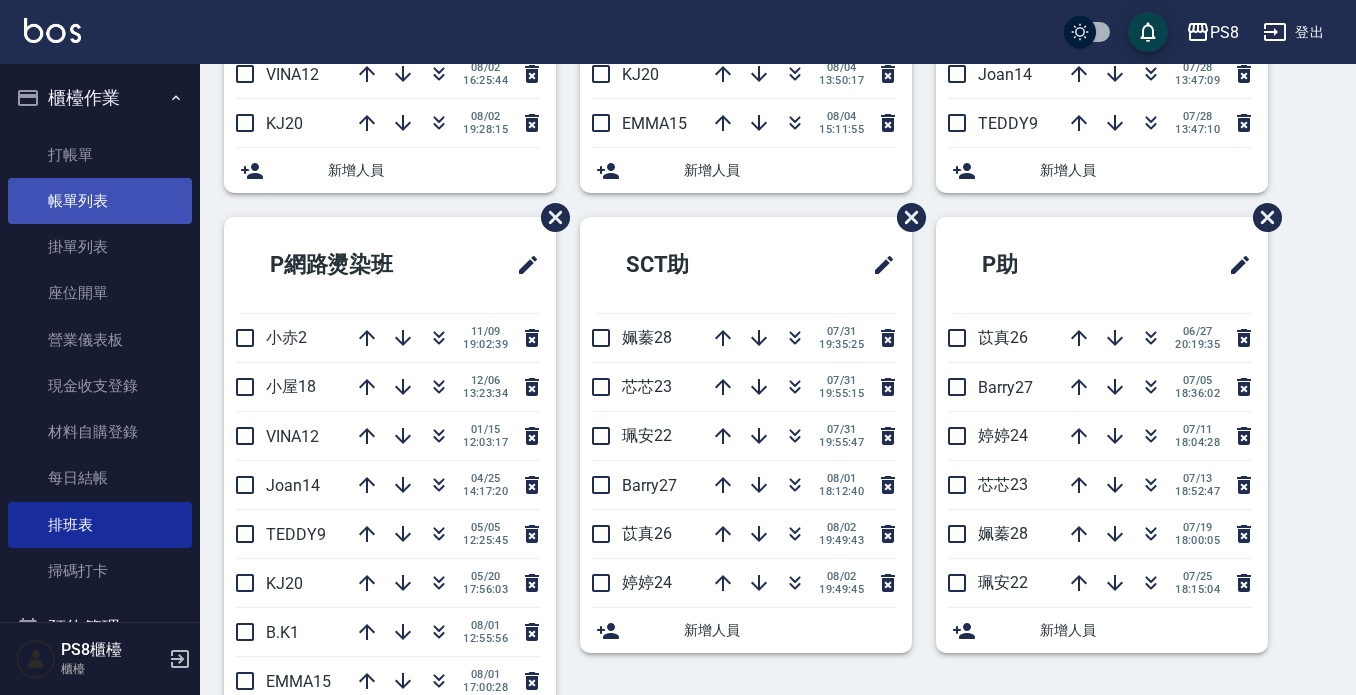 click on "帳單列表" at bounding box center [100, 201] 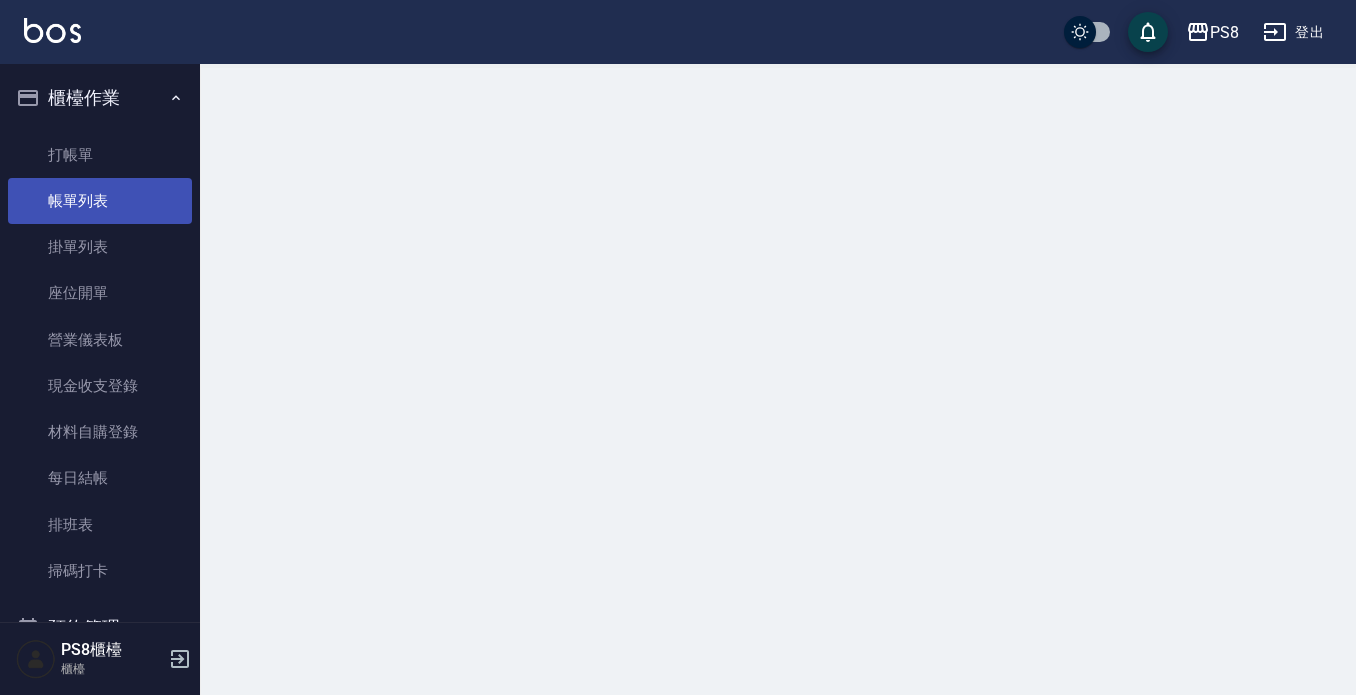 scroll, scrollTop: 0, scrollLeft: 0, axis: both 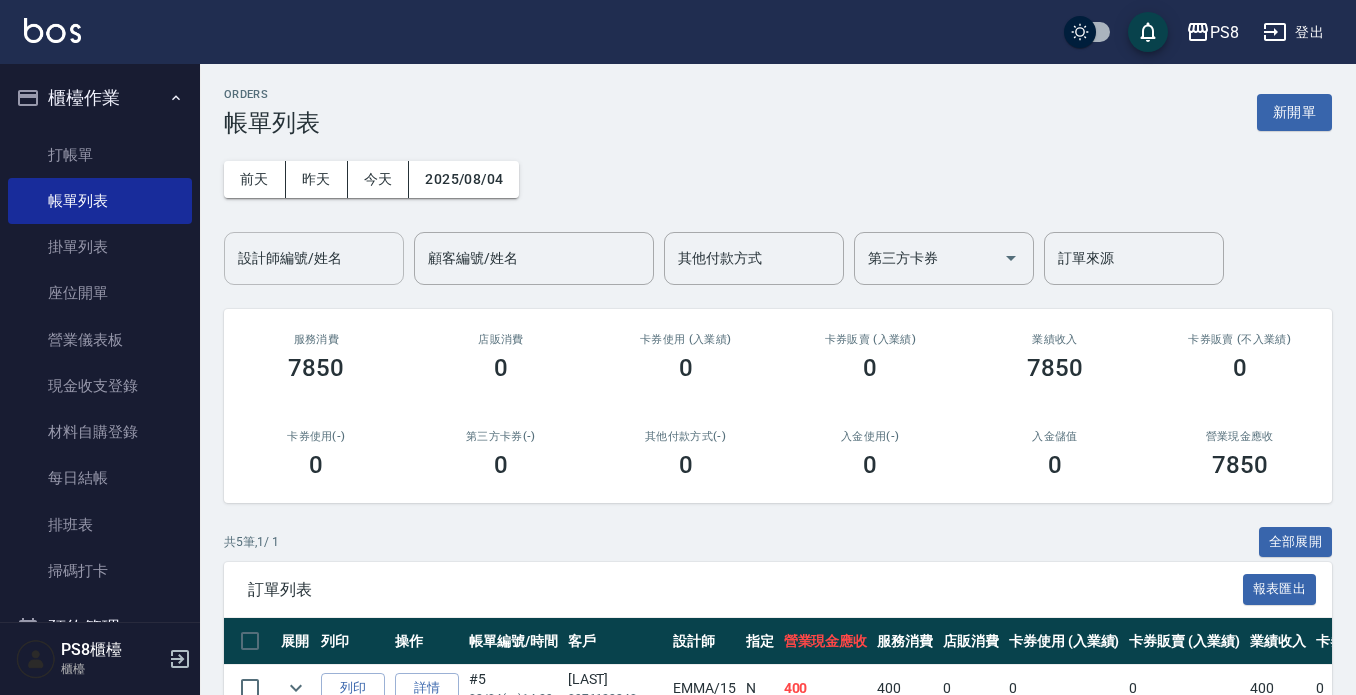 click on "設計師編號/姓名" at bounding box center (314, 258) 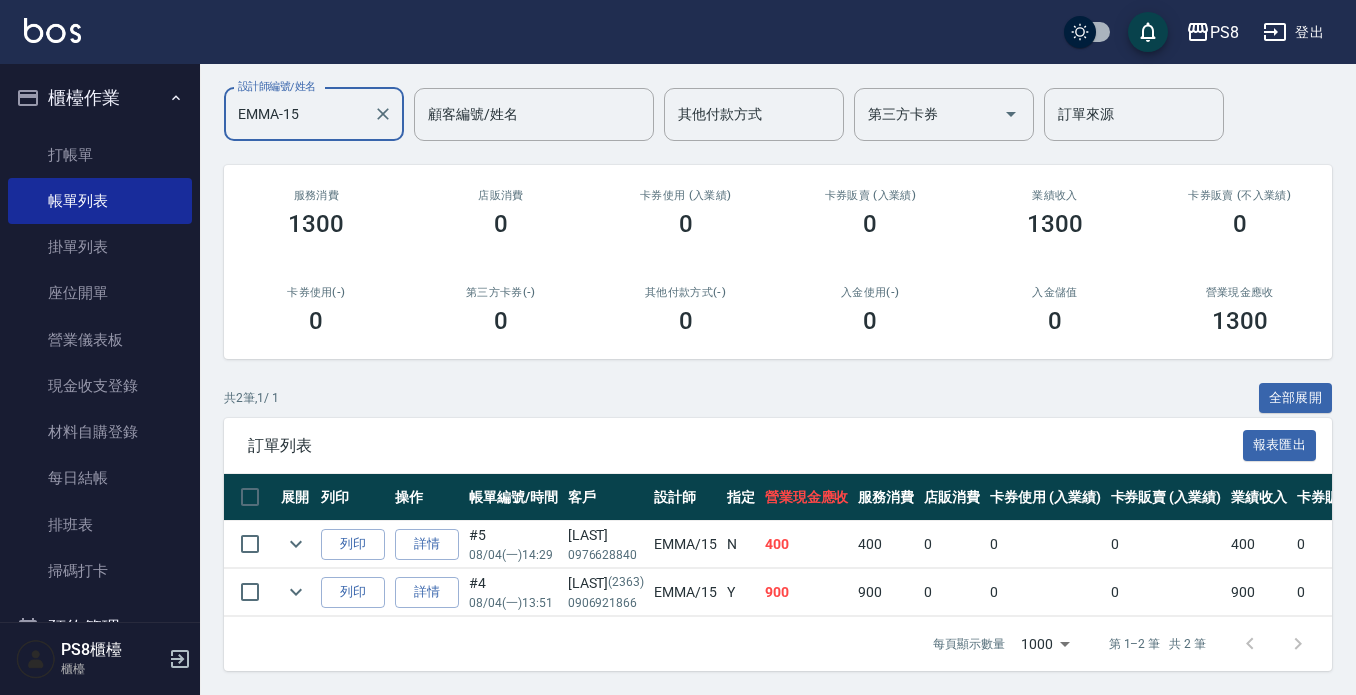 scroll, scrollTop: 161, scrollLeft: 0, axis: vertical 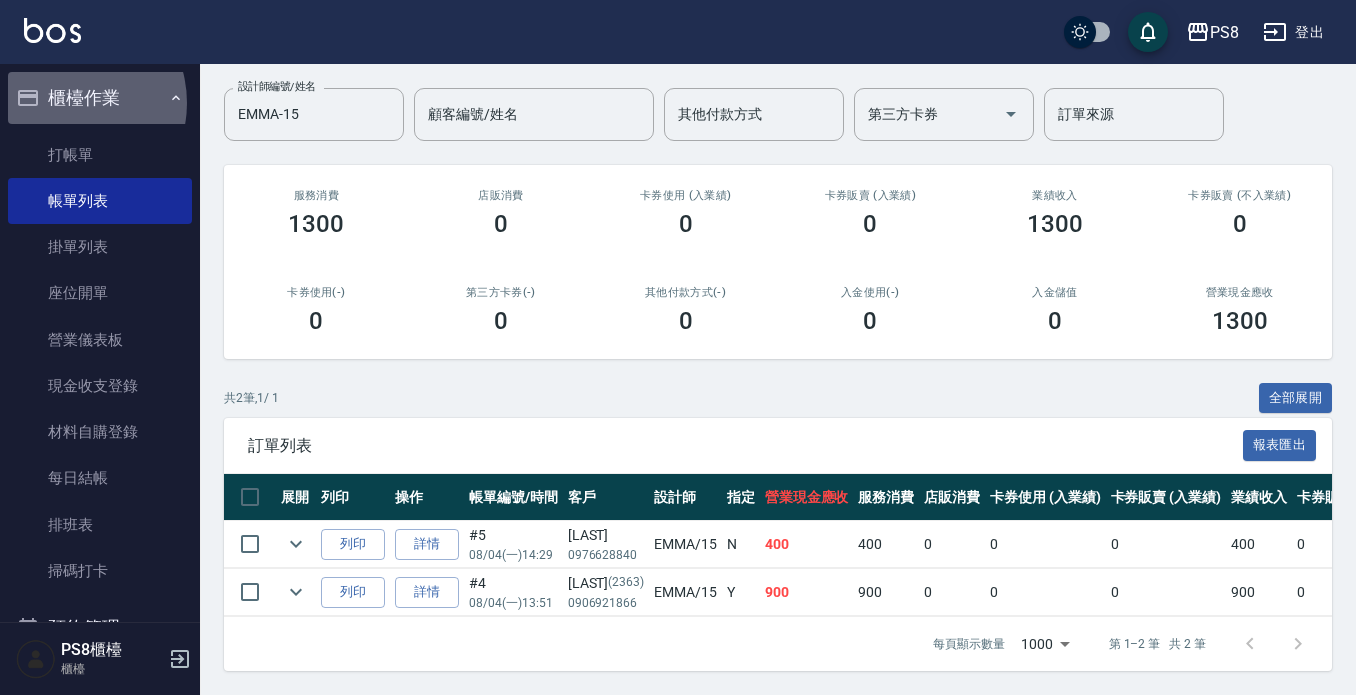 click on "櫃檯作業" at bounding box center (100, 98) 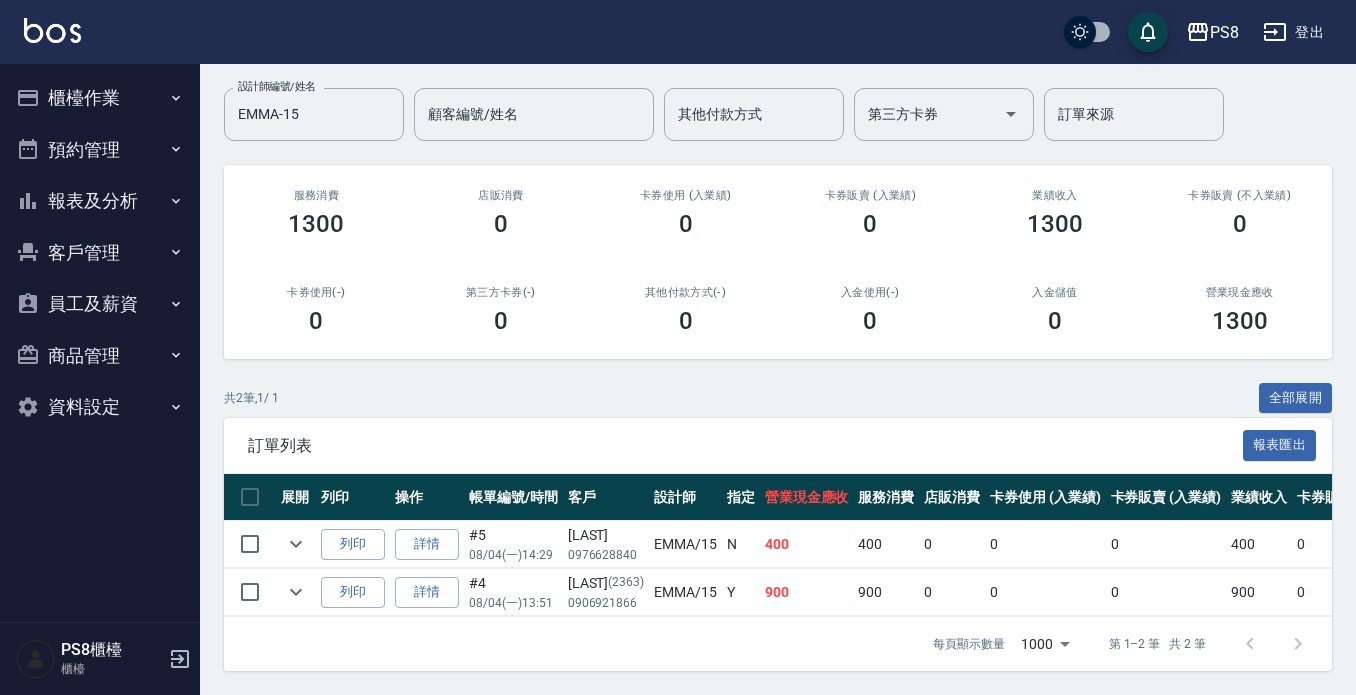 click on "報表及分析" at bounding box center [100, 201] 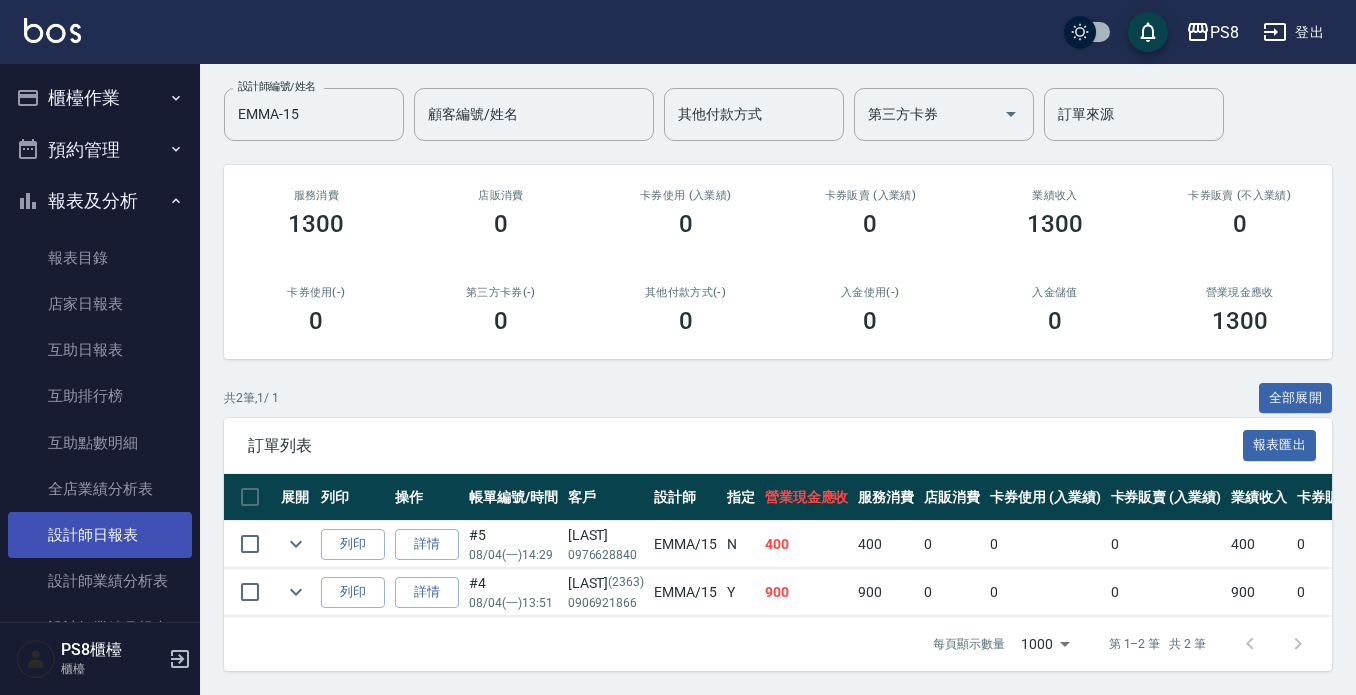 click on "設計師日報表" at bounding box center (100, 535) 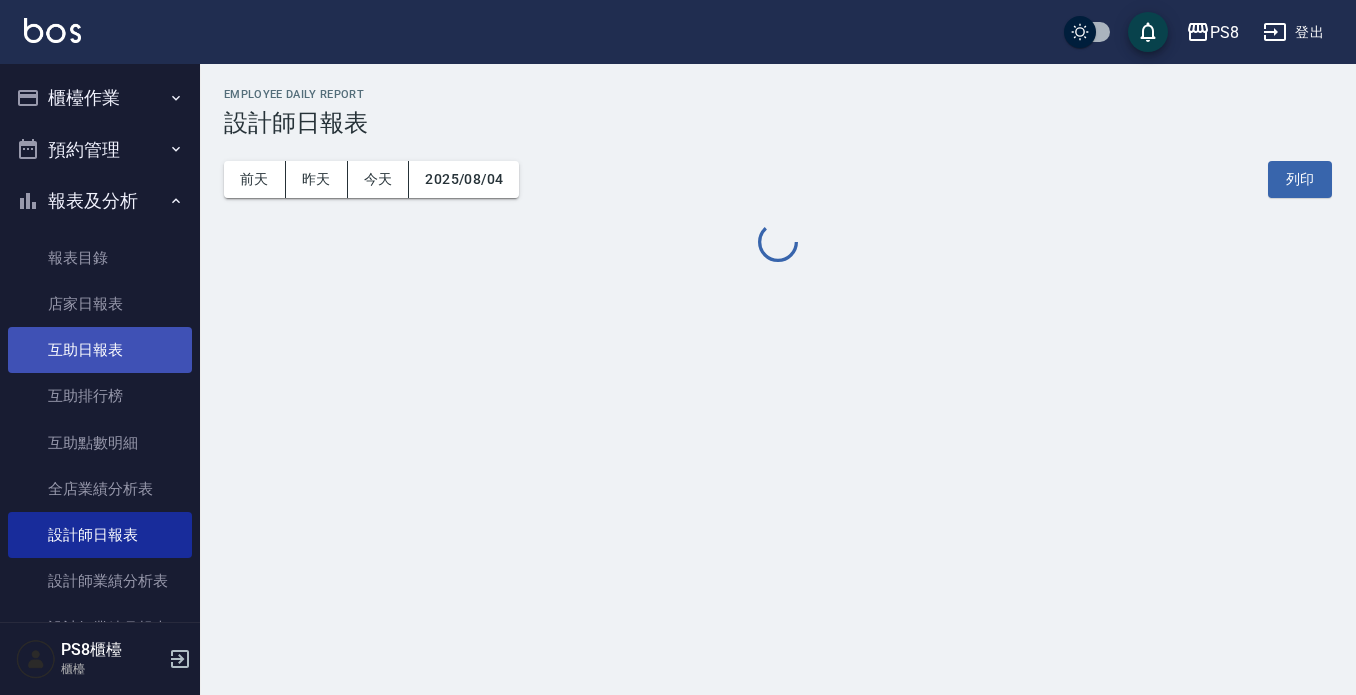 scroll, scrollTop: 0, scrollLeft: 0, axis: both 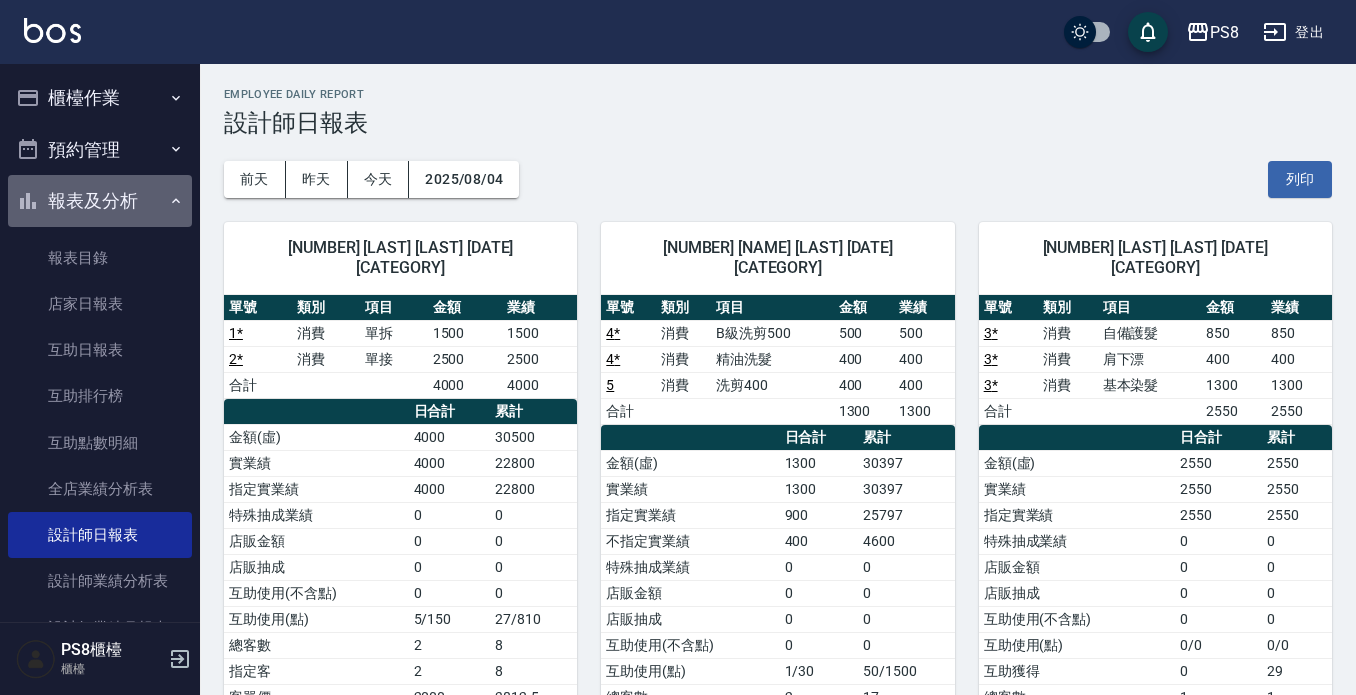 click on "報表及分析" at bounding box center [100, 201] 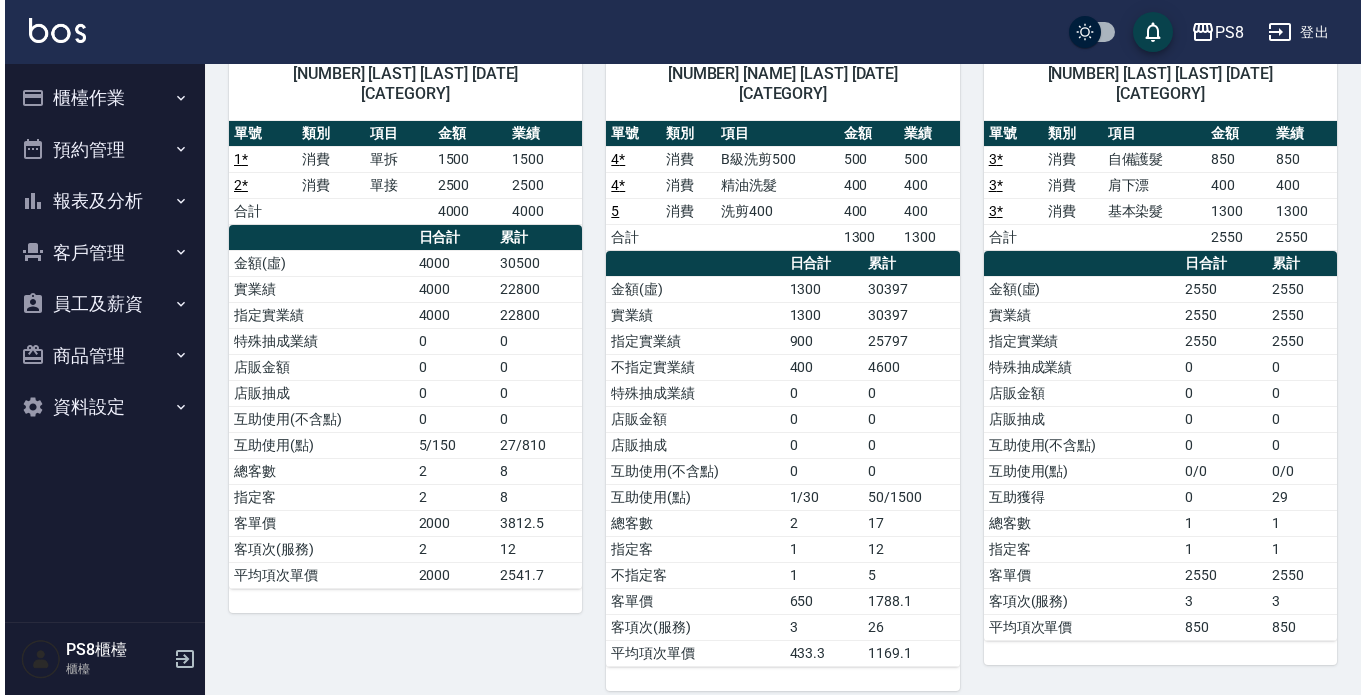 scroll, scrollTop: 0, scrollLeft: 0, axis: both 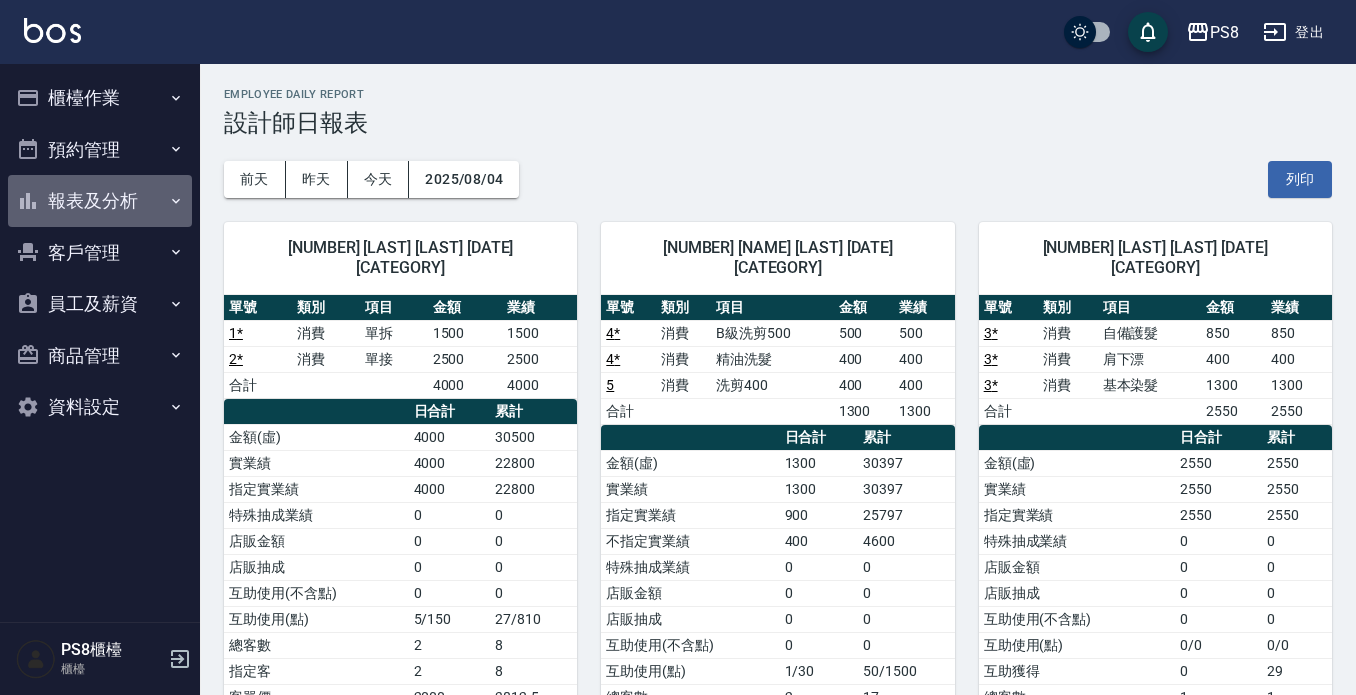 click on "報表及分析" at bounding box center [100, 201] 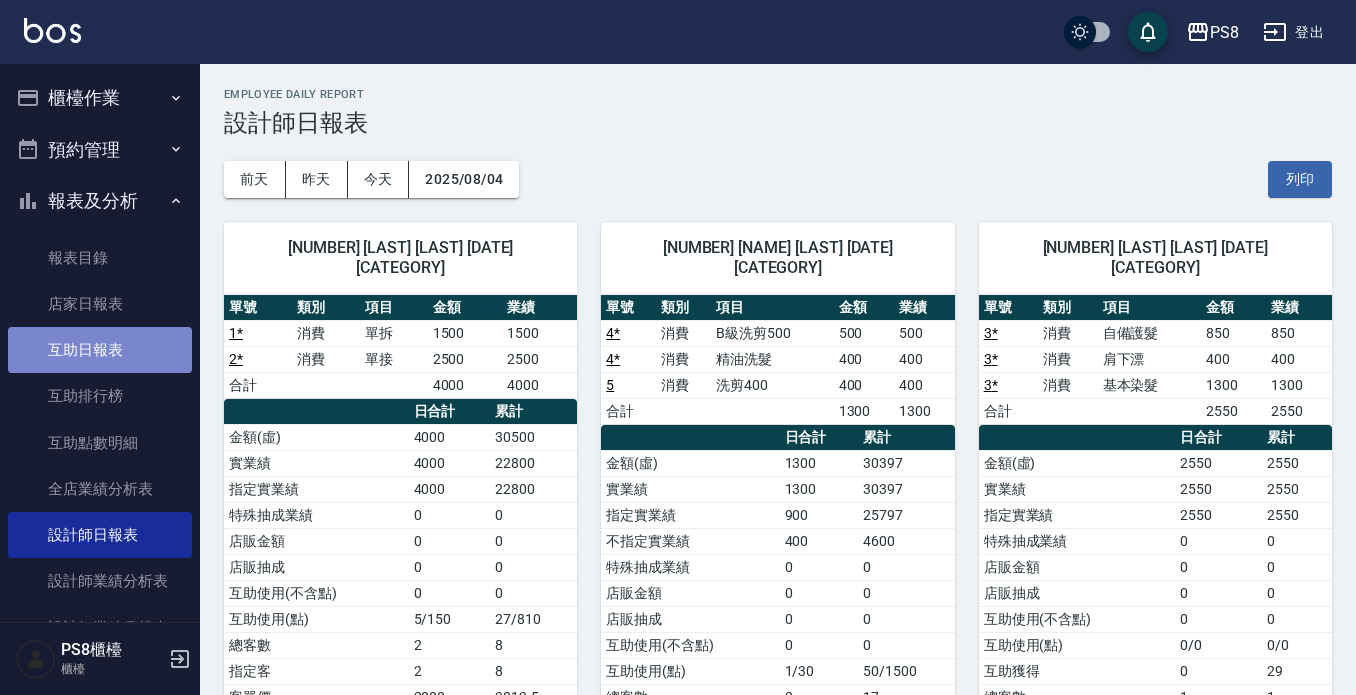 click on "互助日報表" at bounding box center [100, 350] 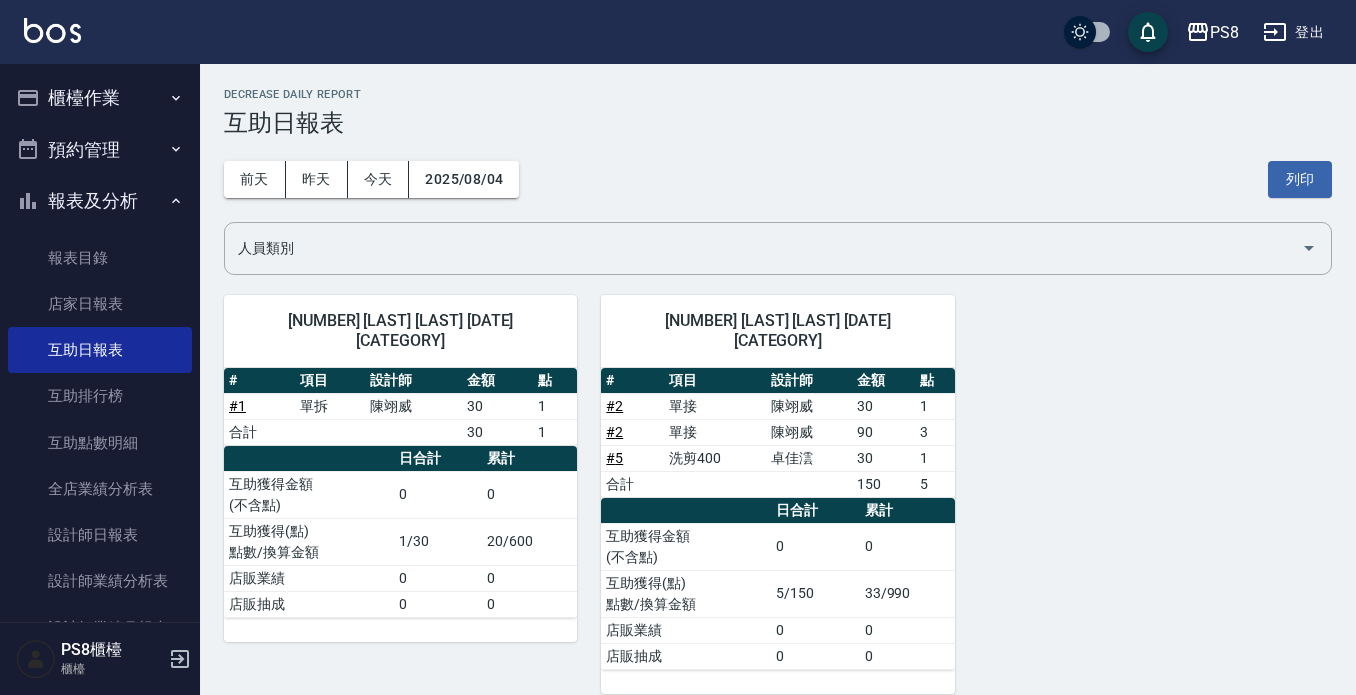 click on "櫃檯作業" at bounding box center (100, 98) 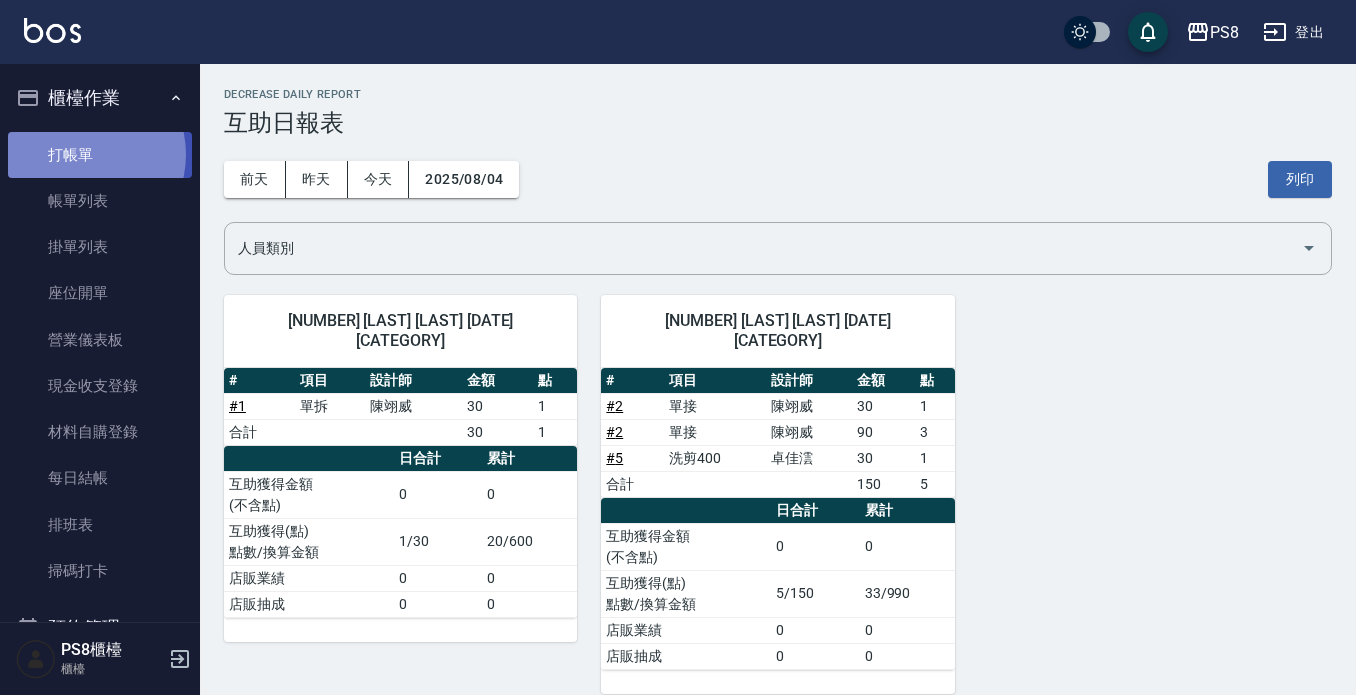 drag, startPoint x: 79, startPoint y: 154, endPoint x: 77, endPoint y: 144, distance: 10.198039 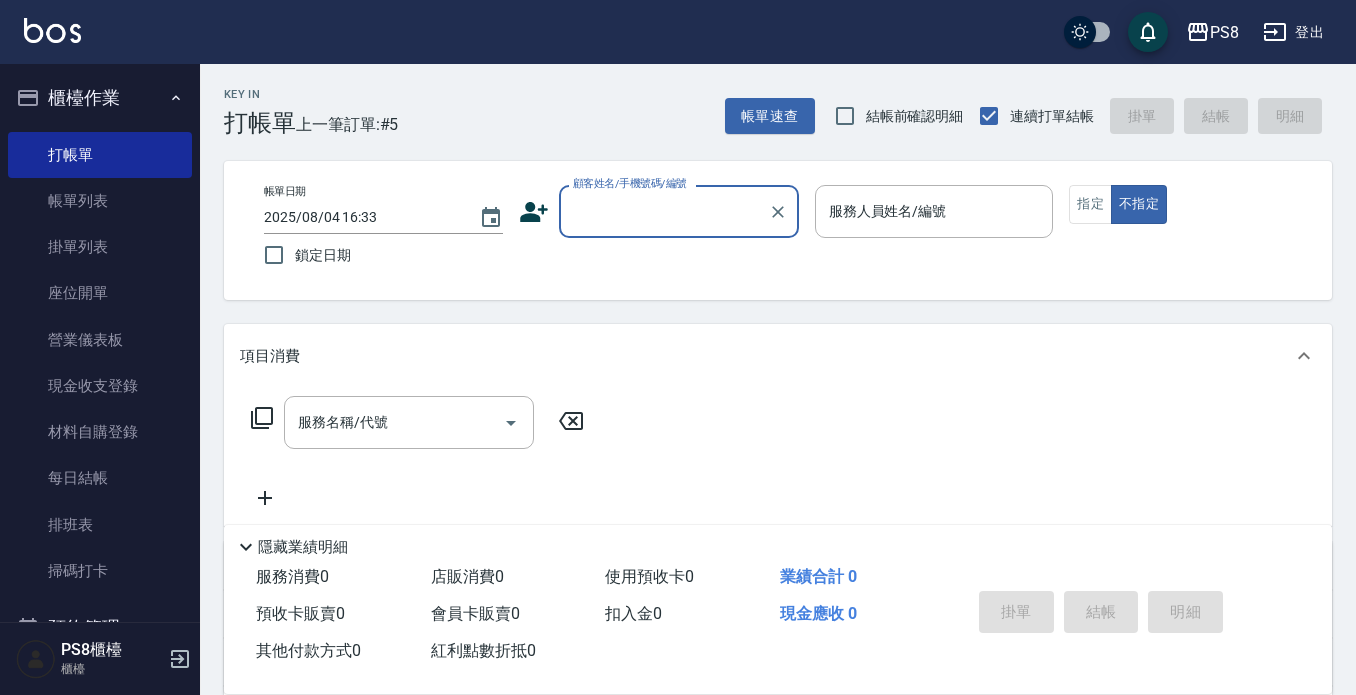 click on "服務名稱/代號 服務名稱/代號" at bounding box center [778, 457] 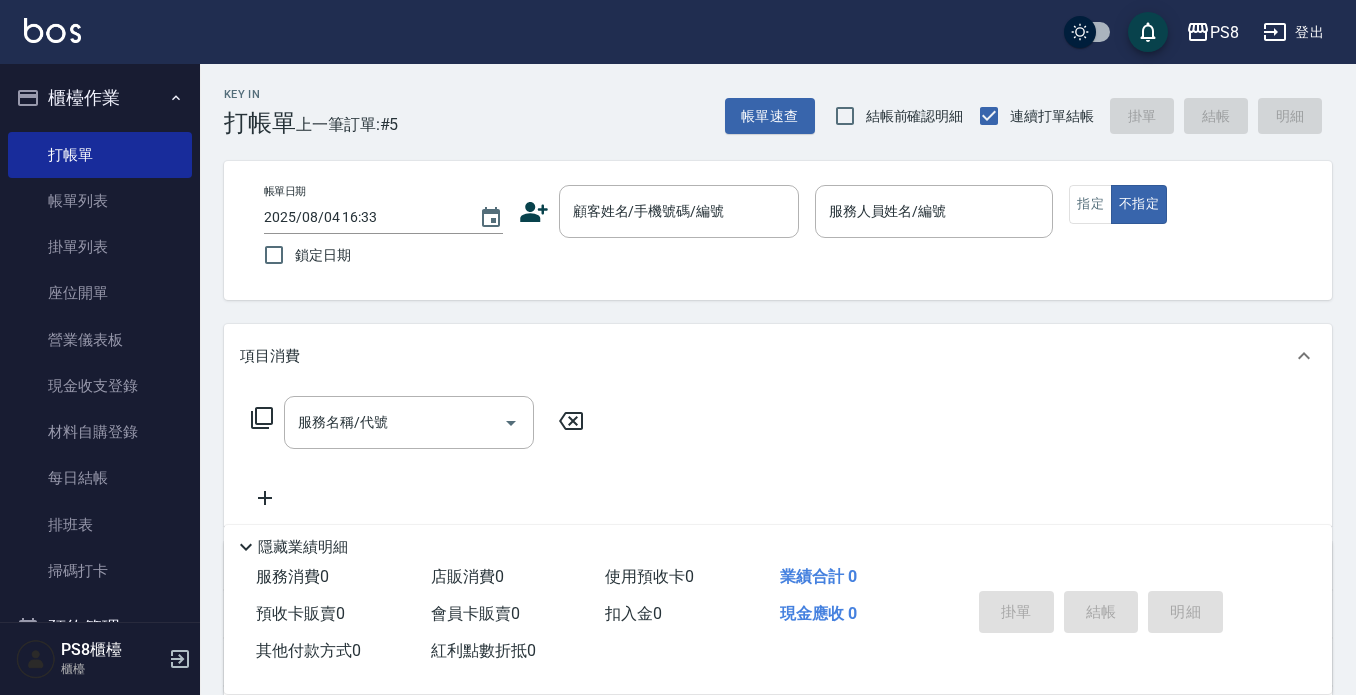 click on "帳單日期 2025/08/04 16:33 鎖定日期 顧客姓名/手機號碼/編號 顧客姓名/手機號碼/編號 服務人員姓名/編號 服務人員姓名/編號 指定 不指定" at bounding box center [778, 230] 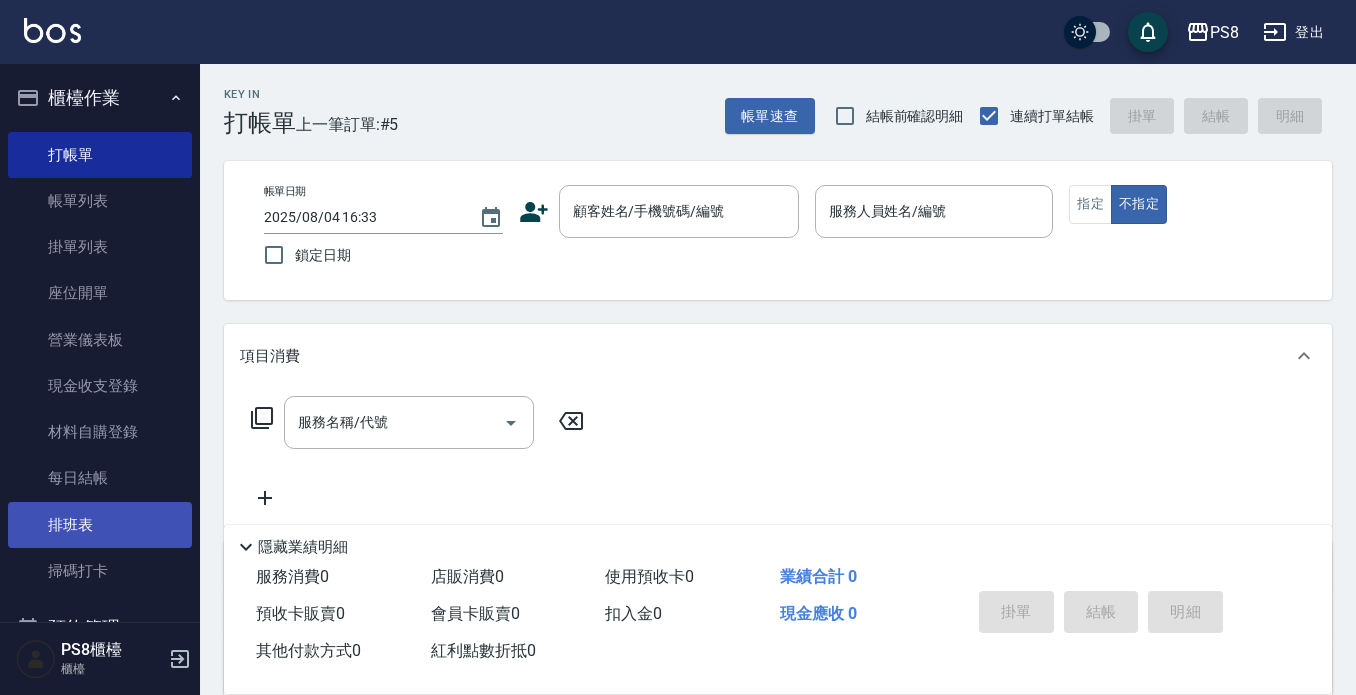 click on "掃碼打卡" at bounding box center (100, 571) 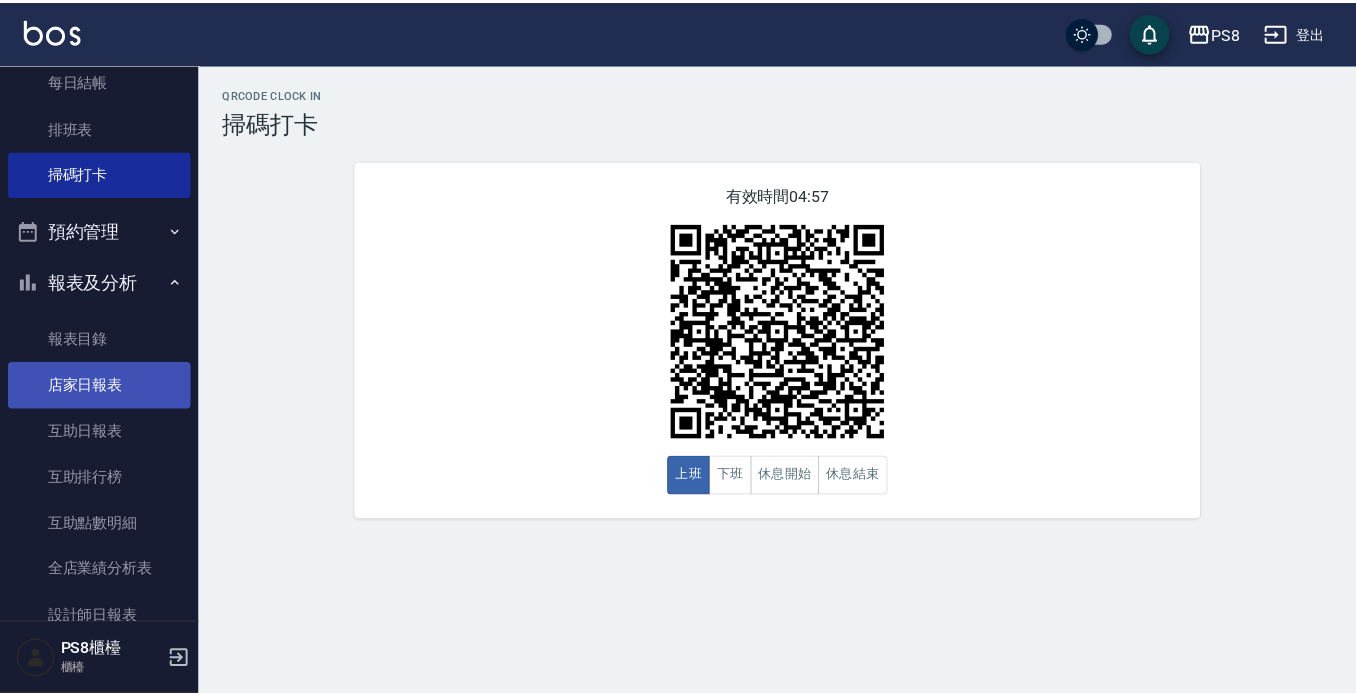 scroll, scrollTop: 400, scrollLeft: 0, axis: vertical 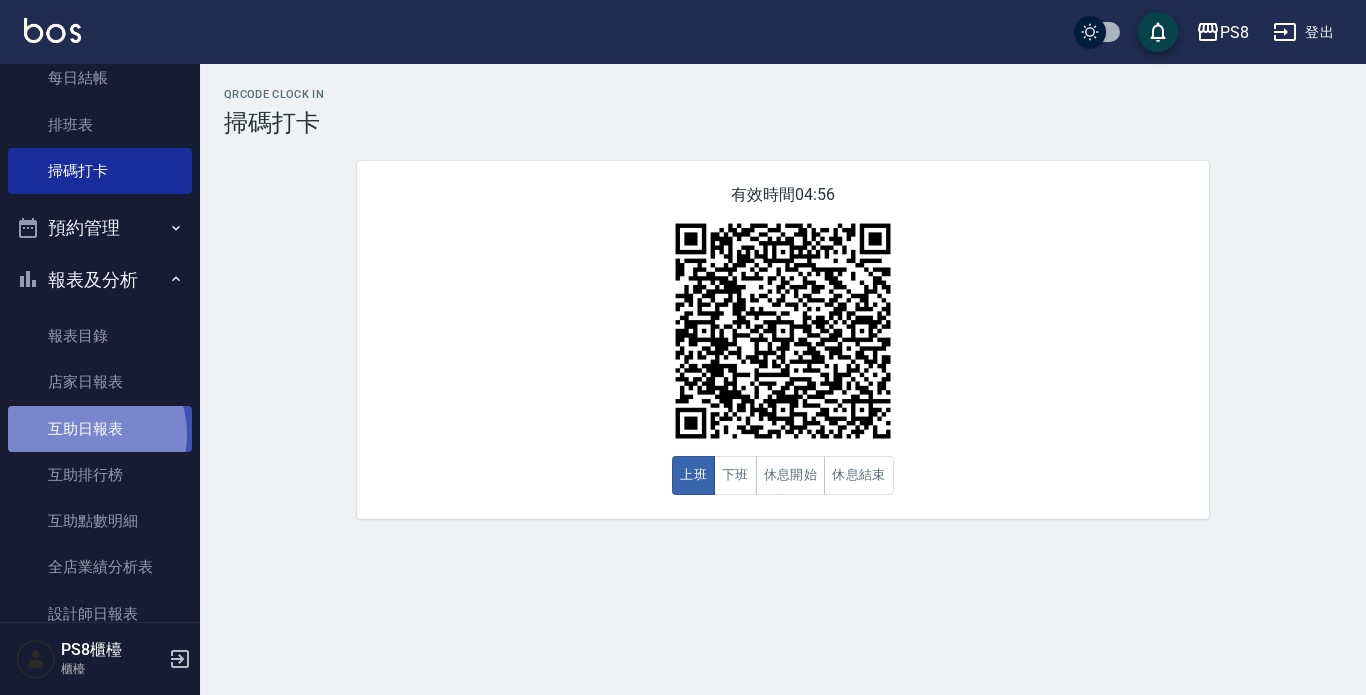 click on "互助日報表" at bounding box center [100, 429] 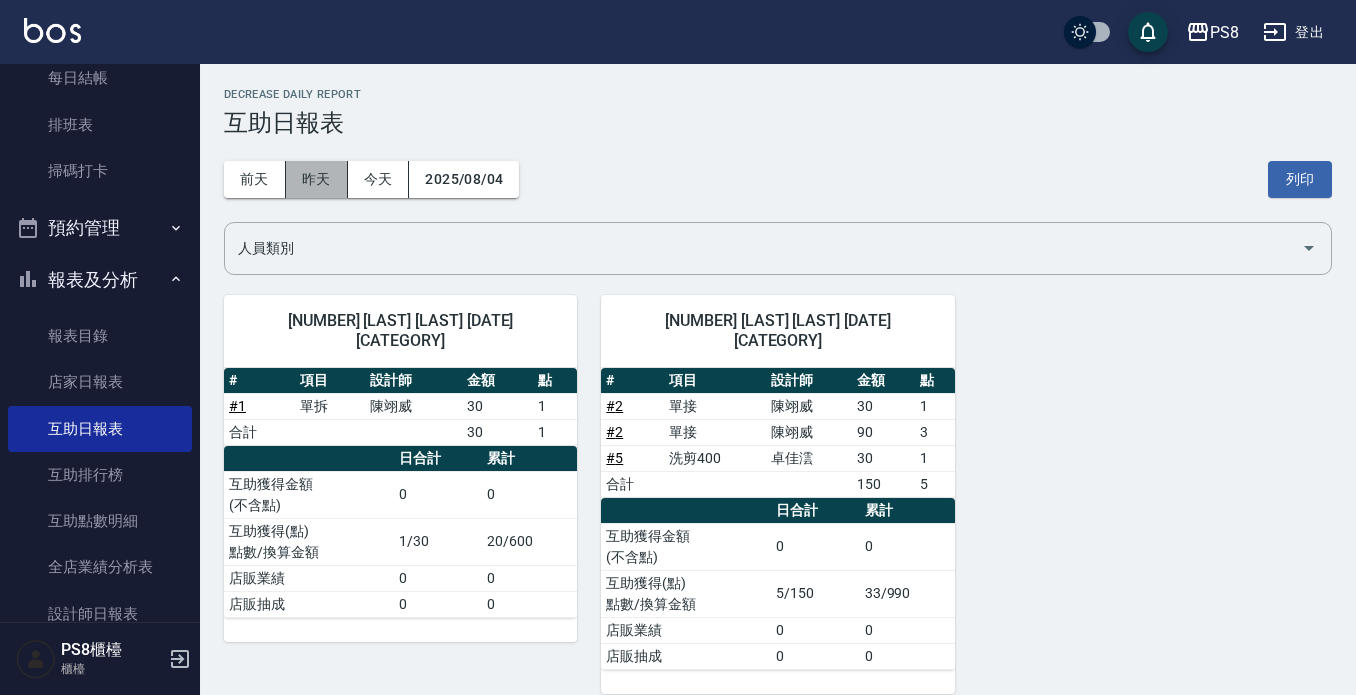 click on "昨天" at bounding box center [317, 179] 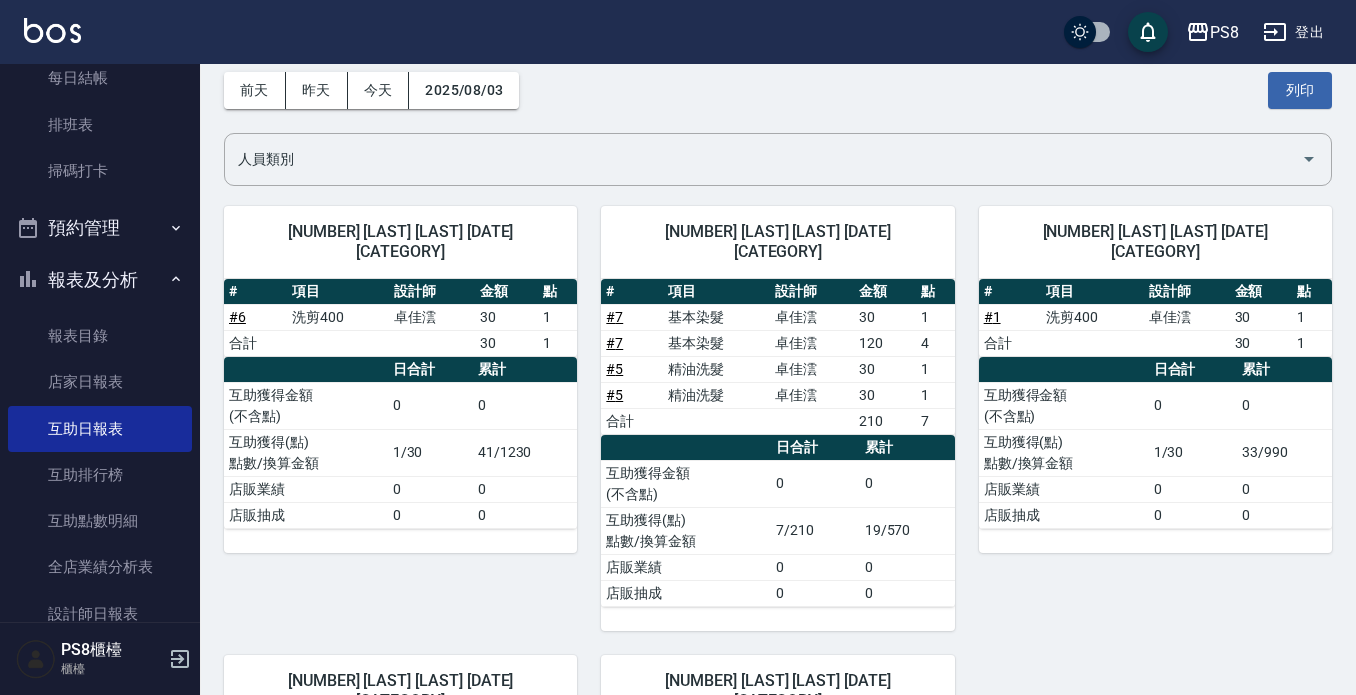 scroll, scrollTop: 0, scrollLeft: 0, axis: both 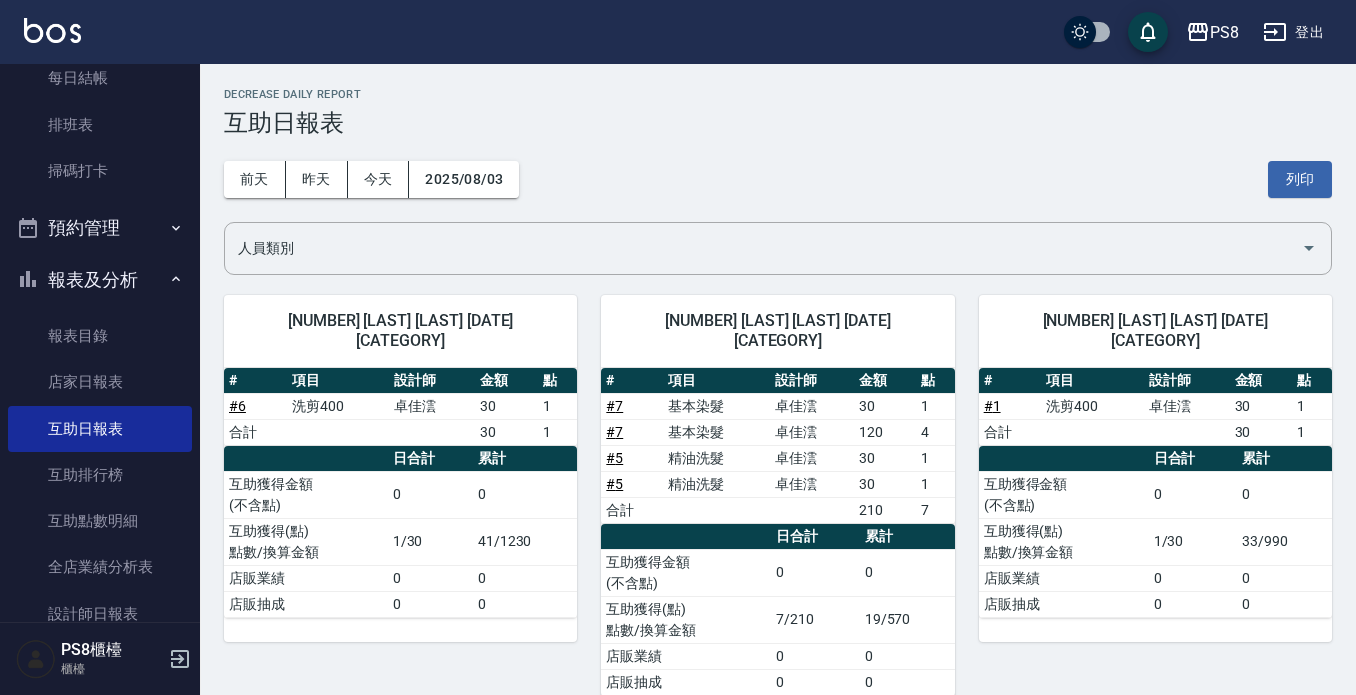 click on "今天" at bounding box center [379, 179] 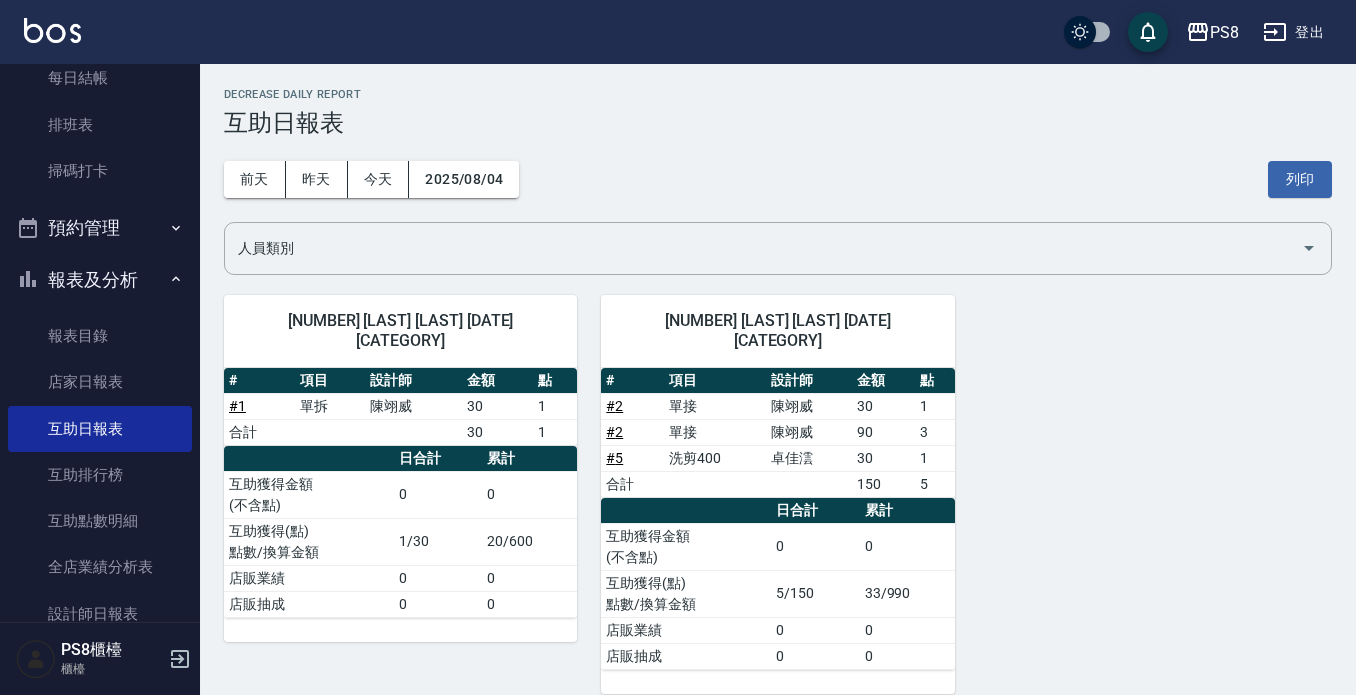 scroll, scrollTop: 3, scrollLeft: 0, axis: vertical 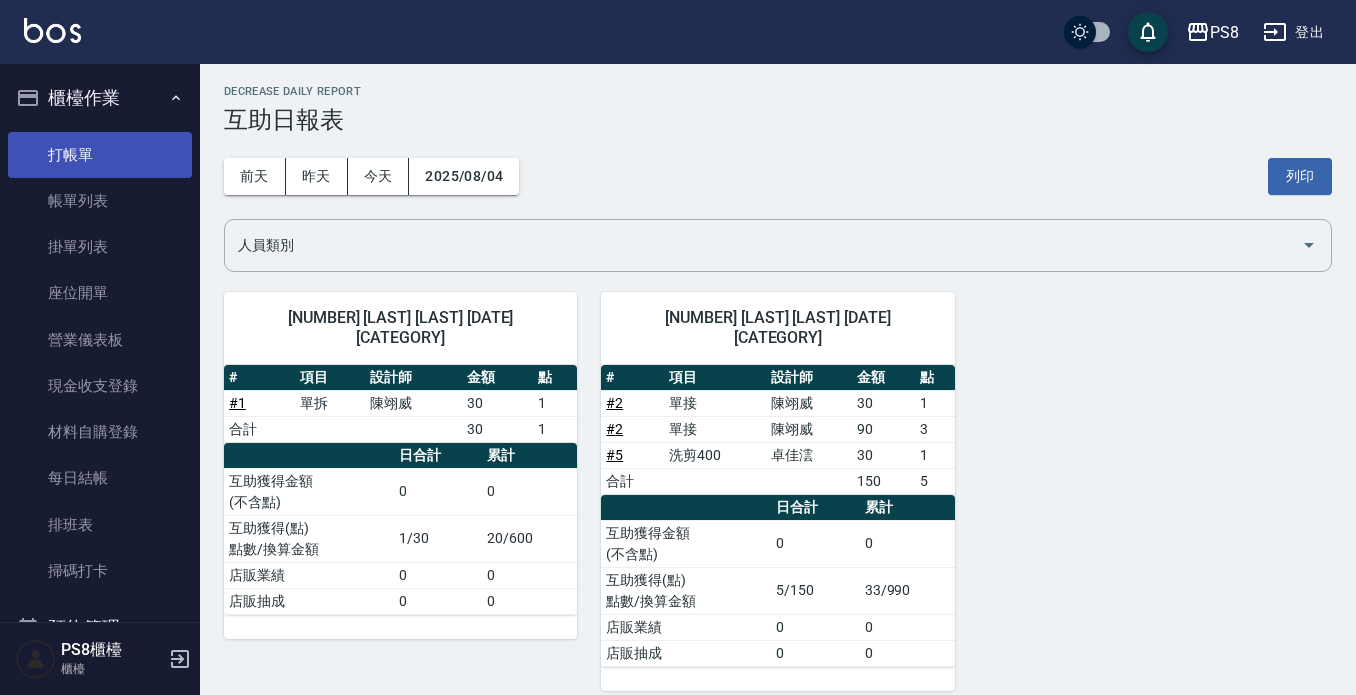 click on "打帳單" at bounding box center (100, 155) 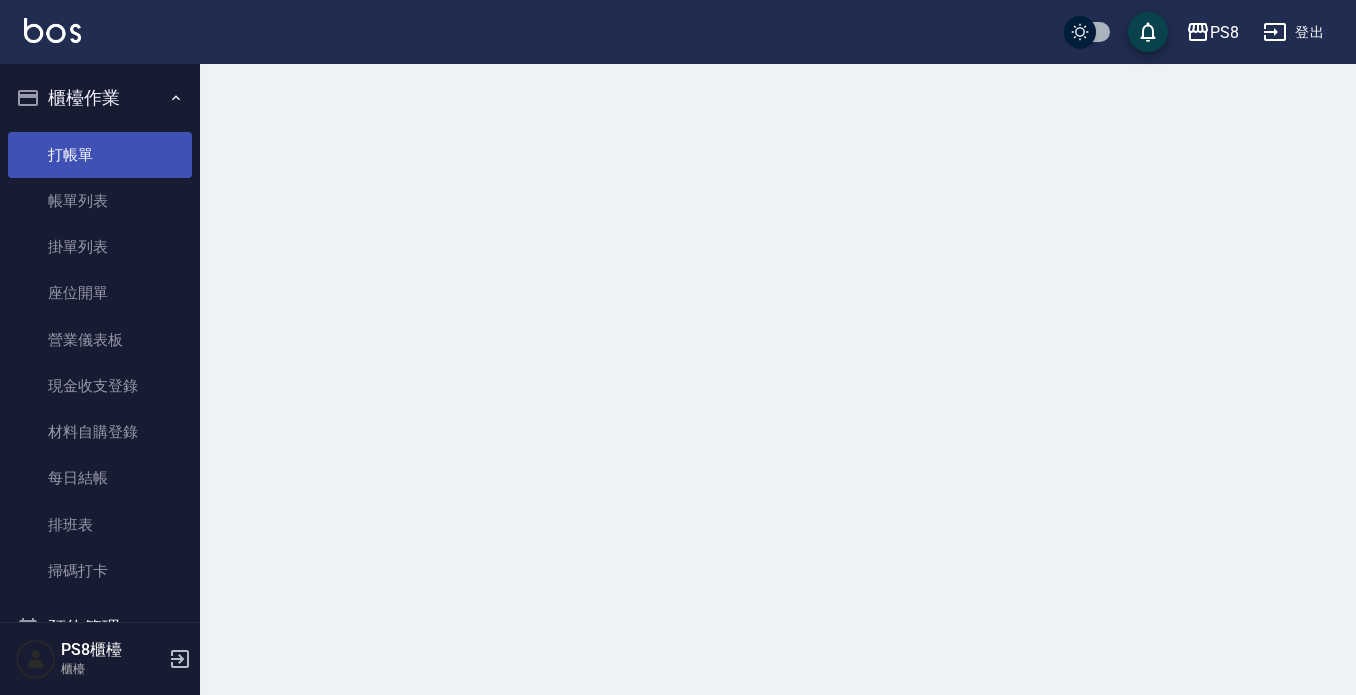 scroll, scrollTop: 0, scrollLeft: 0, axis: both 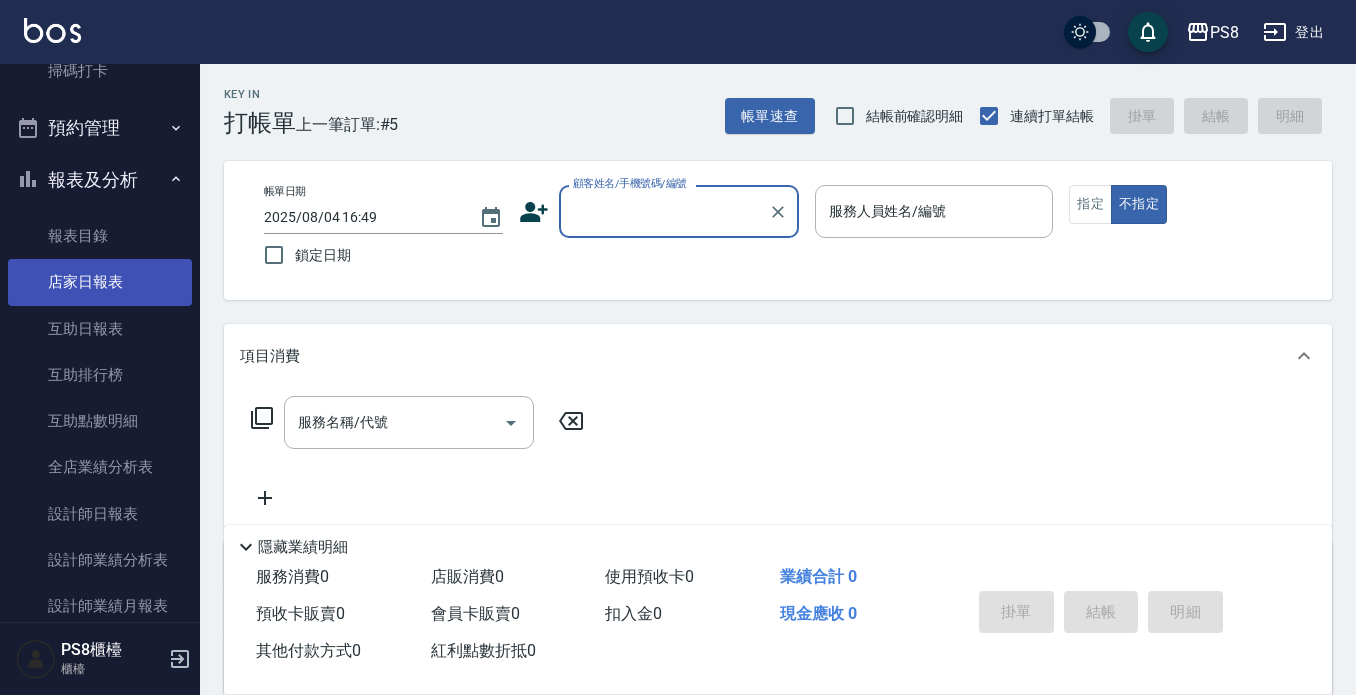 click on "店家日報表" at bounding box center [100, 282] 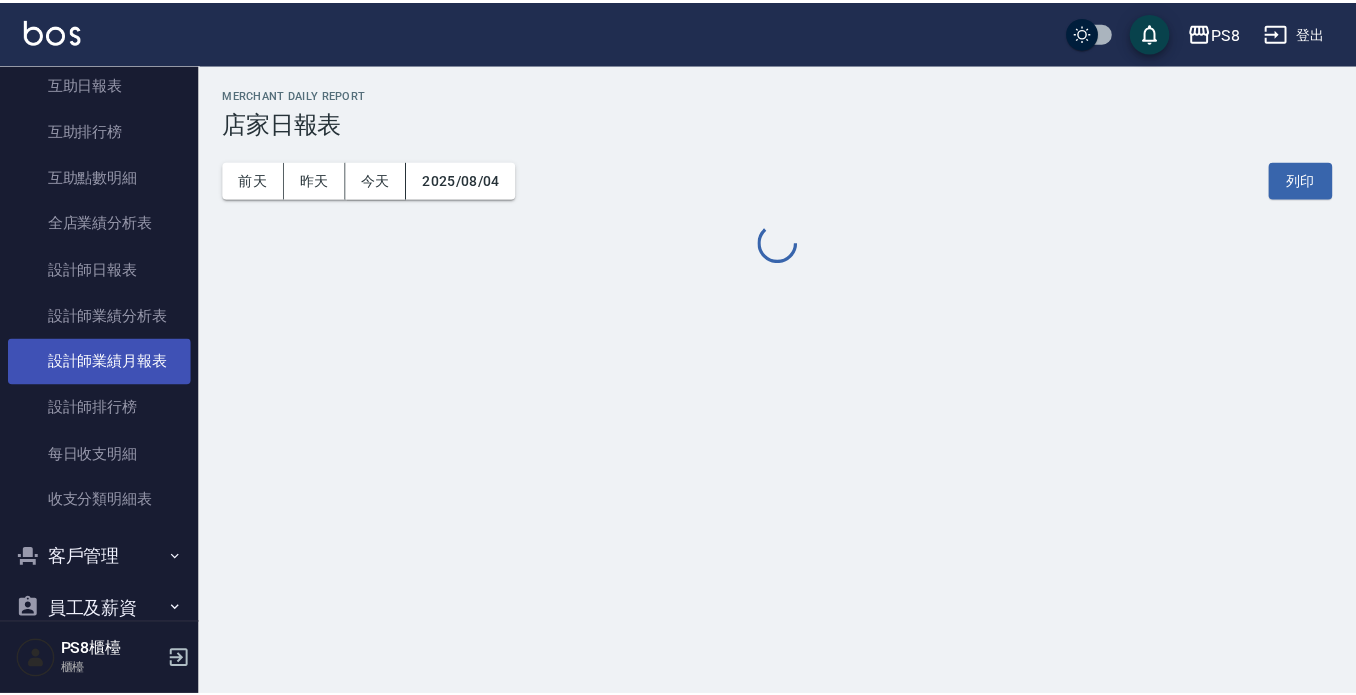 scroll, scrollTop: 800, scrollLeft: 0, axis: vertical 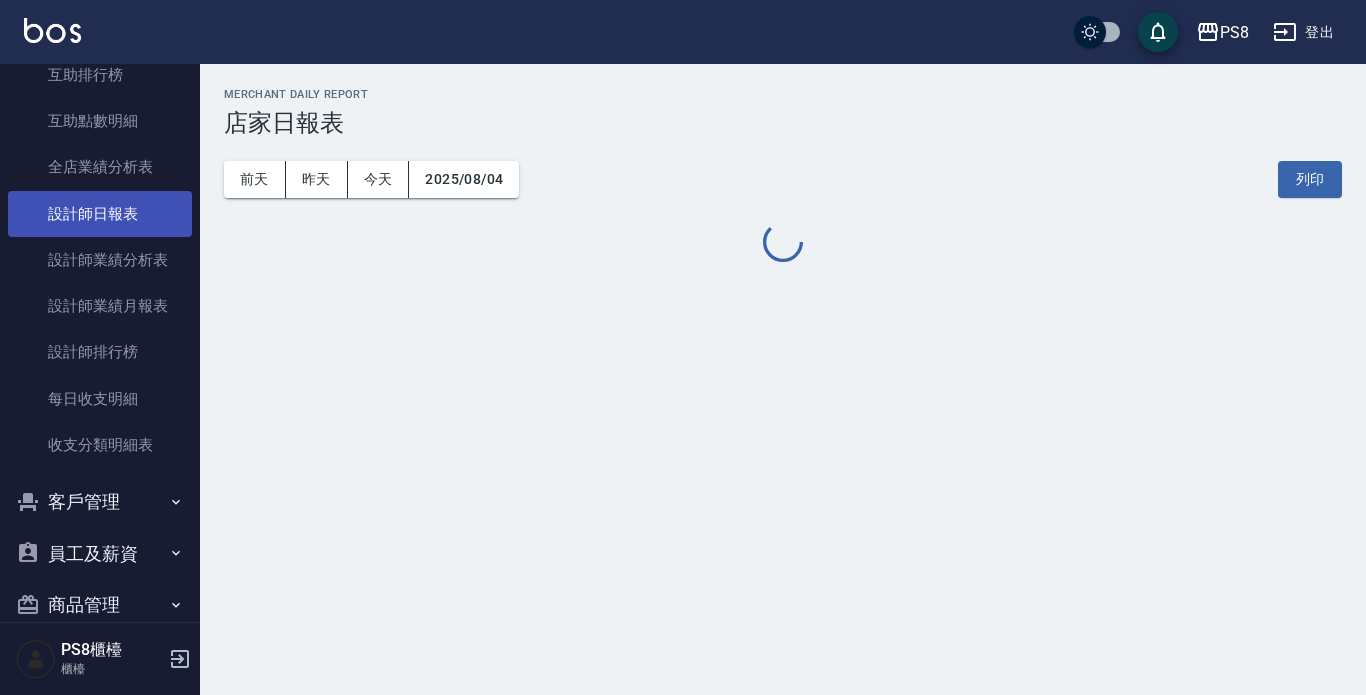 click on "設計師日報表" at bounding box center [100, 214] 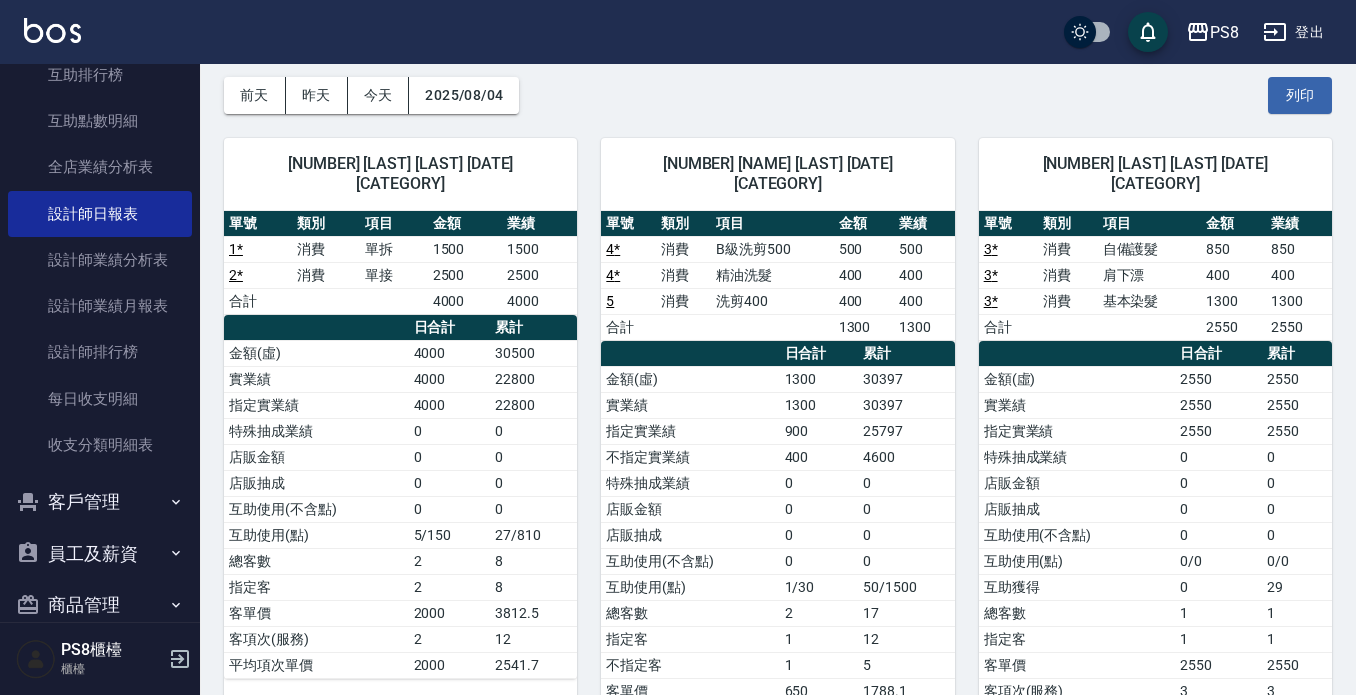 scroll, scrollTop: 0, scrollLeft: 0, axis: both 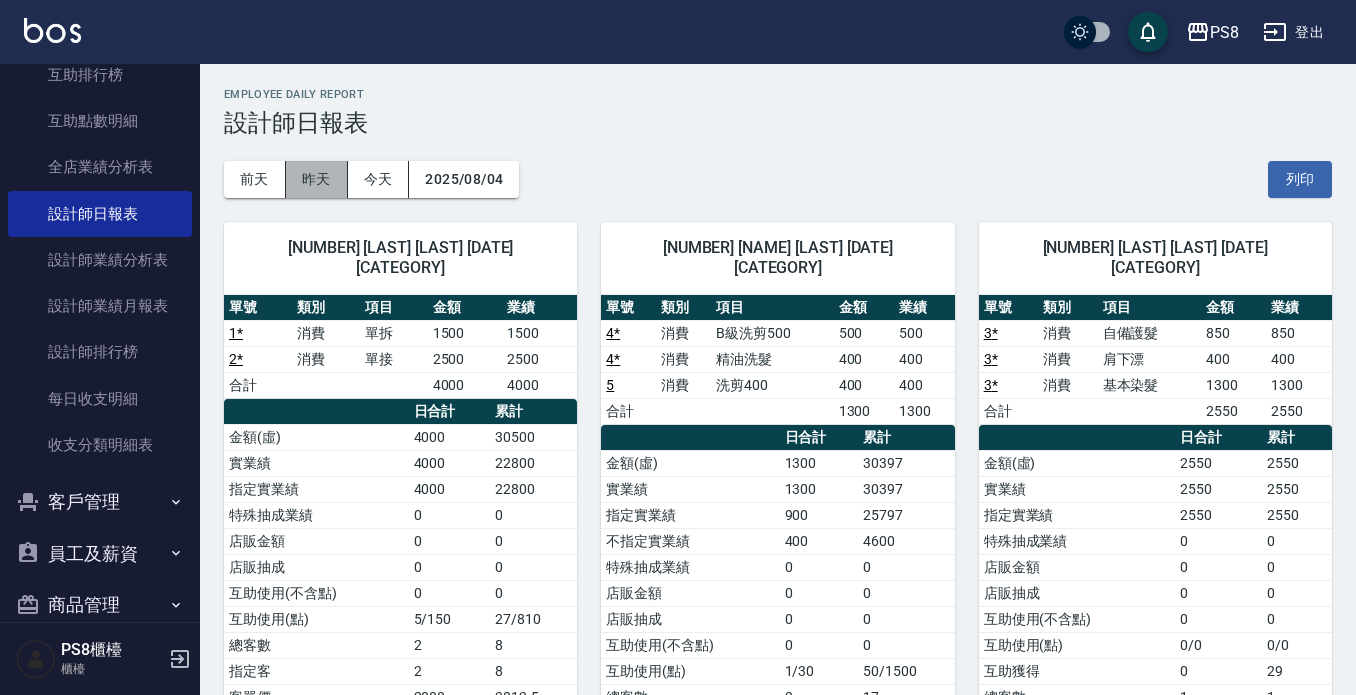 click on "昨天" at bounding box center [317, 179] 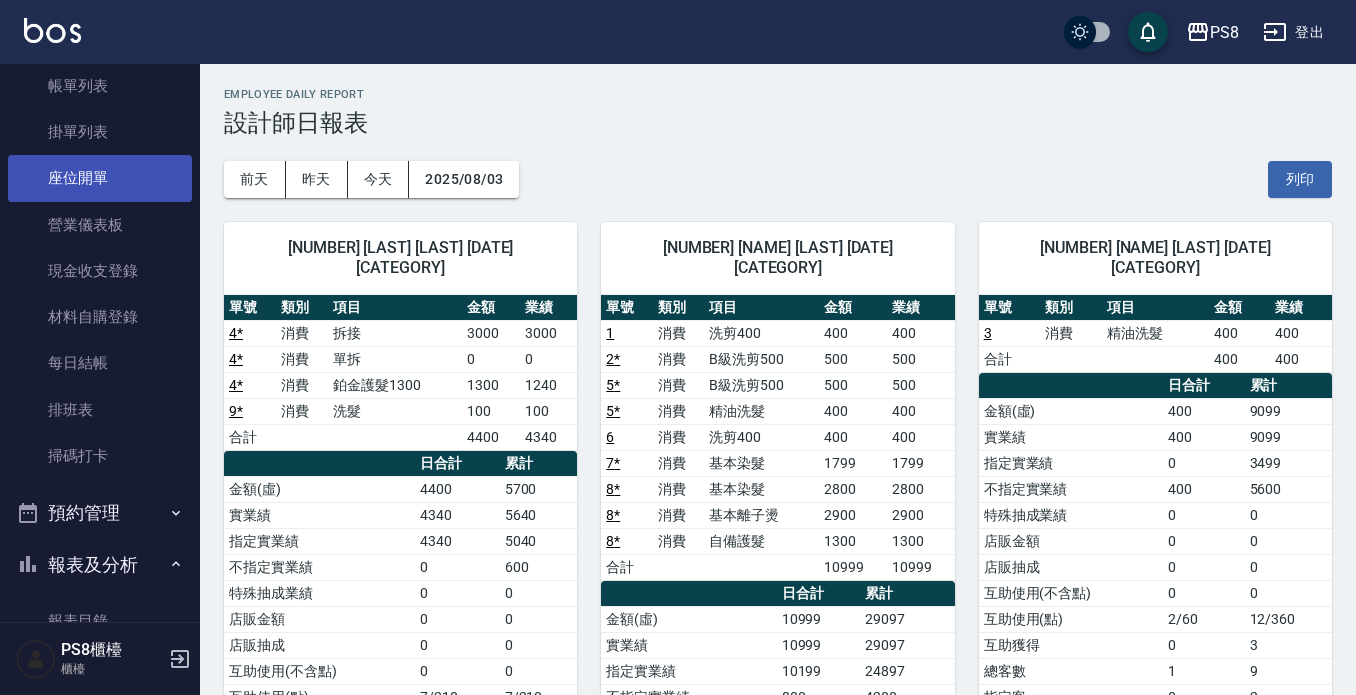scroll, scrollTop: 0, scrollLeft: 0, axis: both 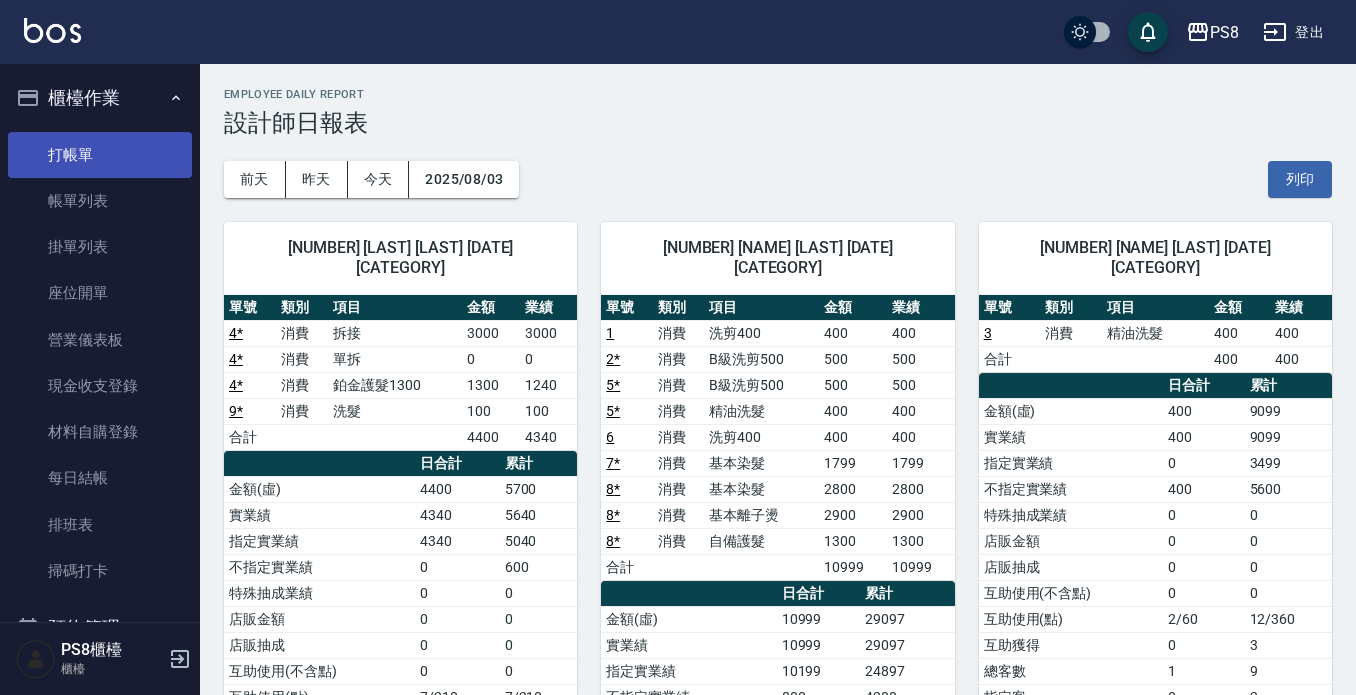 click on "打帳單" at bounding box center (100, 155) 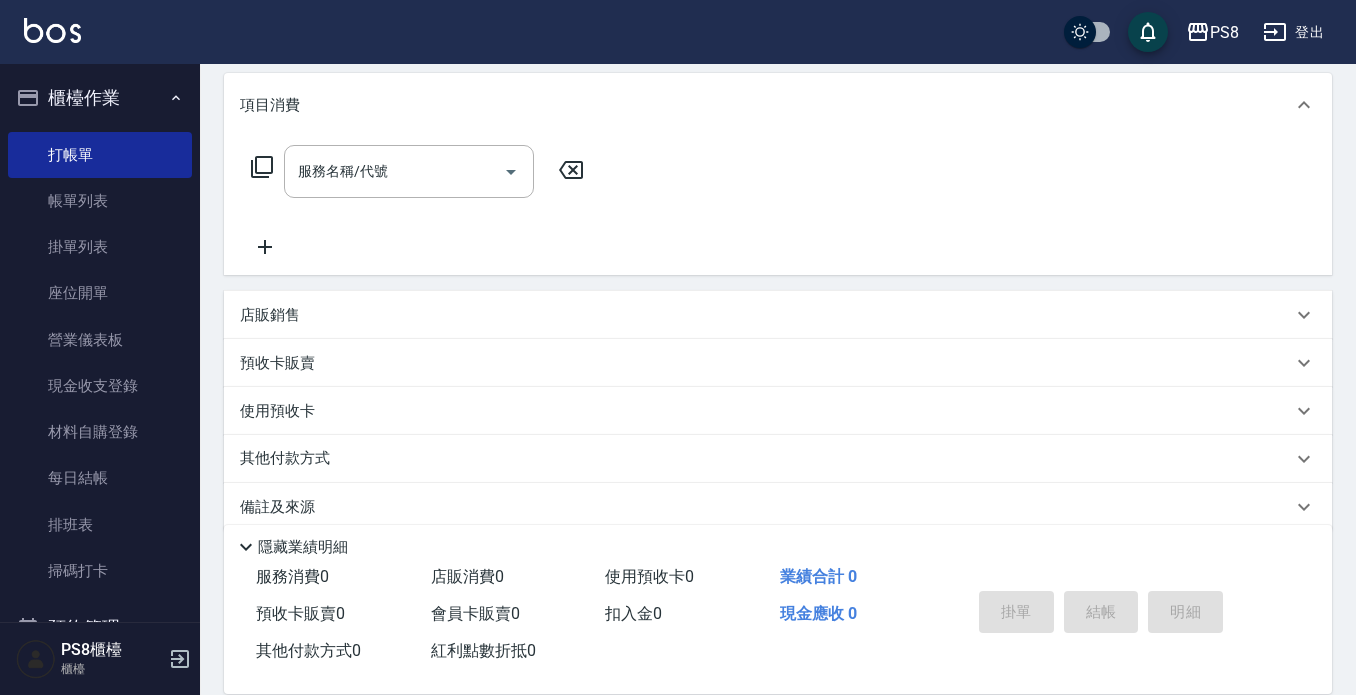 scroll, scrollTop: 279, scrollLeft: 0, axis: vertical 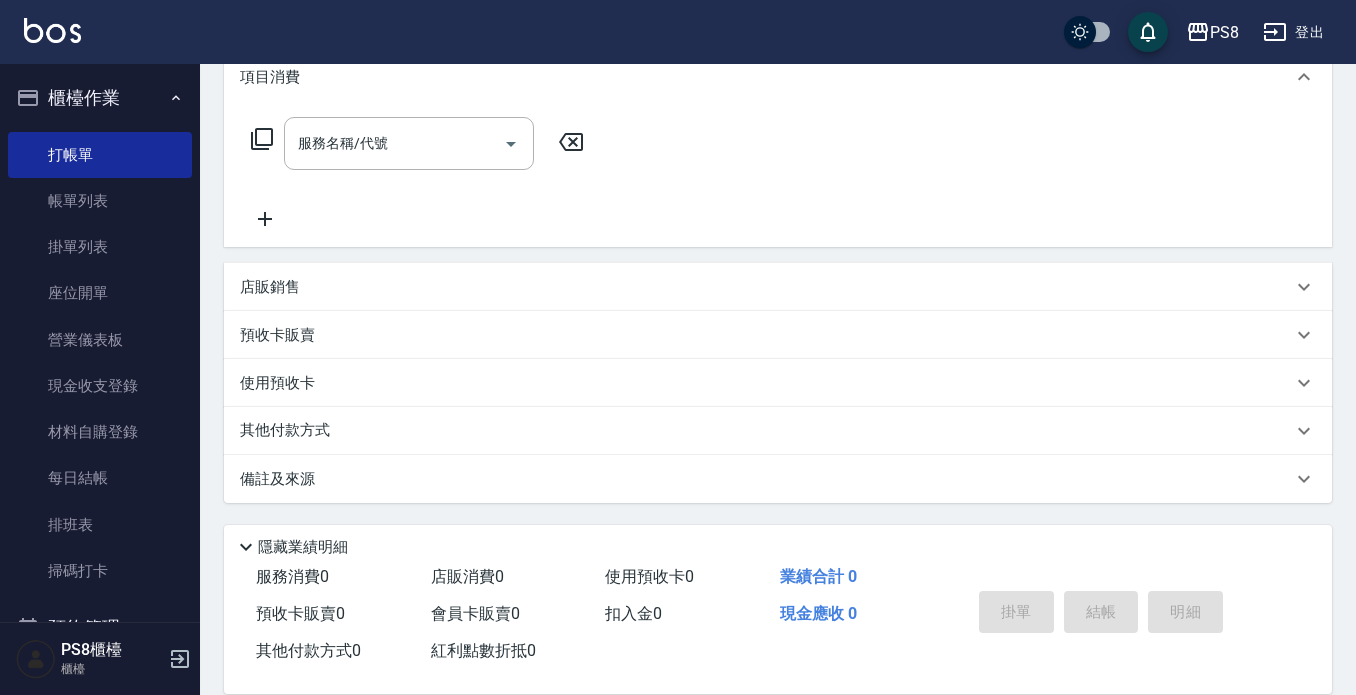 click on "店販銷售" at bounding box center (778, 287) 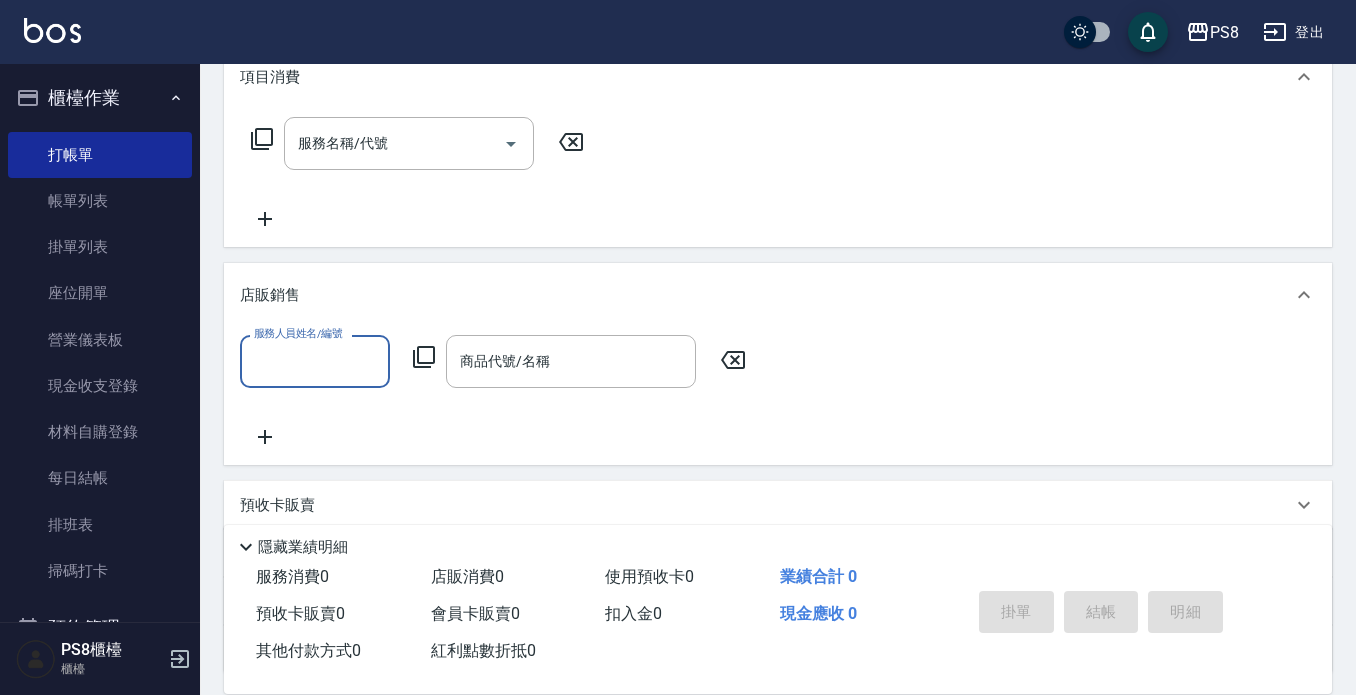 scroll, scrollTop: 0, scrollLeft: 0, axis: both 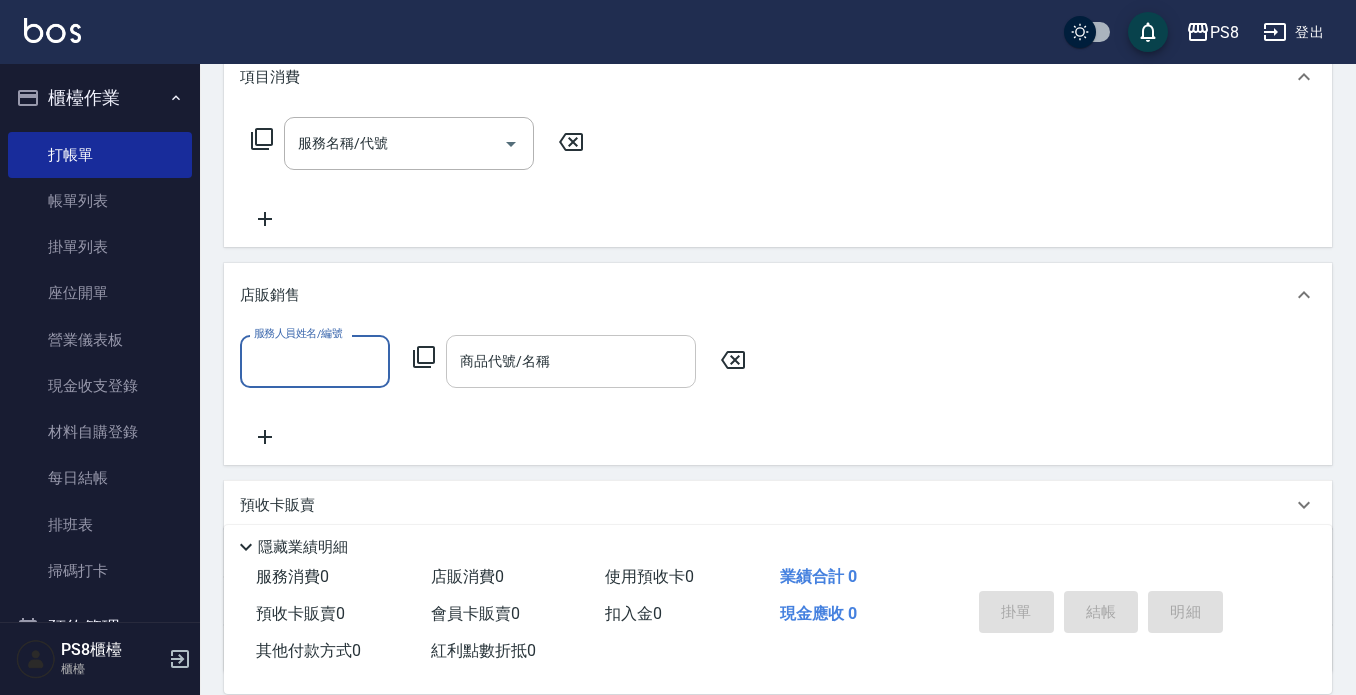 click on "商品代號/名稱" at bounding box center (571, 361) 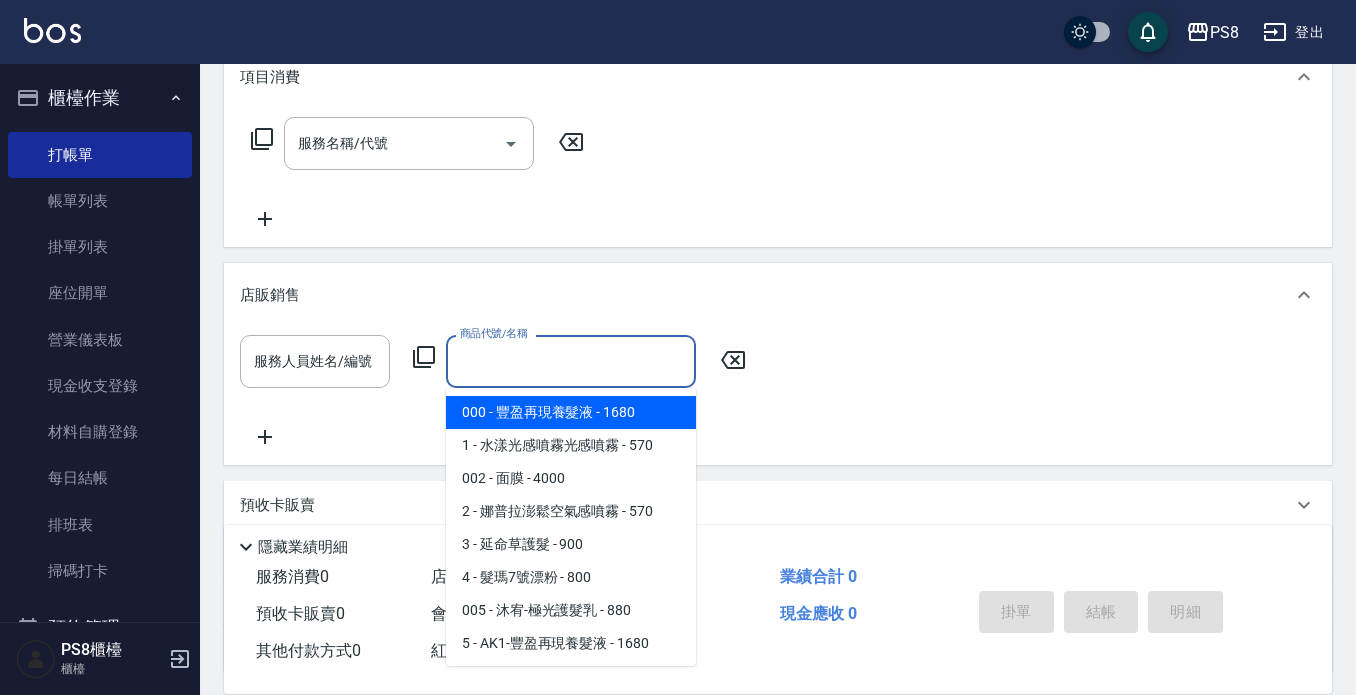 type on "＿" 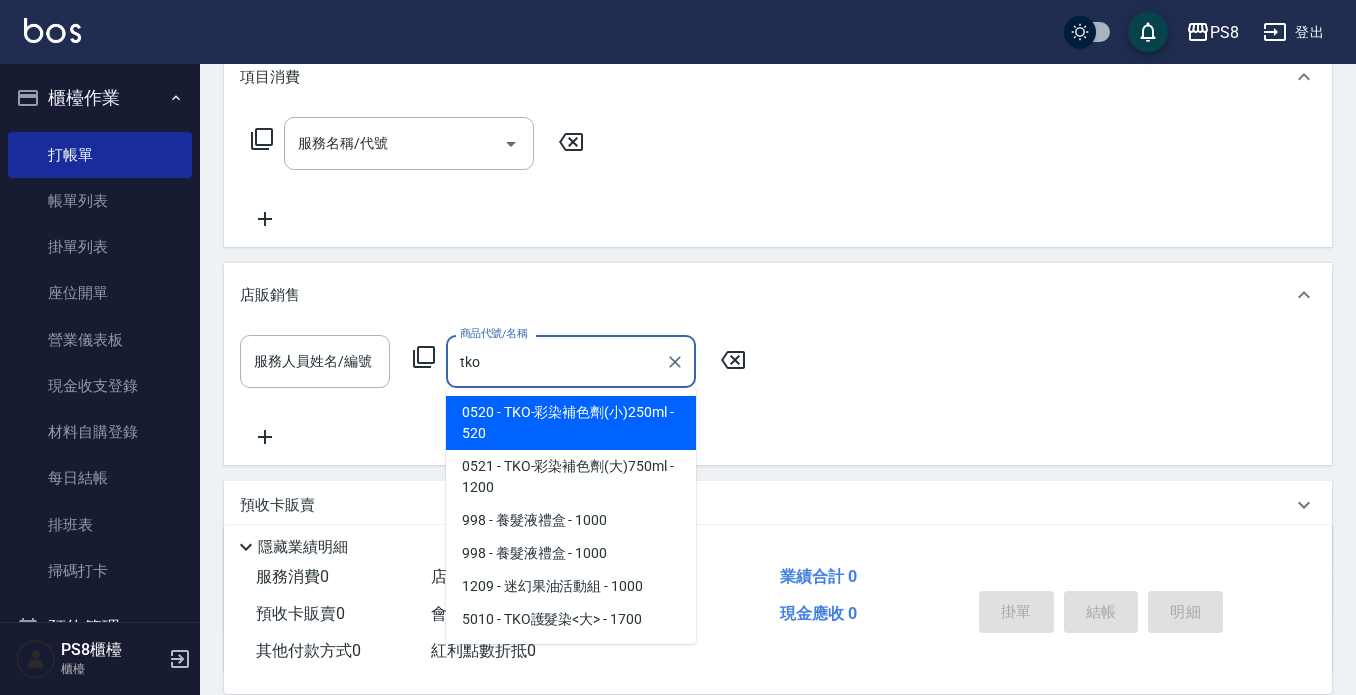 type on "tko" 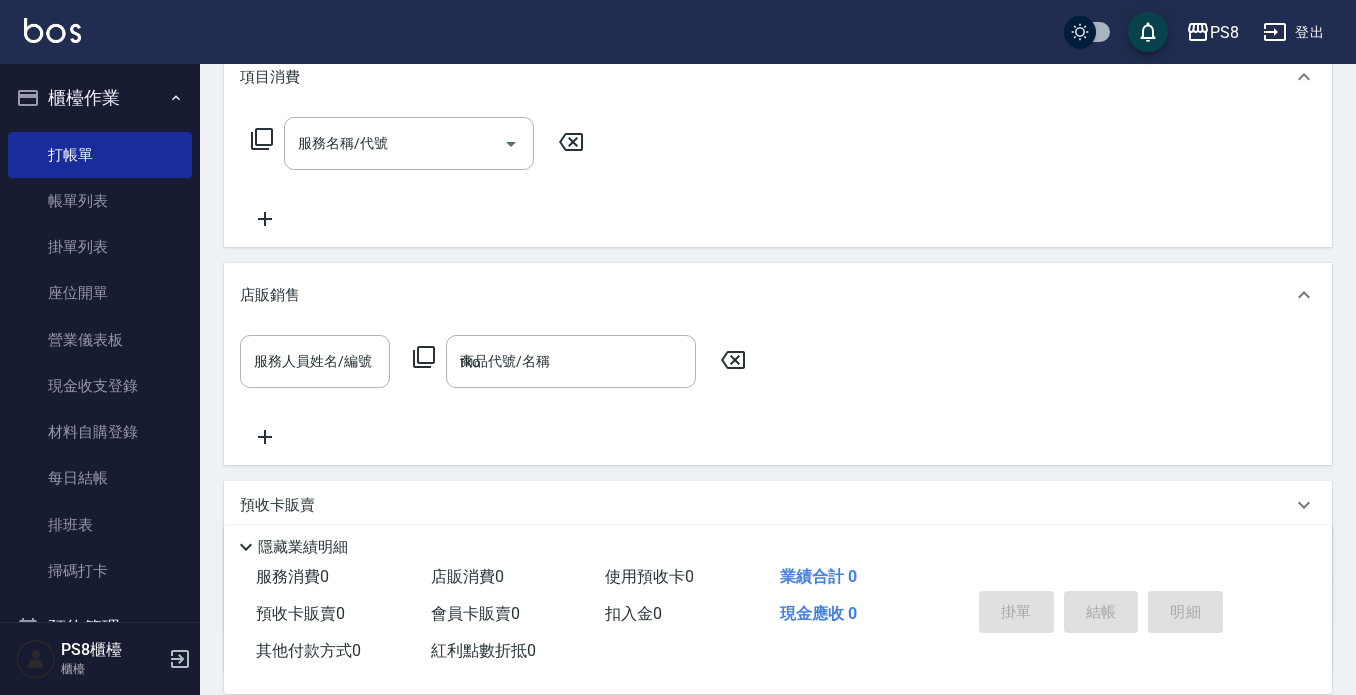 type 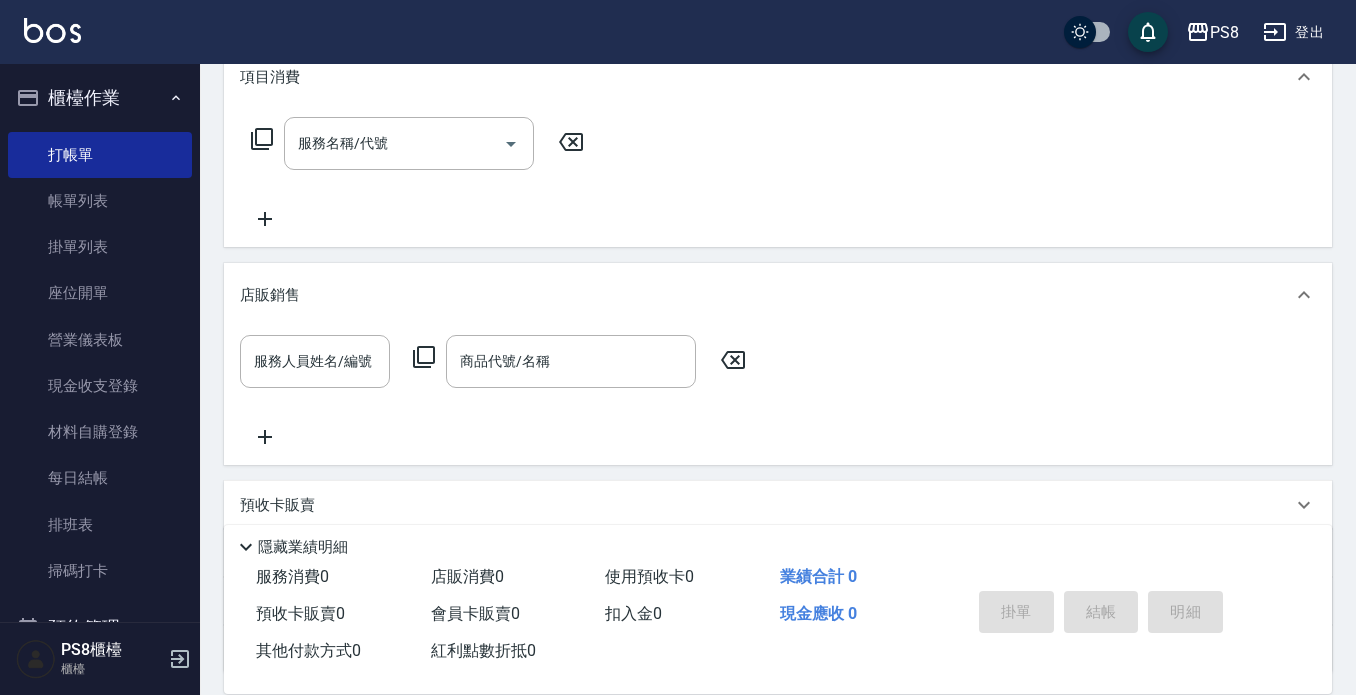 click on "服務人員姓名/編號 服務人員姓名/編號 商品代號/名稱 商品代號/名稱" at bounding box center (778, 392) 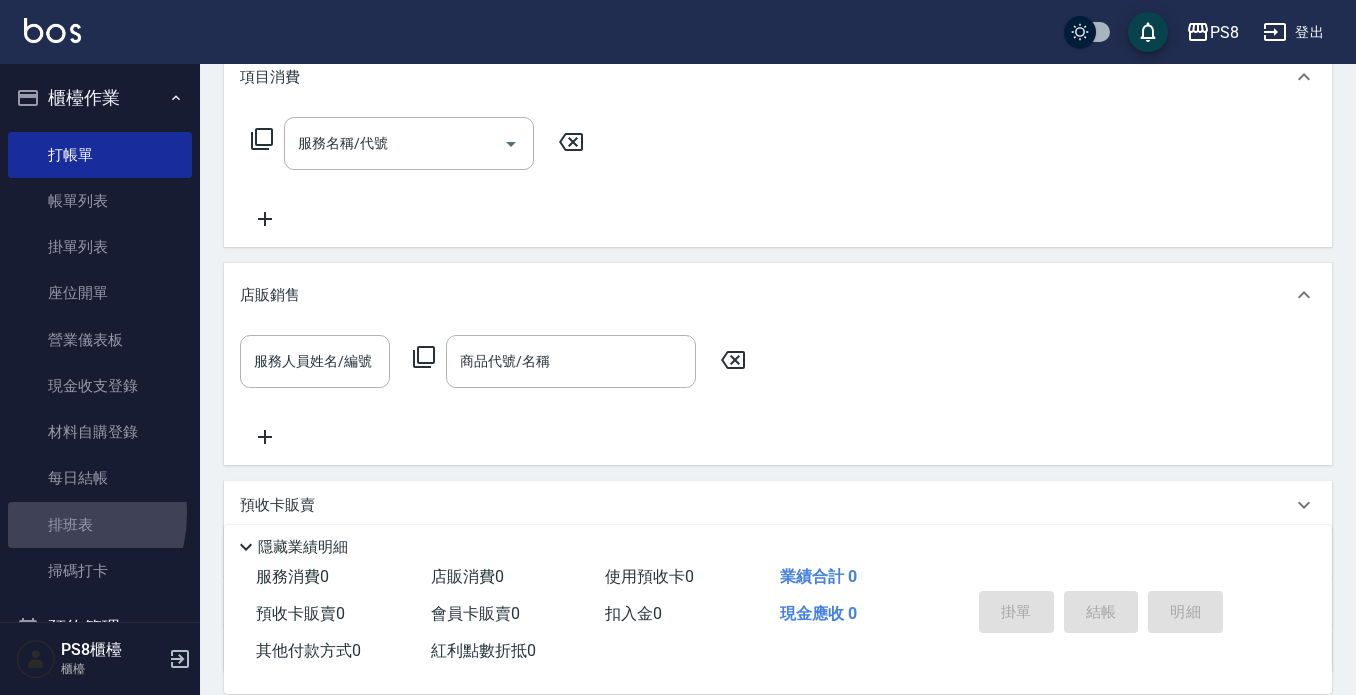 drag, startPoint x: 39, startPoint y: 513, endPoint x: 727, endPoint y: 387, distance: 699.4426 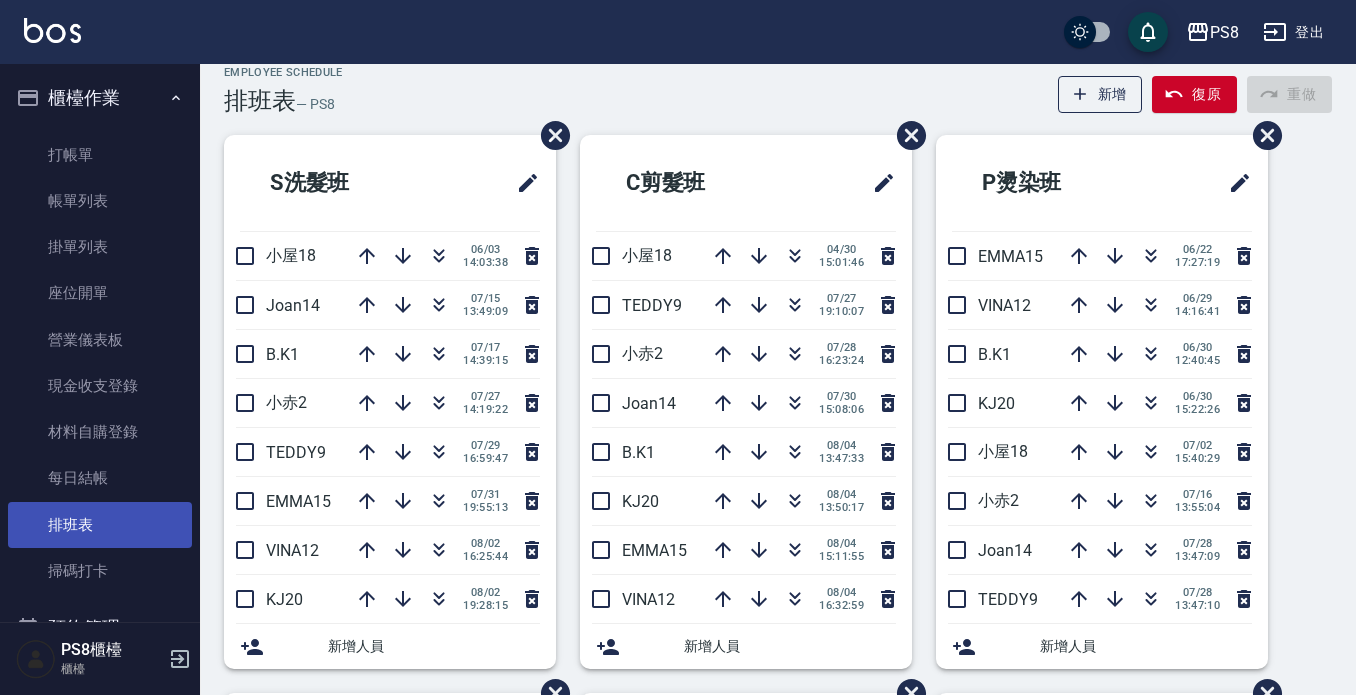 scroll, scrollTop: 0, scrollLeft: 0, axis: both 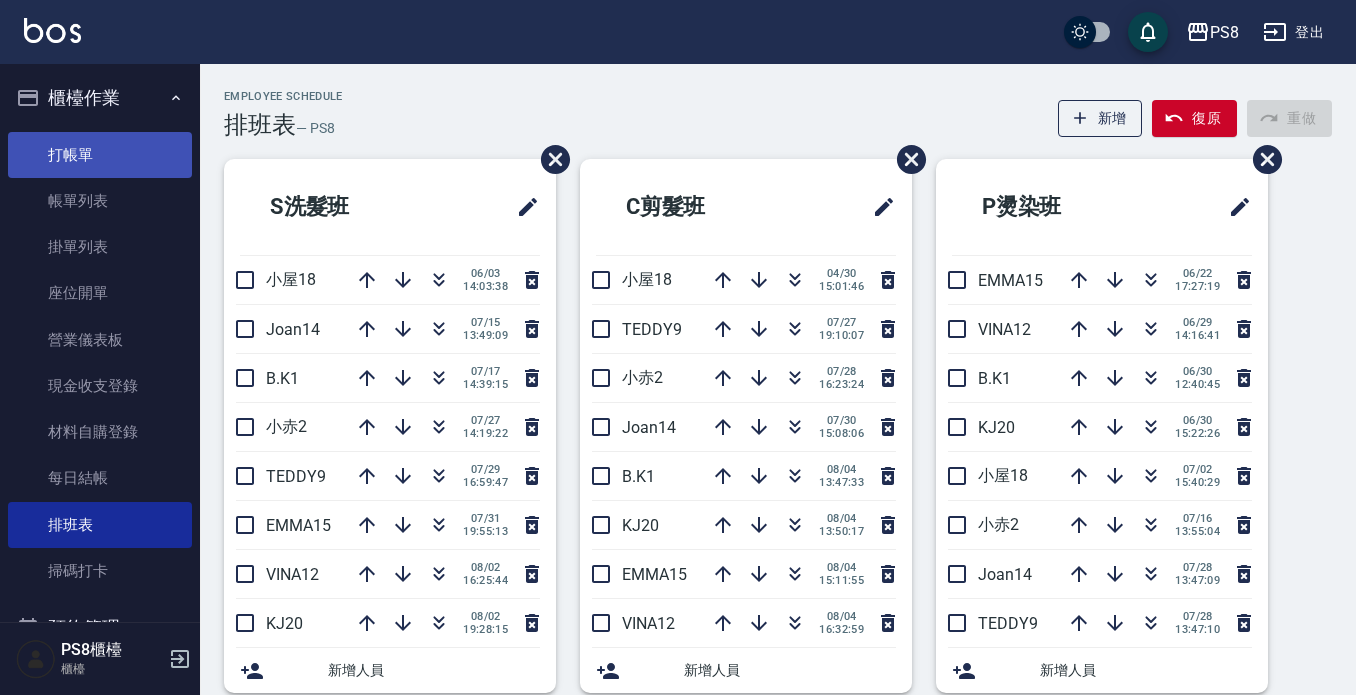 click on "打帳單" at bounding box center [100, 155] 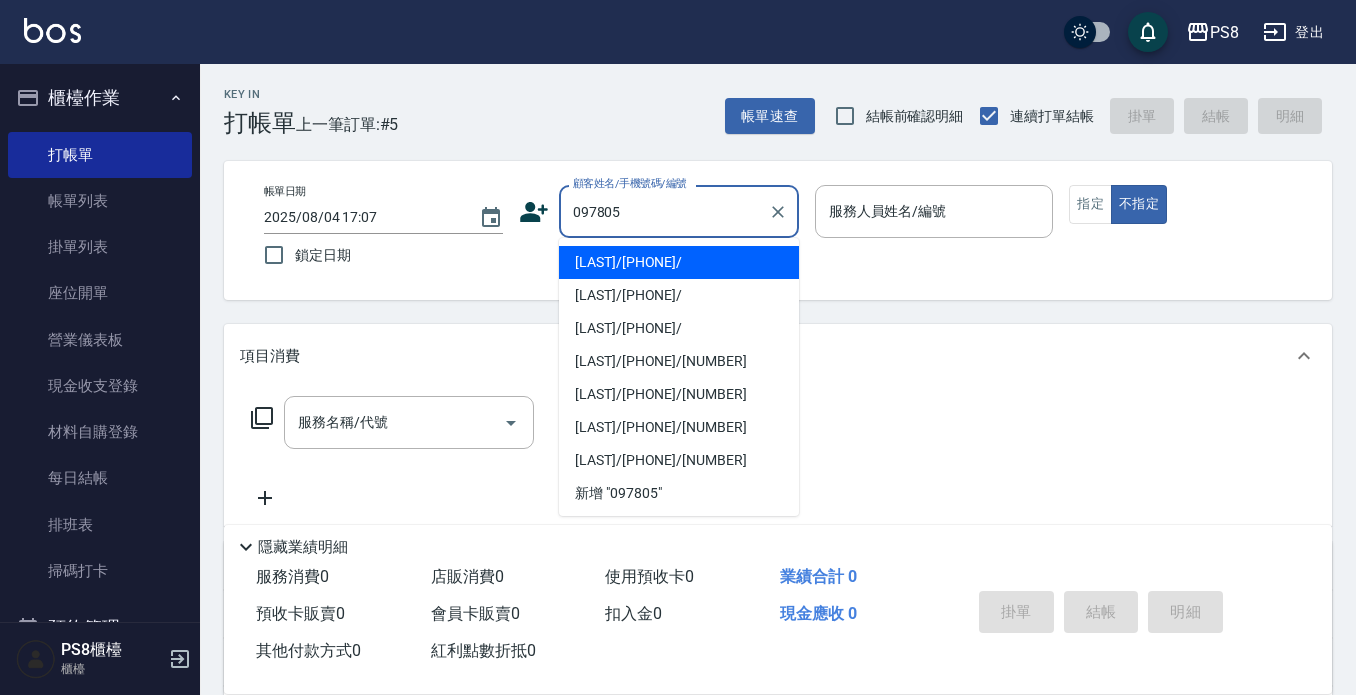 click on "[LAST]/[PHONE]/" at bounding box center [679, 262] 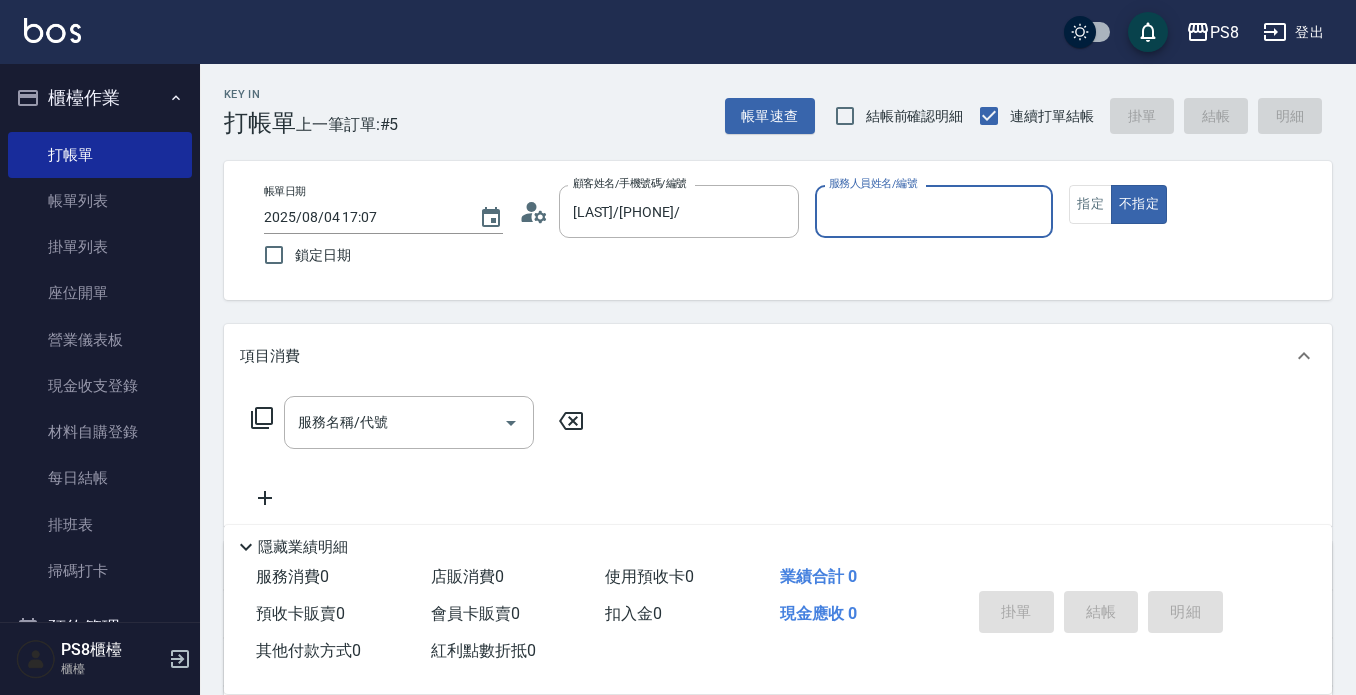 type on "YT-17" 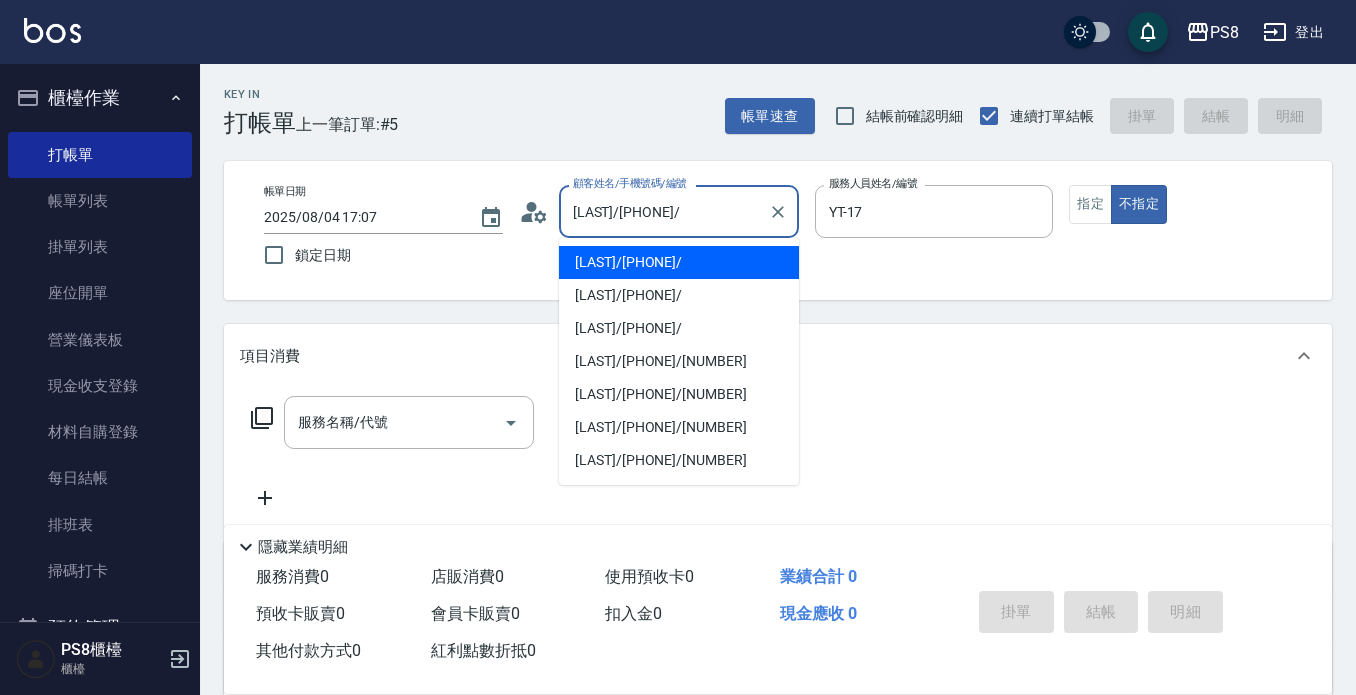 drag, startPoint x: 639, startPoint y: 212, endPoint x: 592, endPoint y: 211, distance: 47.010635 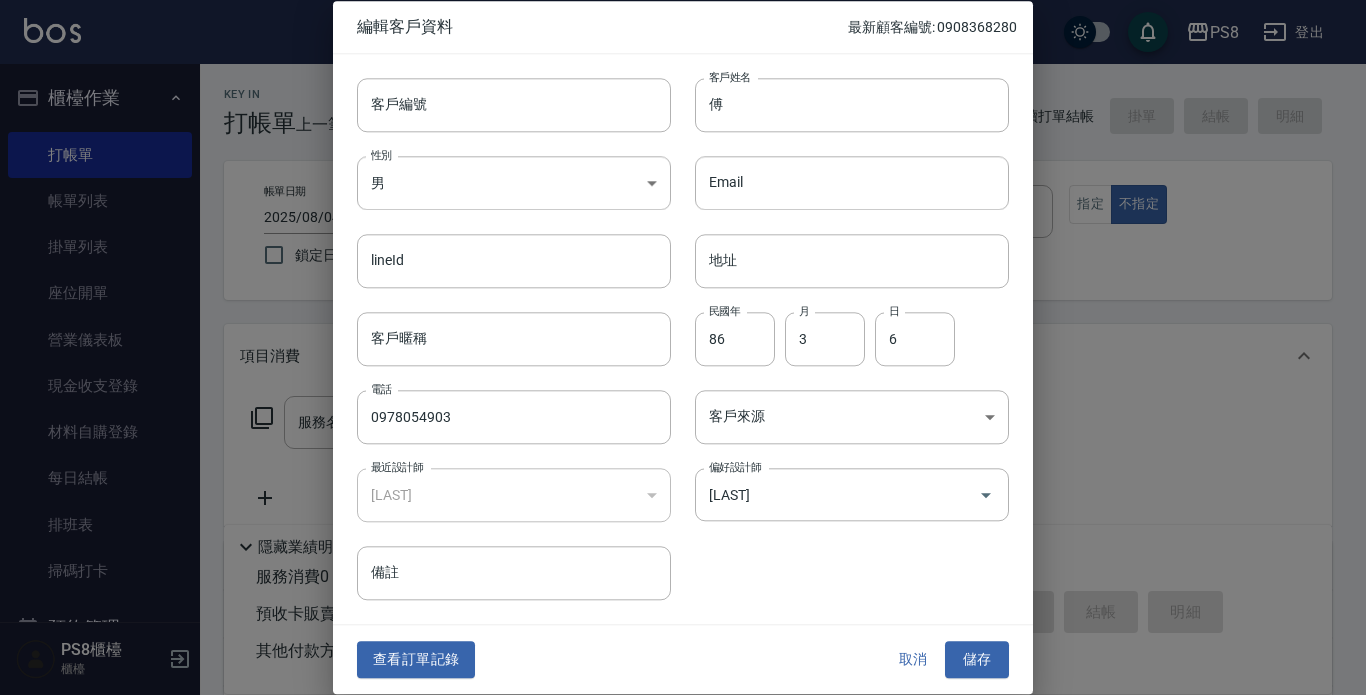 click on "查看訂單記錄" at bounding box center (416, 660) 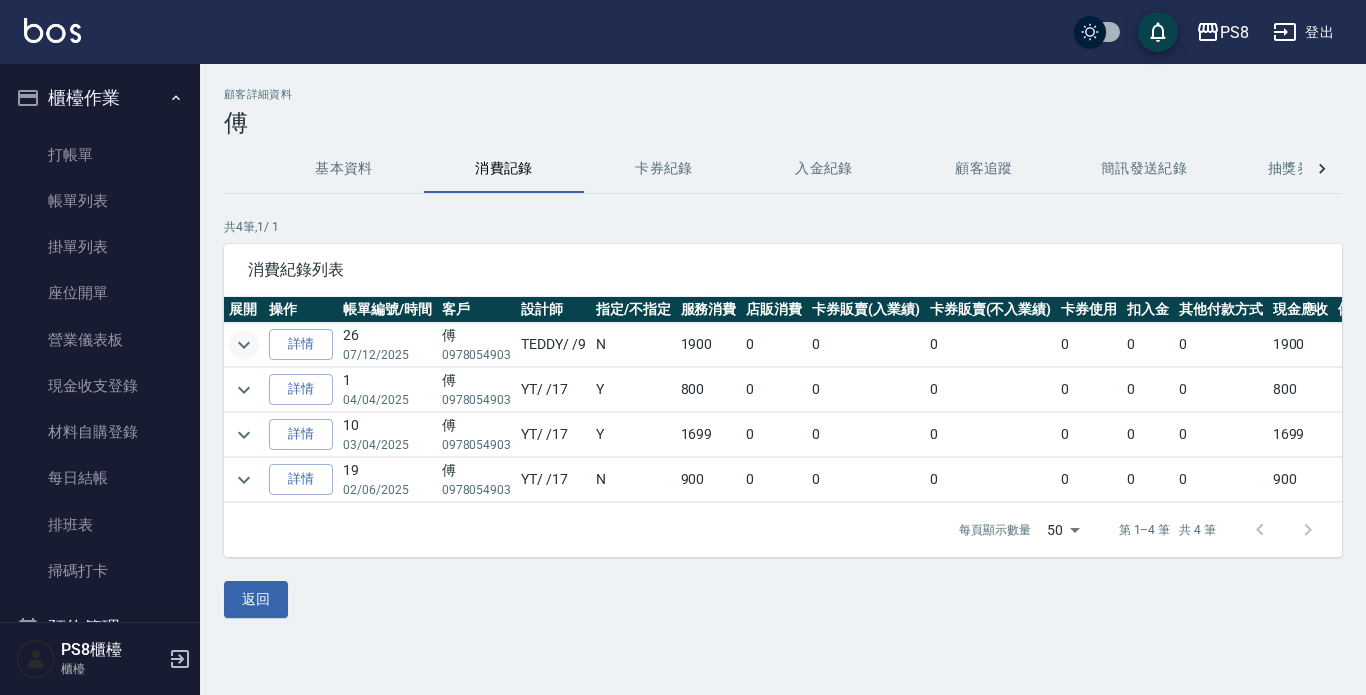 click 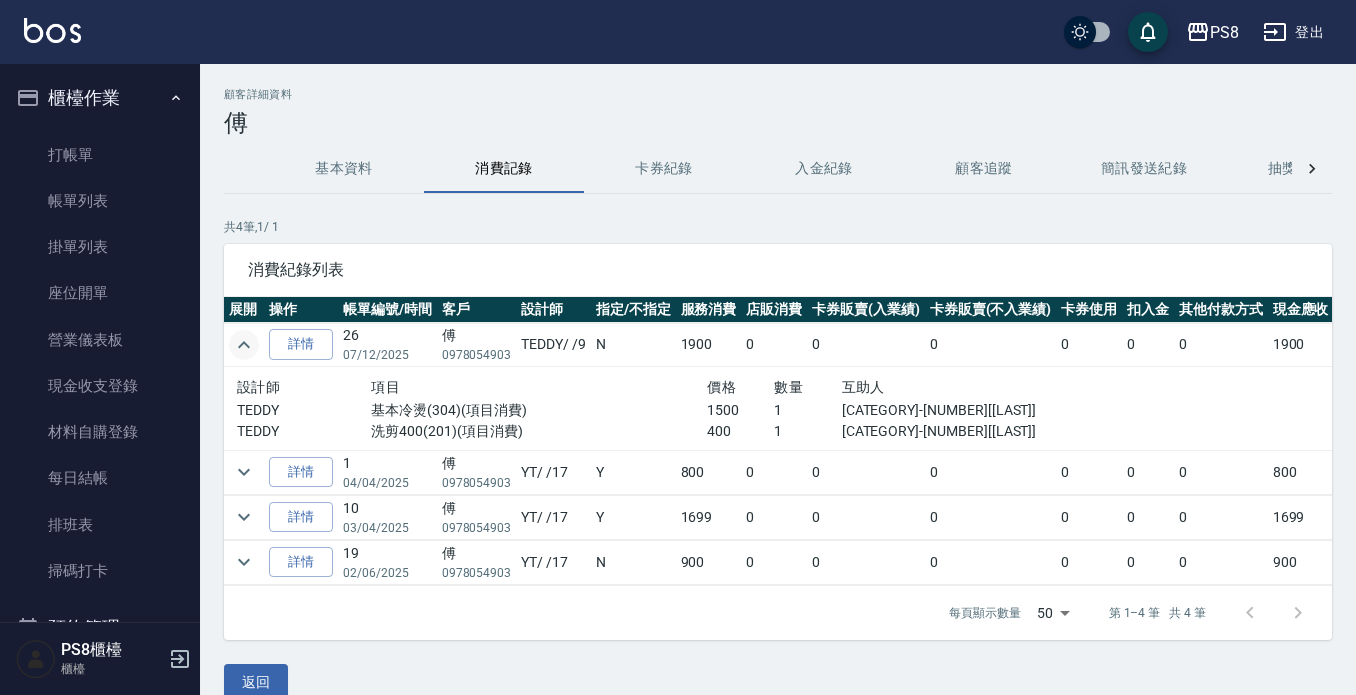 click 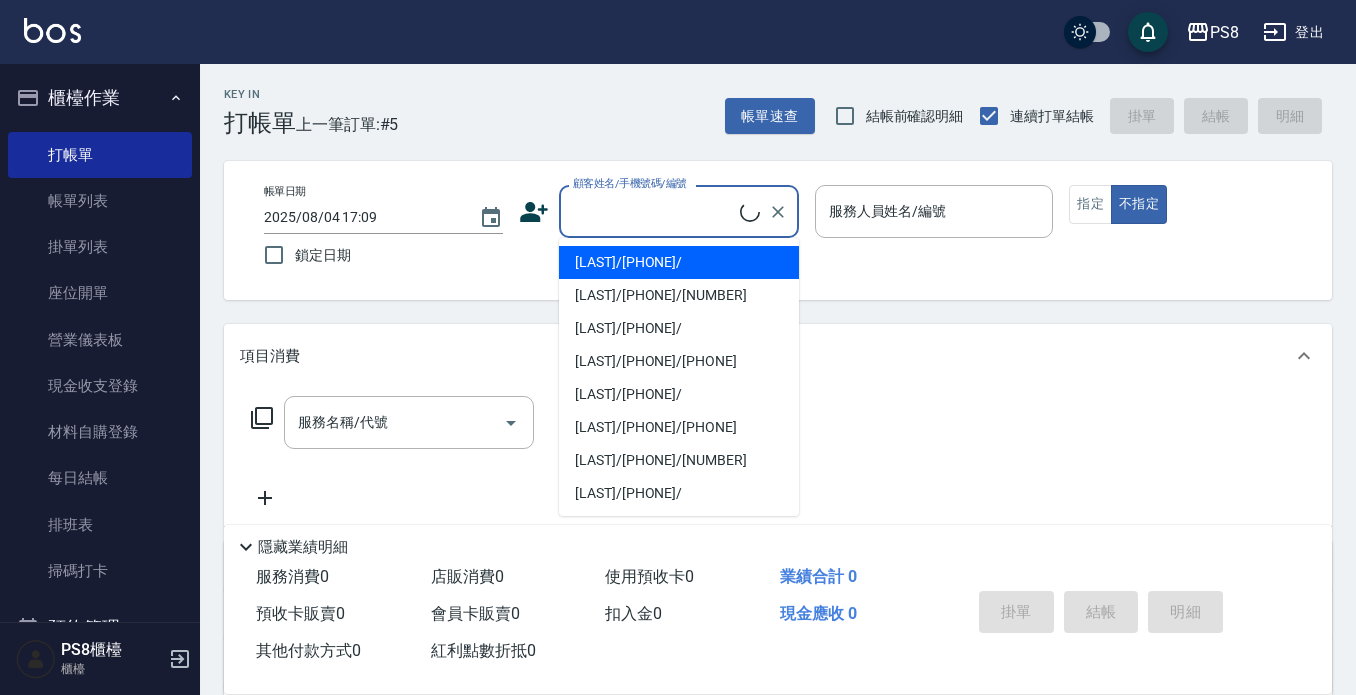 click on "顧客姓名/手機號碼/編號" at bounding box center (654, 211) 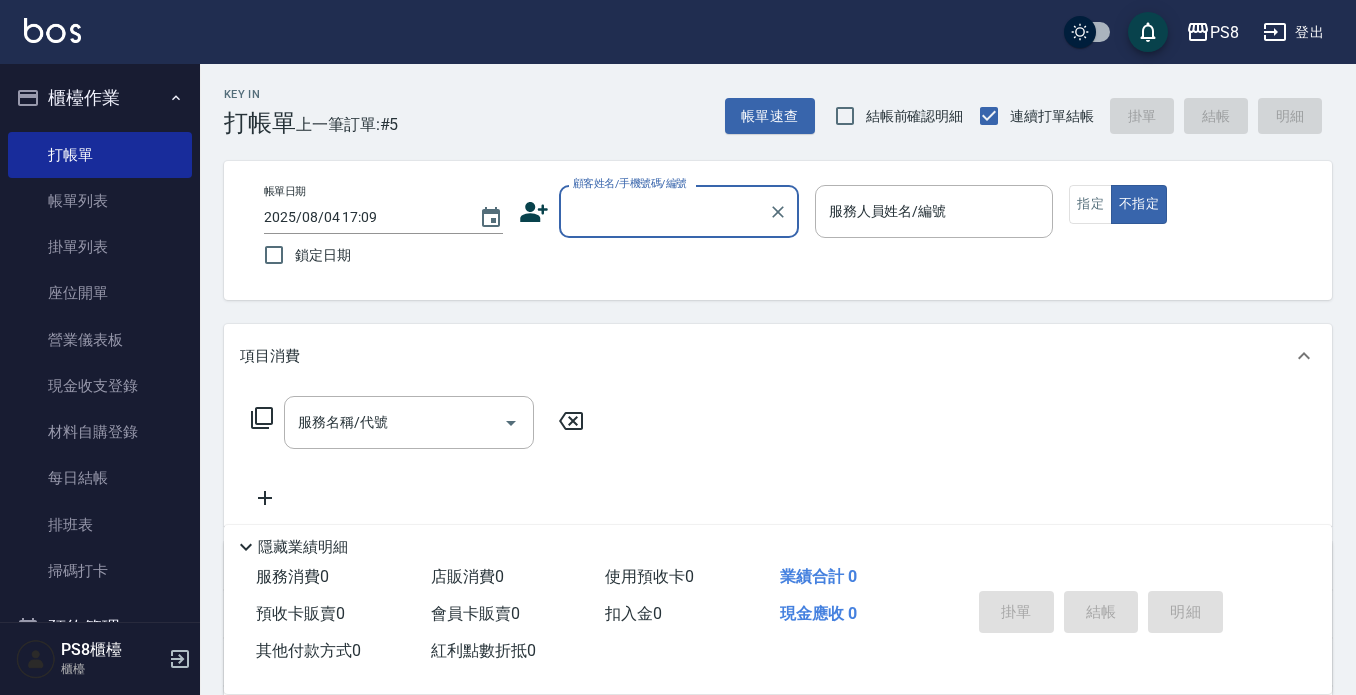 drag, startPoint x: 592, startPoint y: 211, endPoint x: 581, endPoint y: 203, distance: 13.601471 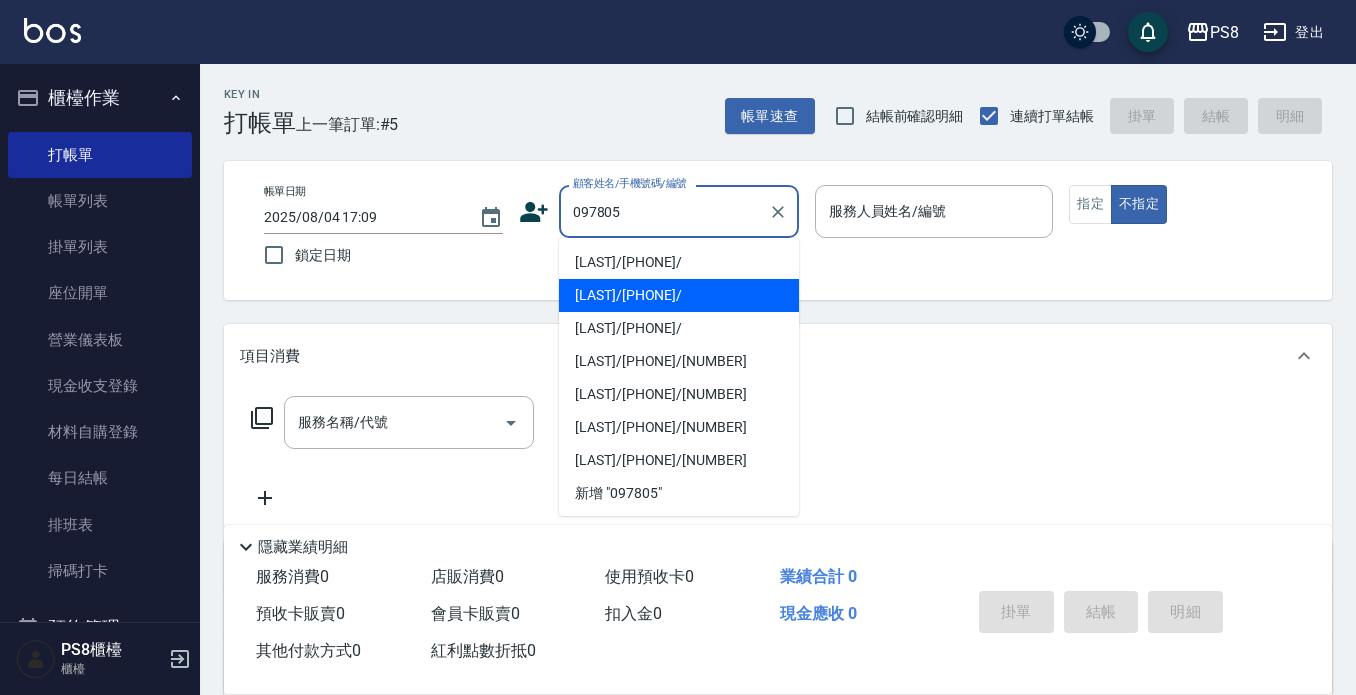 click on "[LAST]/[PHONE]/" at bounding box center (679, 295) 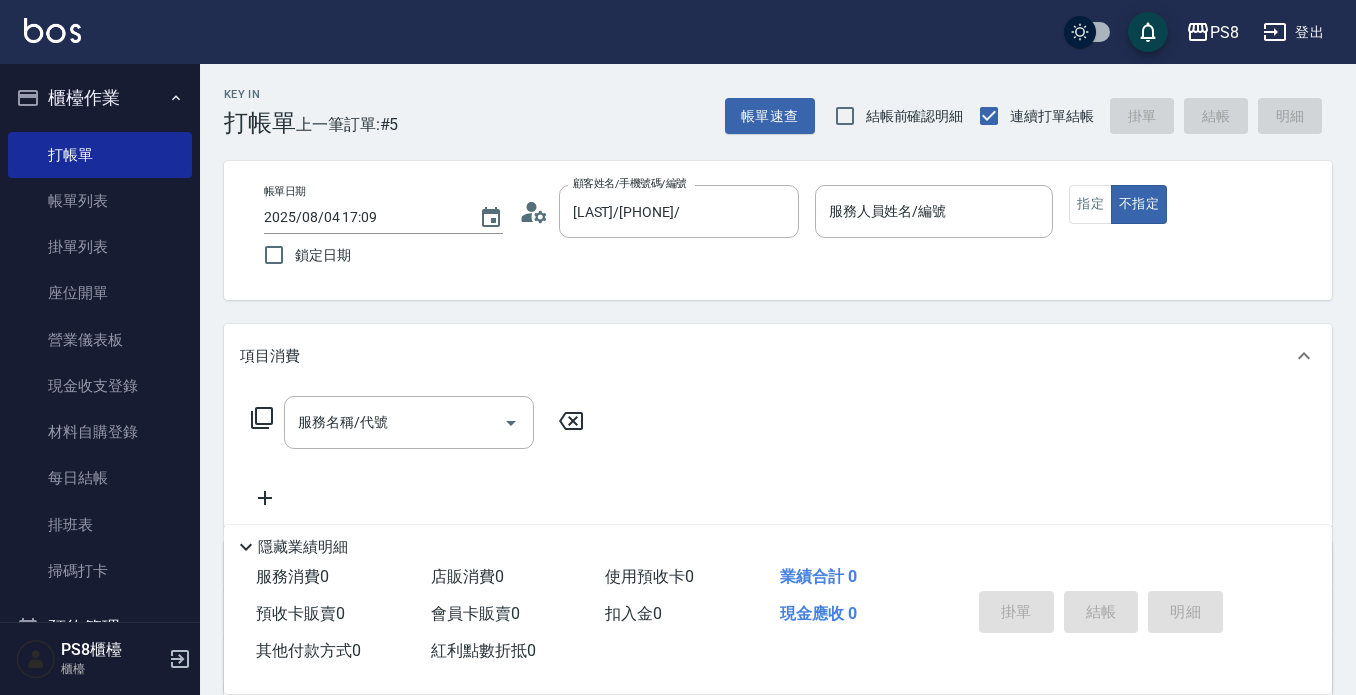 click 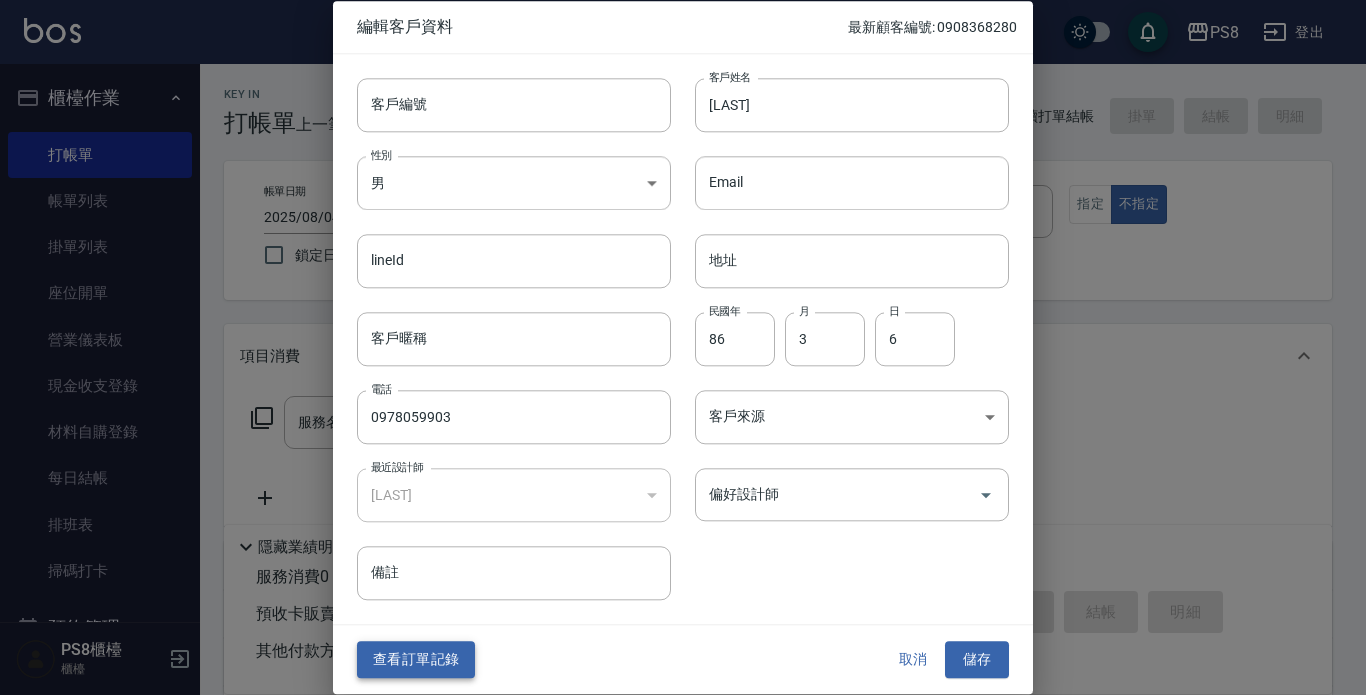 click on "查看訂單記錄" at bounding box center (416, 660) 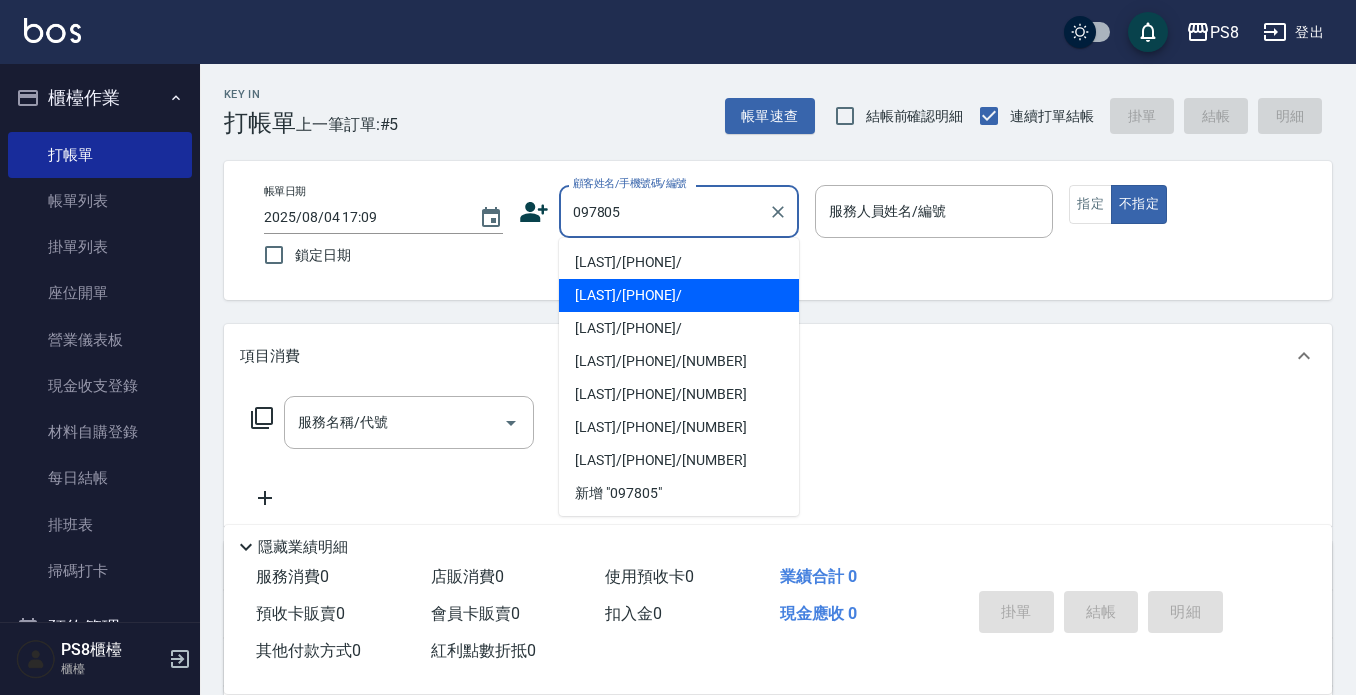 click on "[LAST]/[PHONE]/" at bounding box center (679, 295) 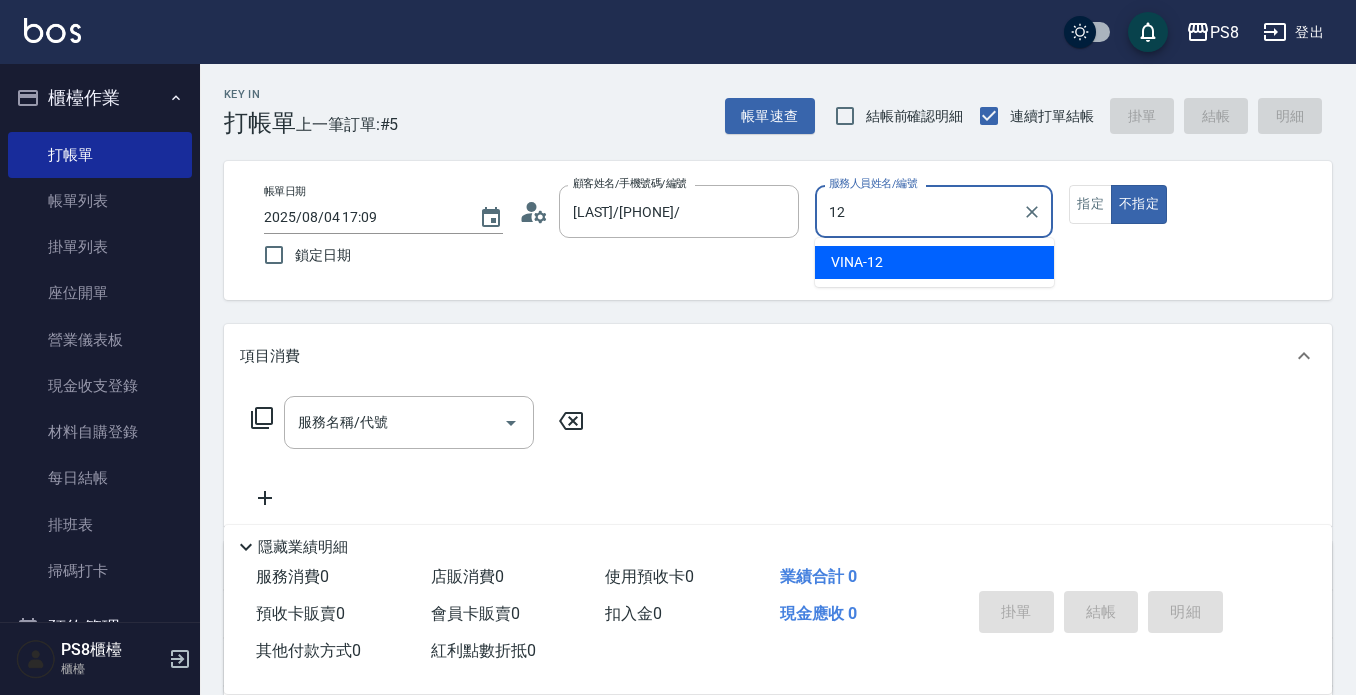 type on "VINA-12" 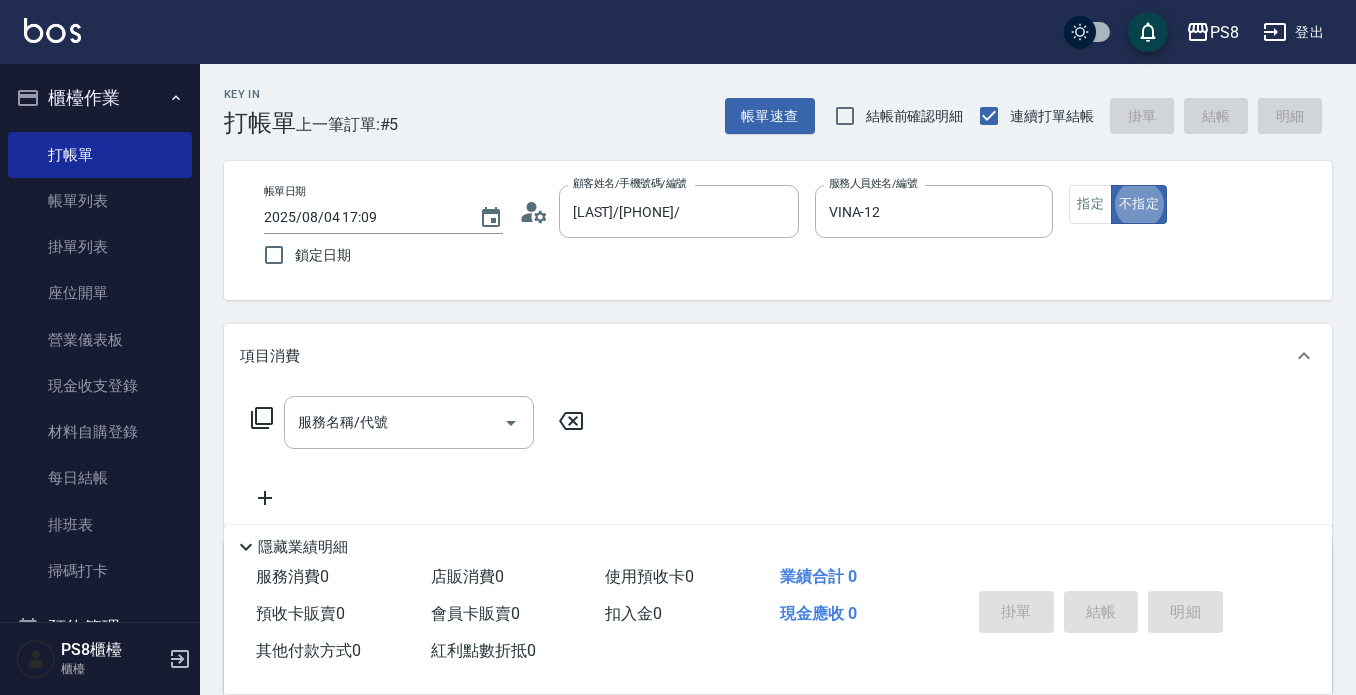 type on "false" 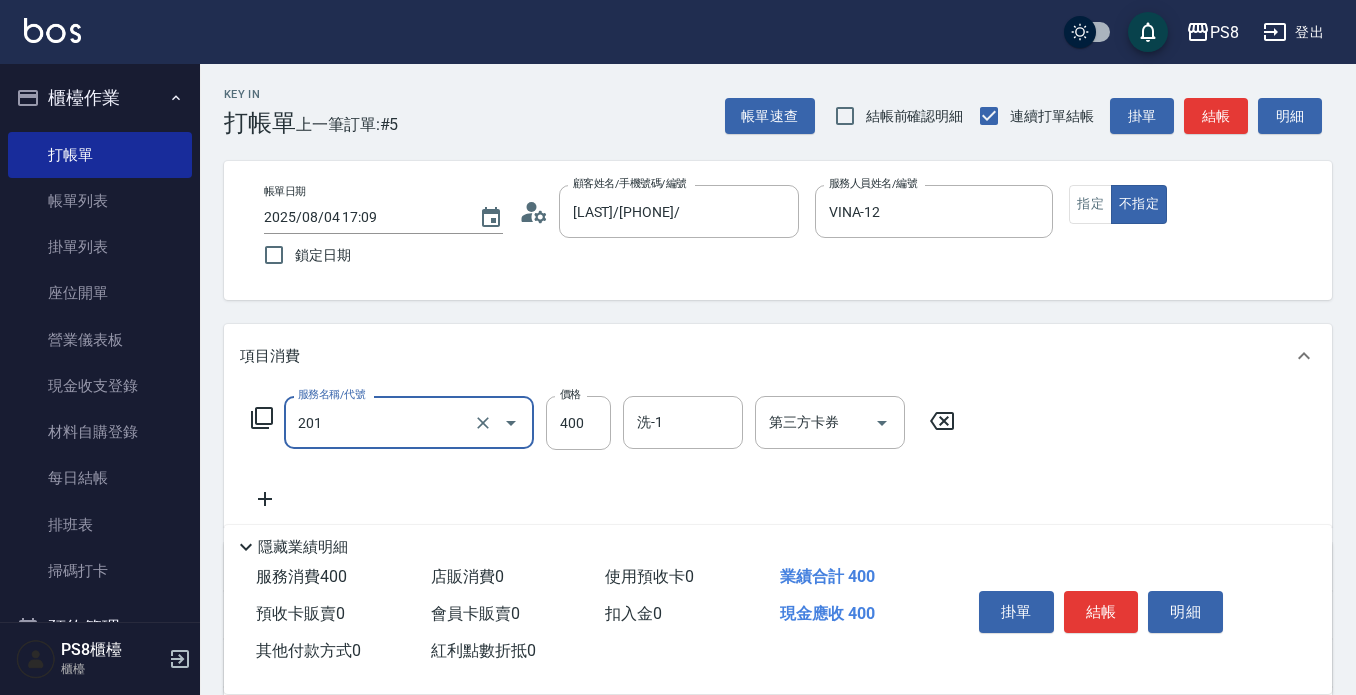 type on "洗剪400(201)" 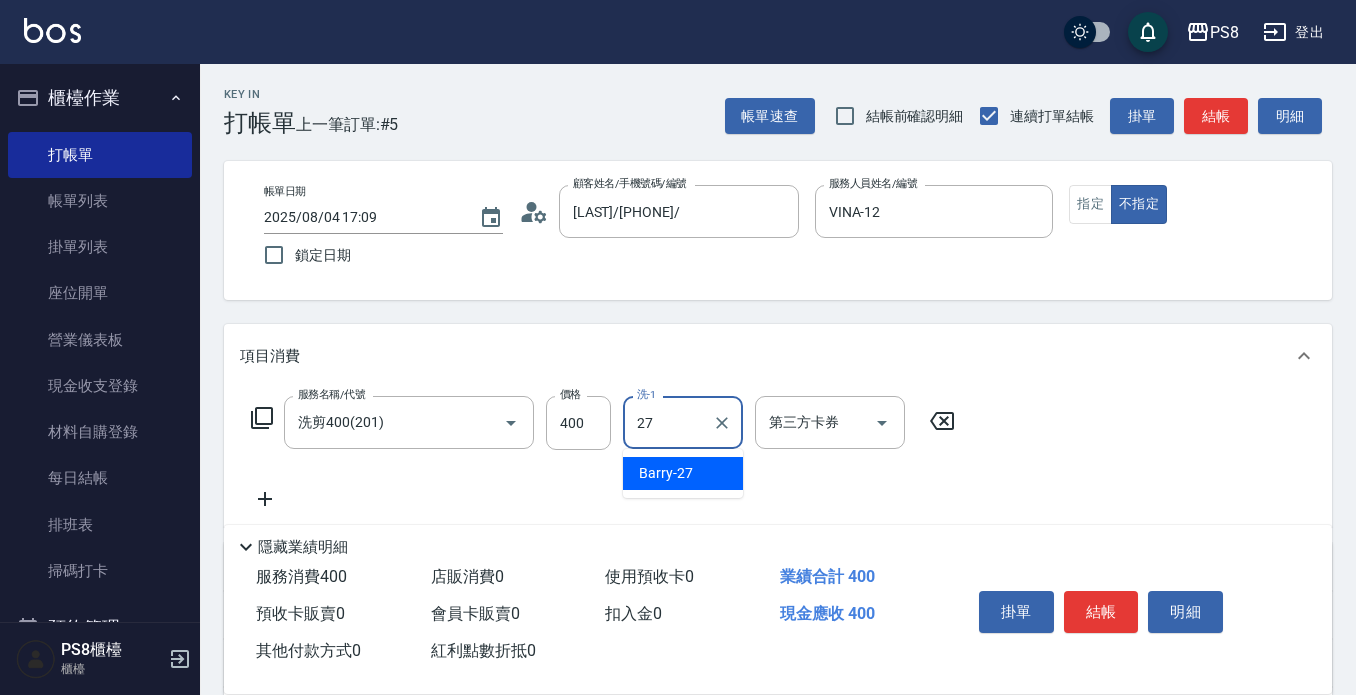 type on "[LAST]-[NUMBER]" 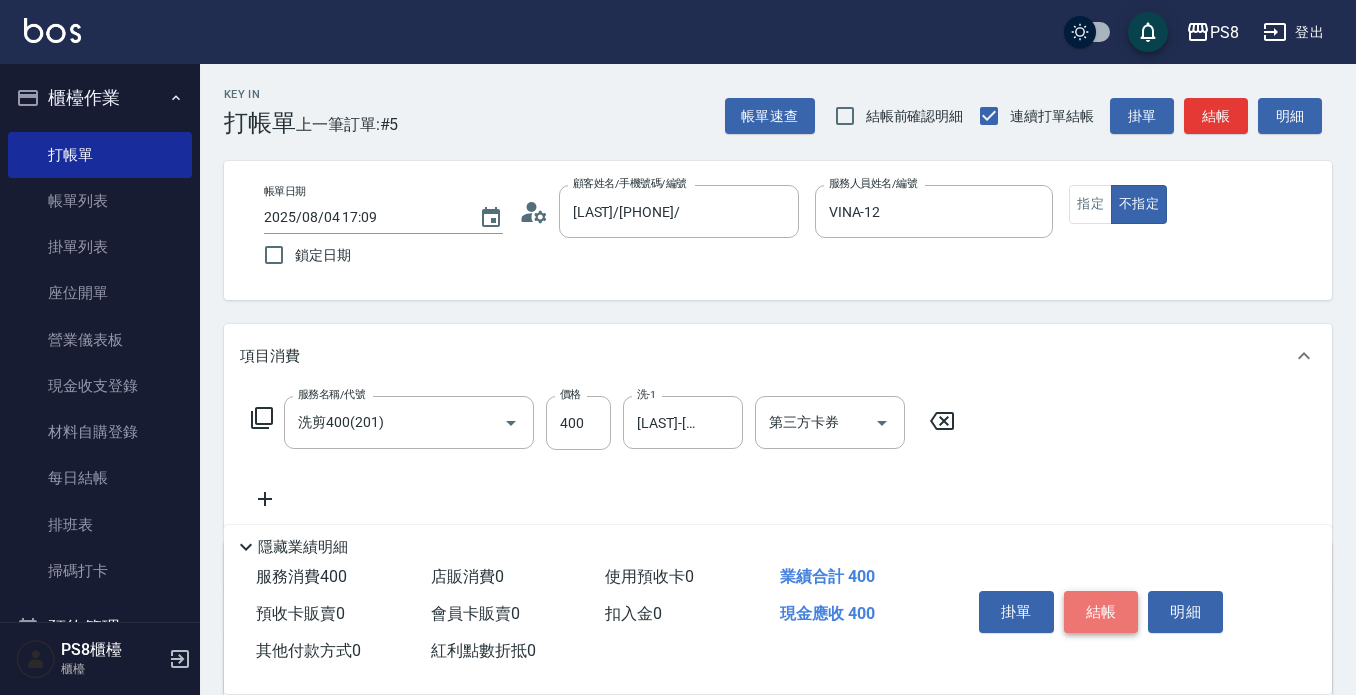 click on "結帳" at bounding box center (1101, 612) 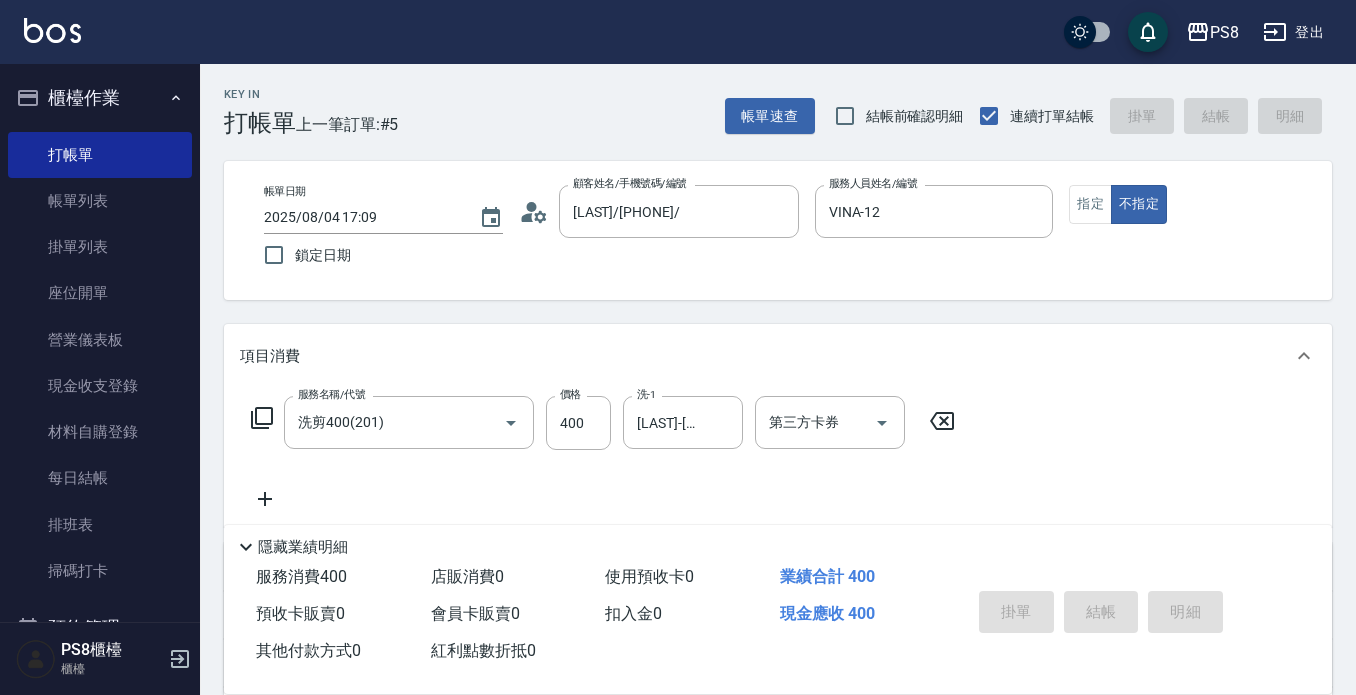 type on "2025/08/04 17:10" 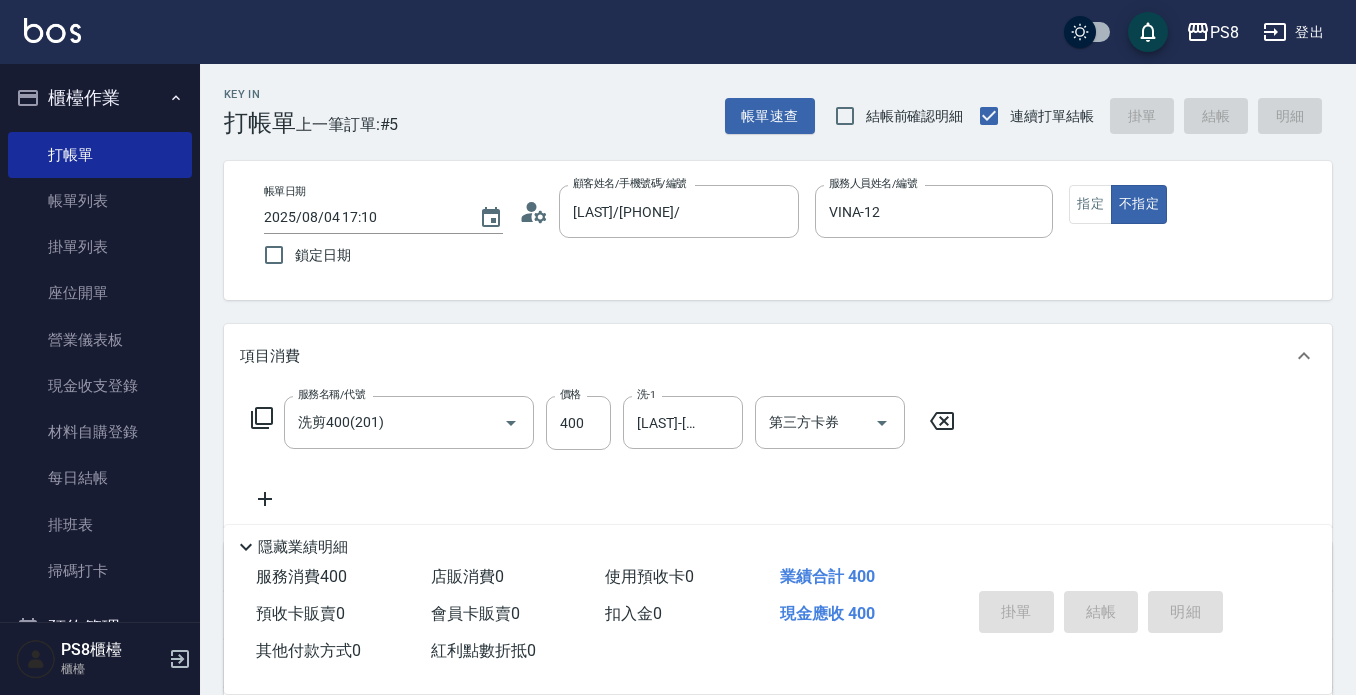 type 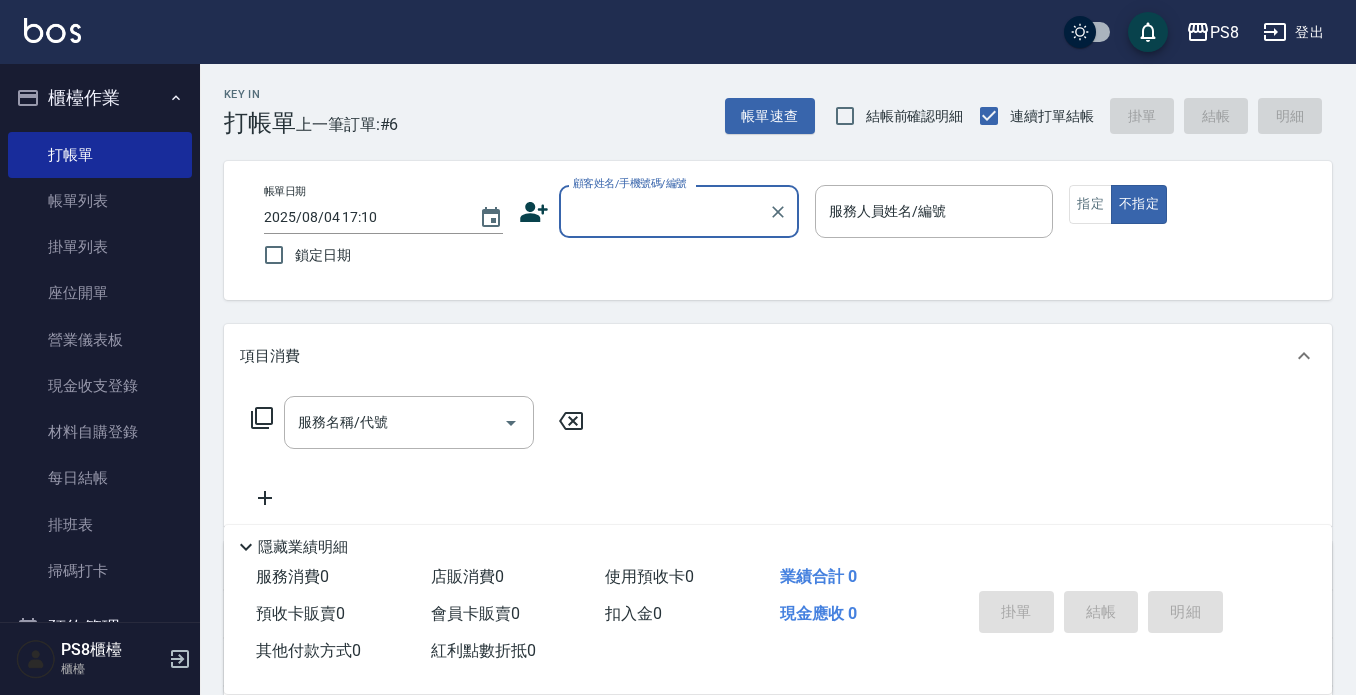 drag, startPoint x: 670, startPoint y: 185, endPoint x: 670, endPoint y: 212, distance: 27 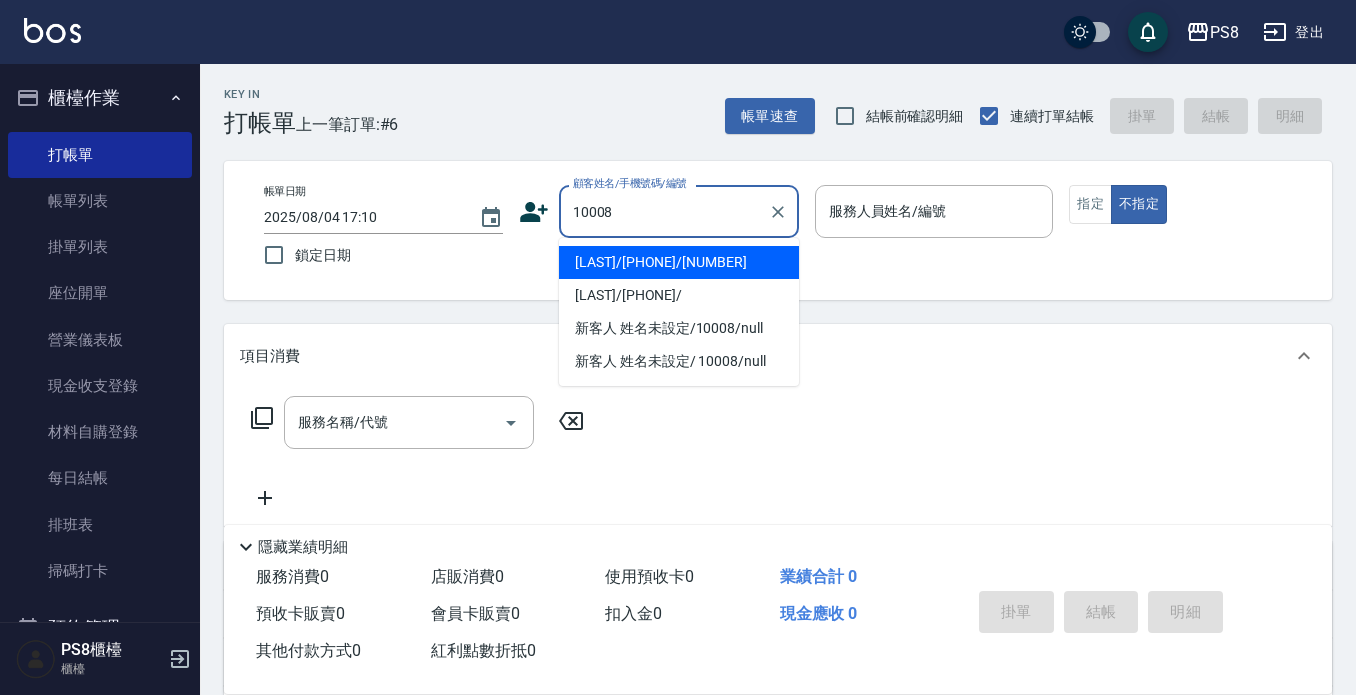 drag, startPoint x: 654, startPoint y: 262, endPoint x: 659, endPoint y: 243, distance: 19.646883 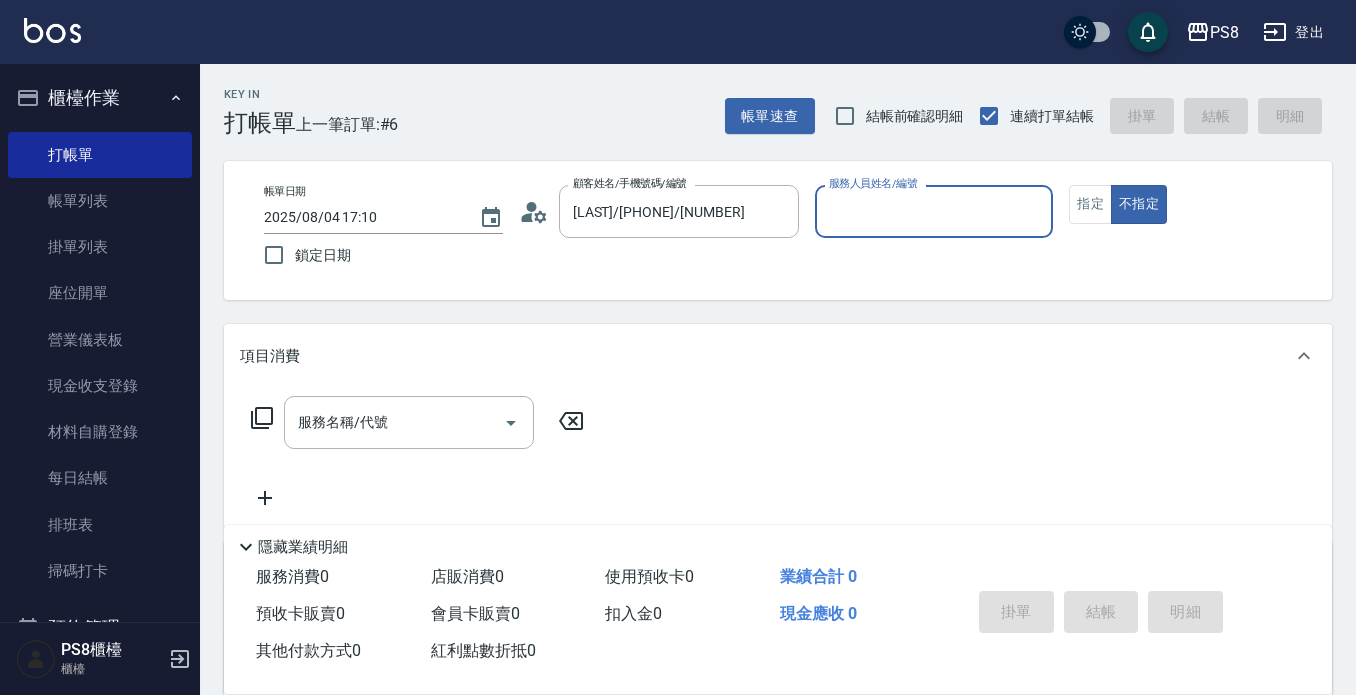 type on "SANNY-10" 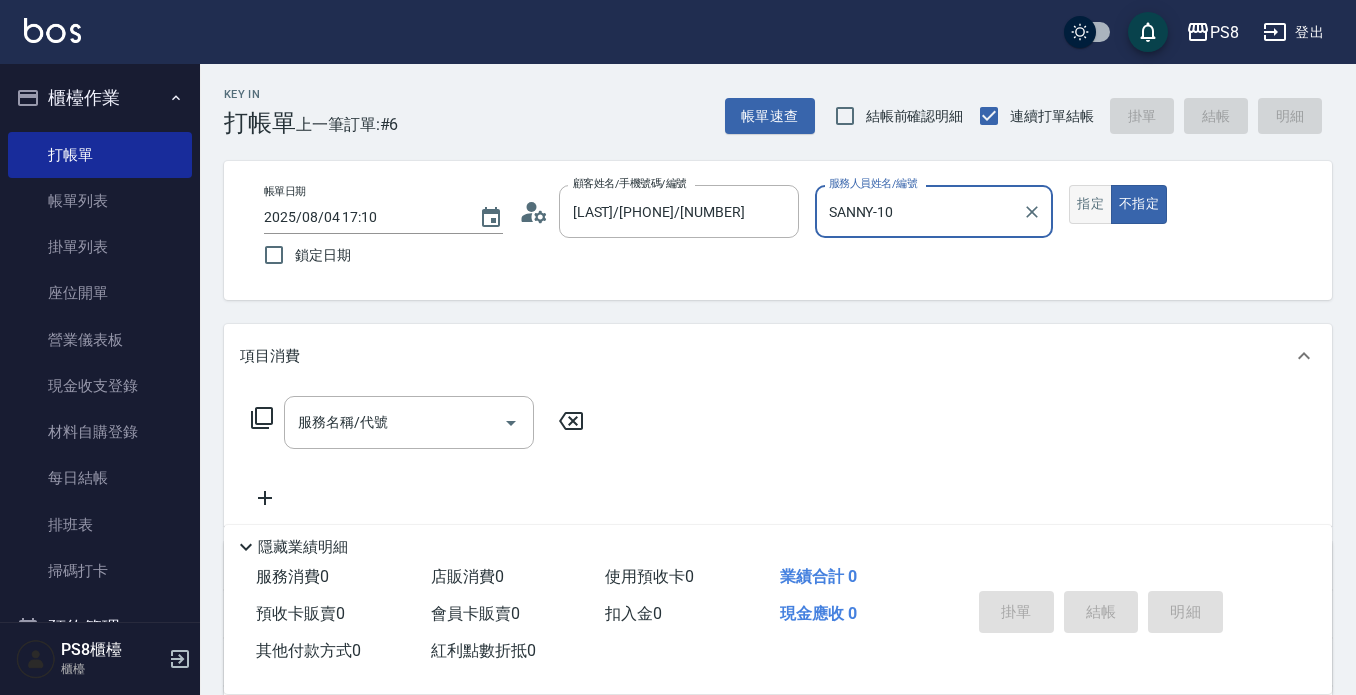 click on "指定" at bounding box center (1090, 204) 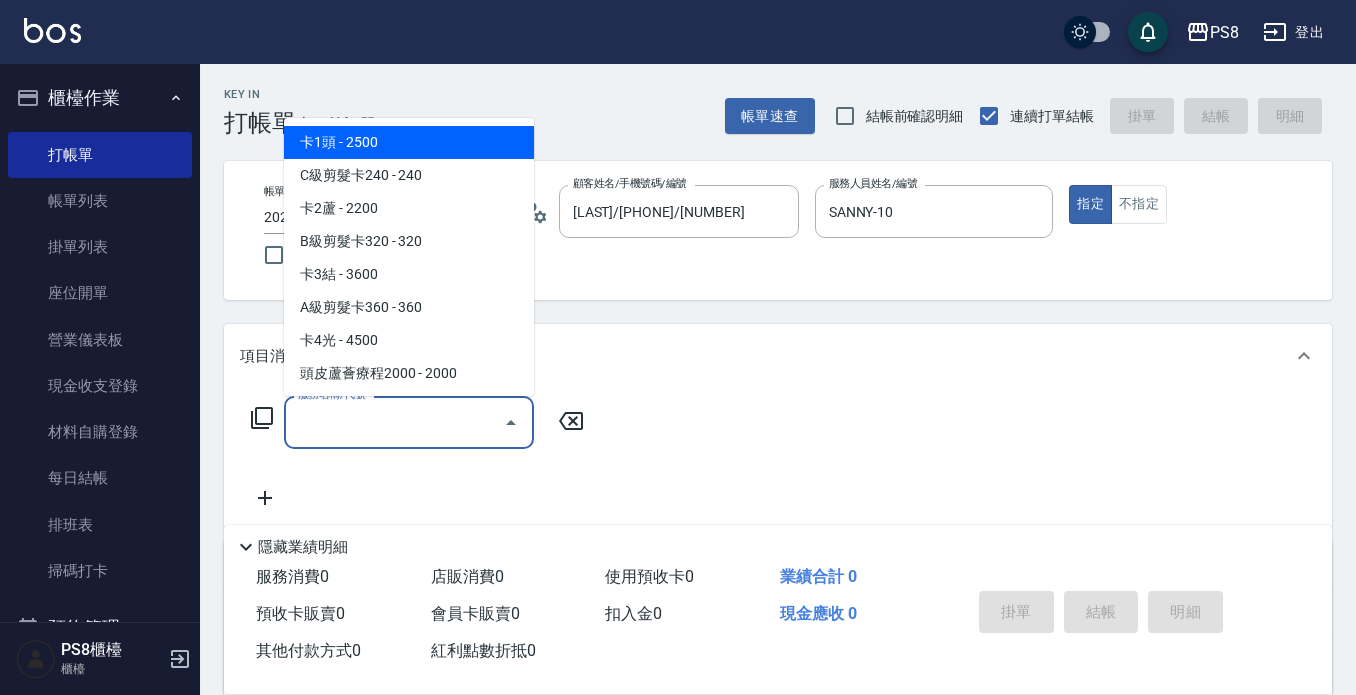 click on "服務名稱/代號" at bounding box center [394, 422] 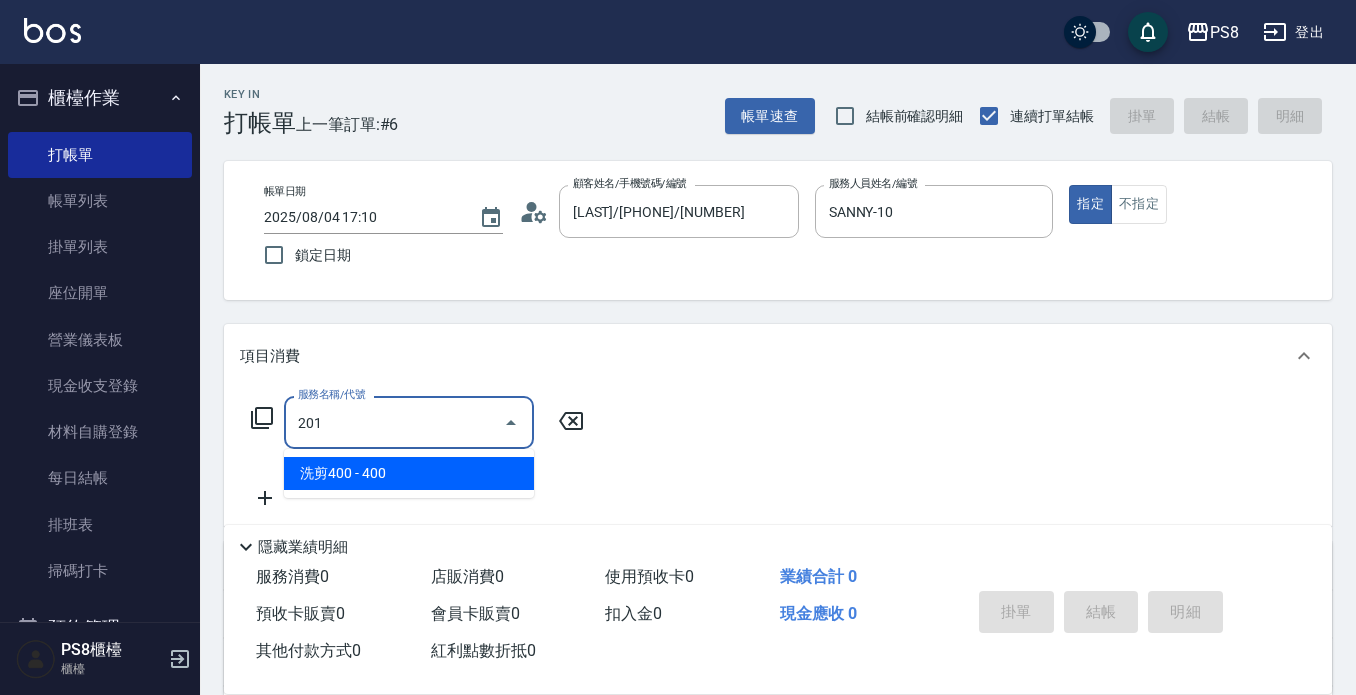 click on "洗剪400 - 400" at bounding box center (409, 473) 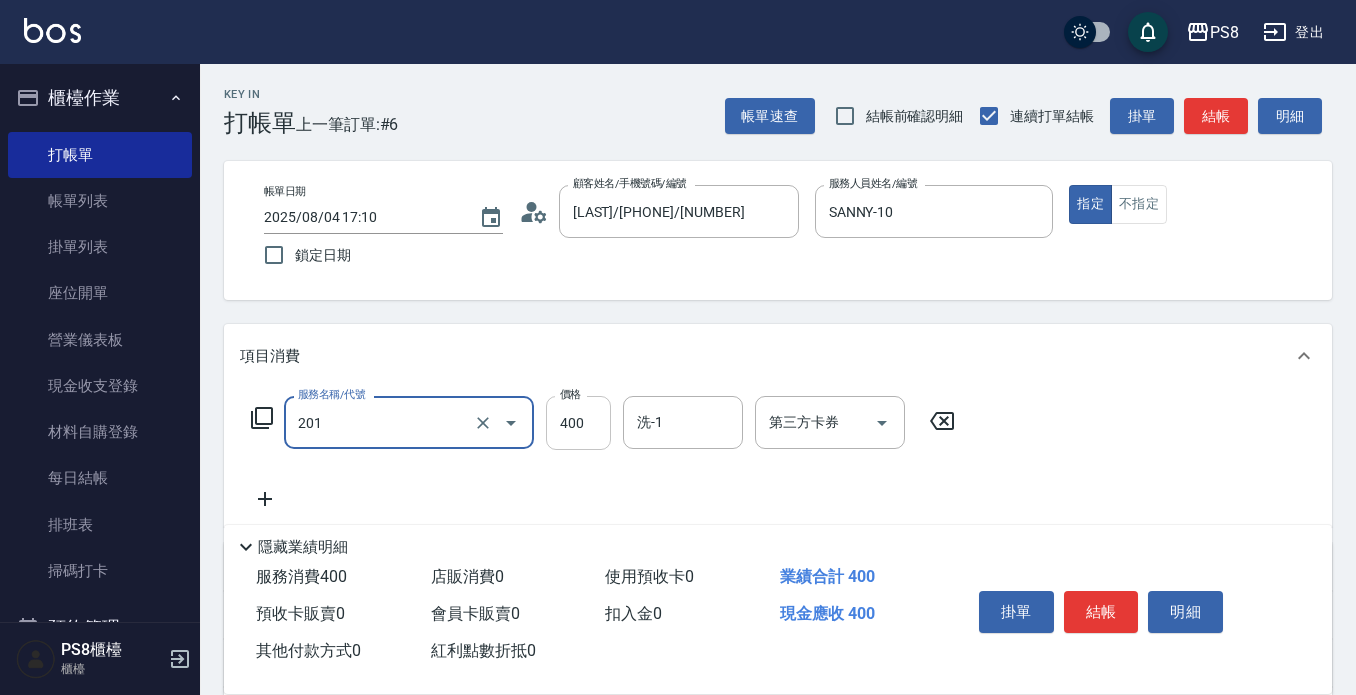 type on "洗剪400(201)" 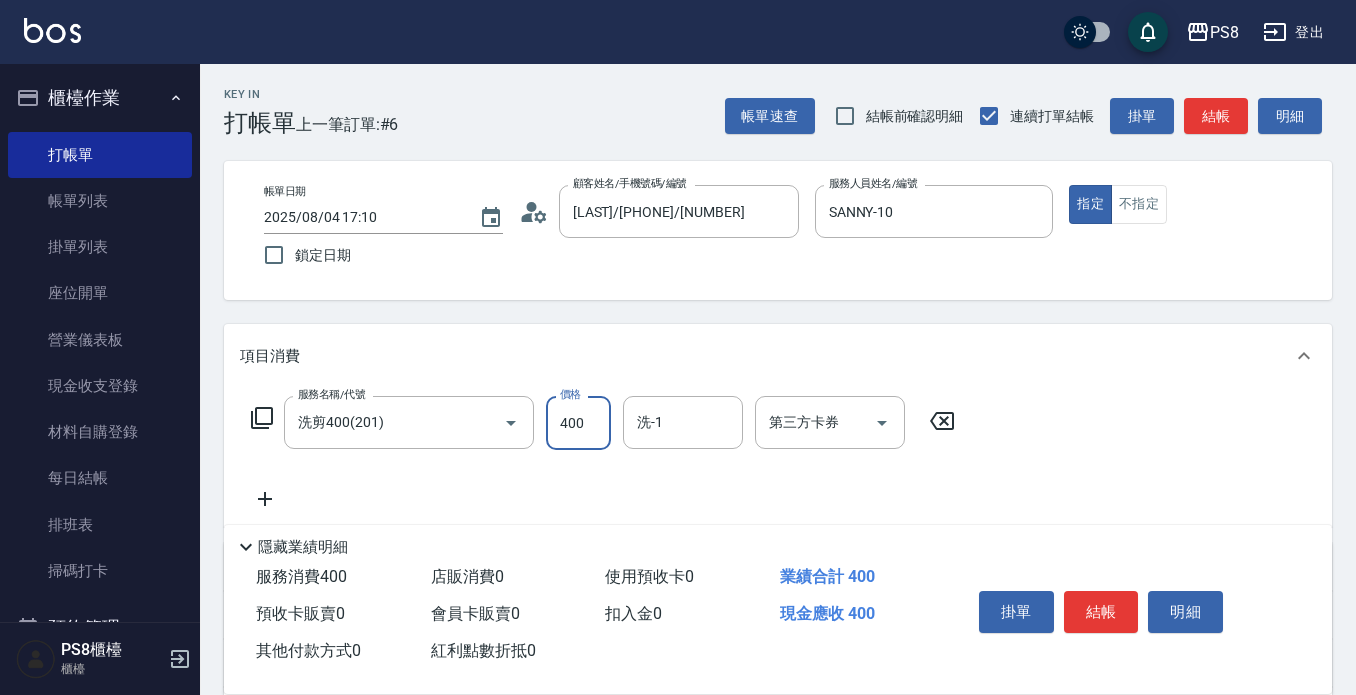click on "400" at bounding box center (578, 423) 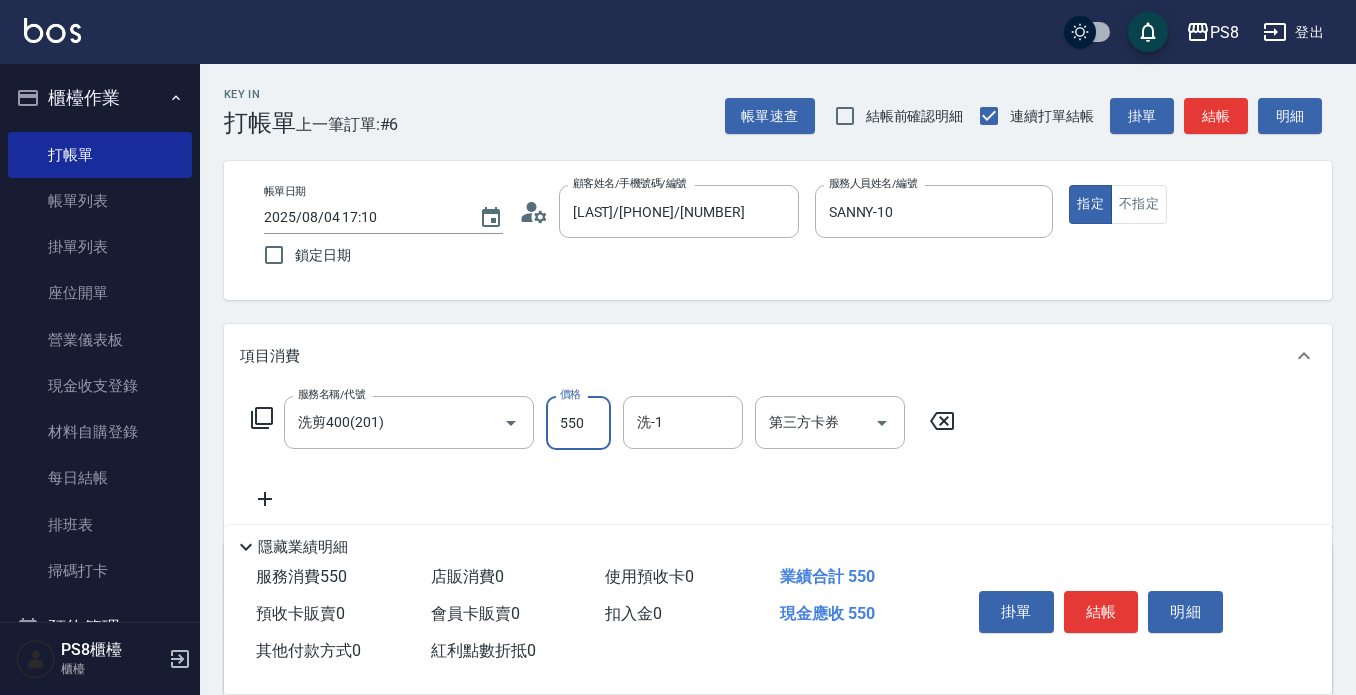 type on "550" 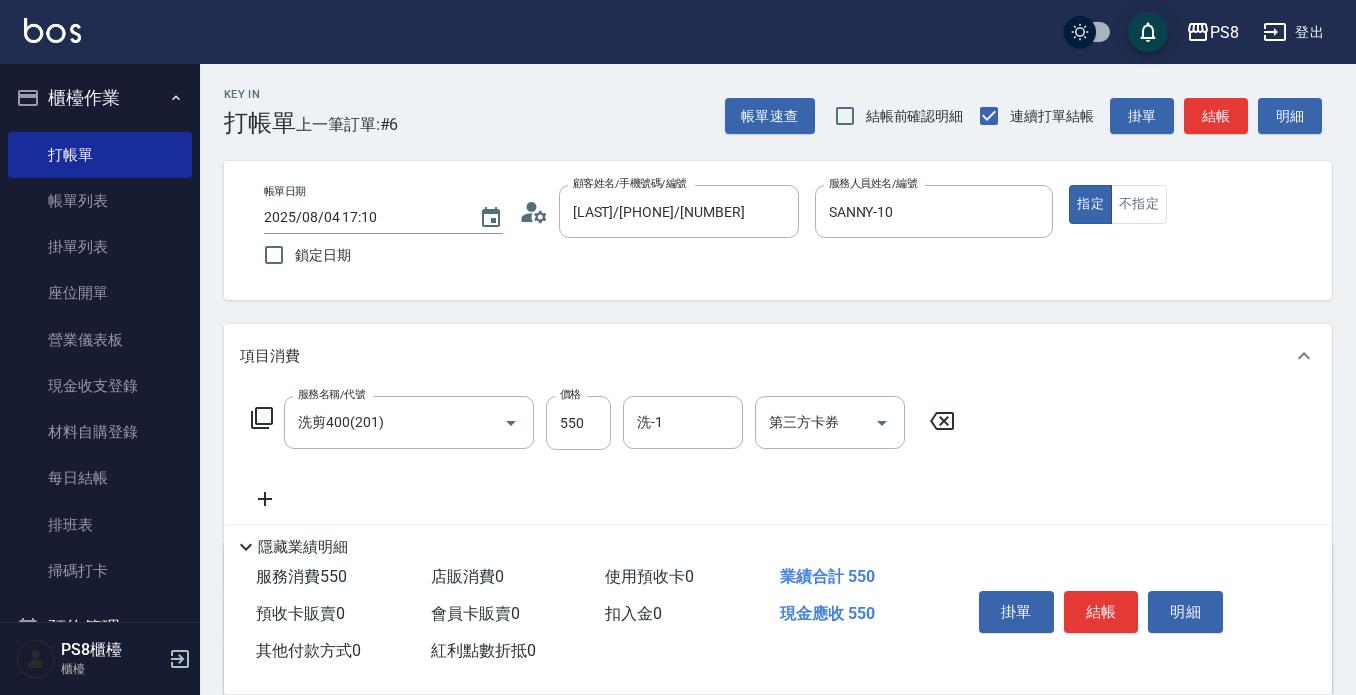 click 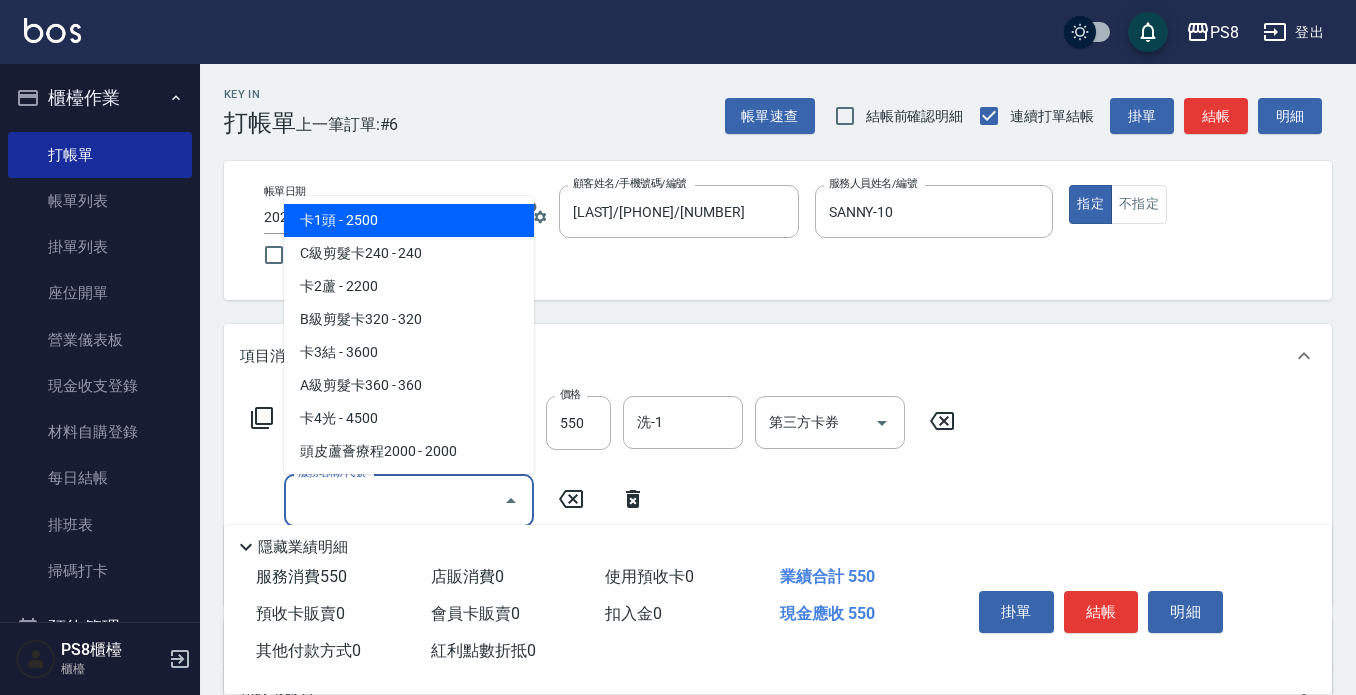click on "服務名稱/代號" at bounding box center (394, 500) 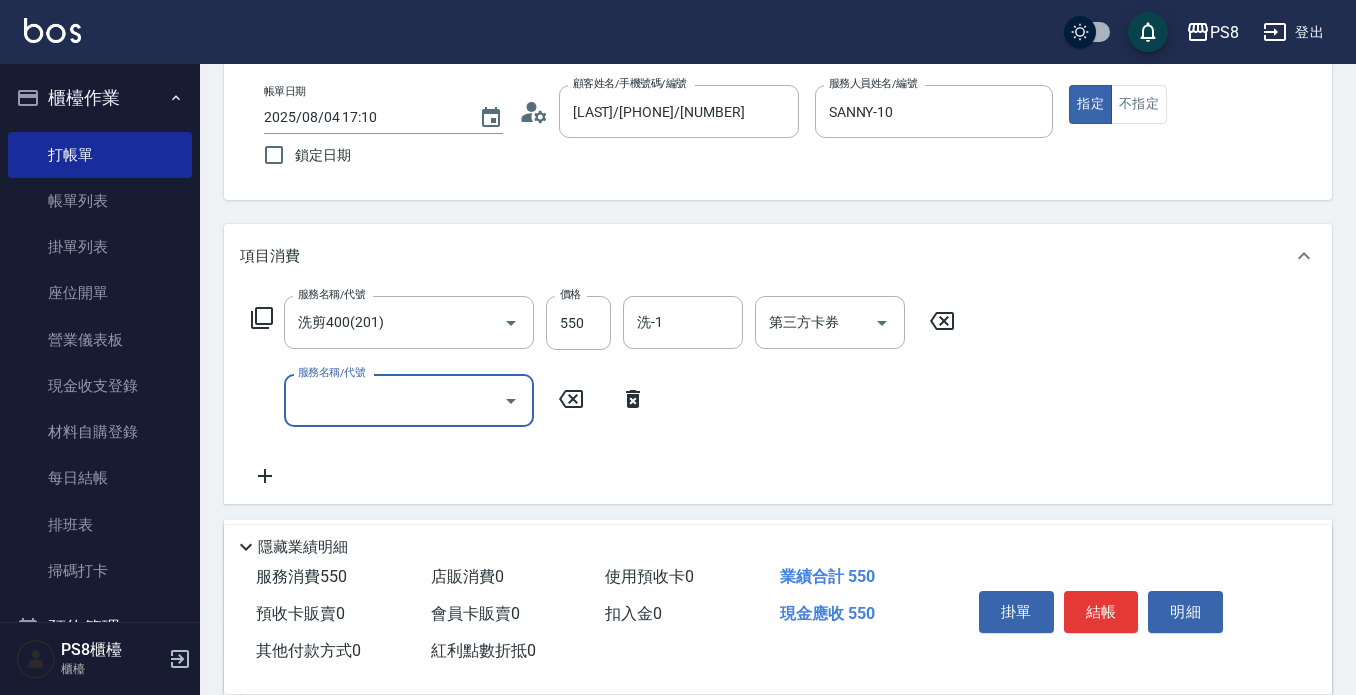 click on "服務名稱/代號" at bounding box center (394, 400) 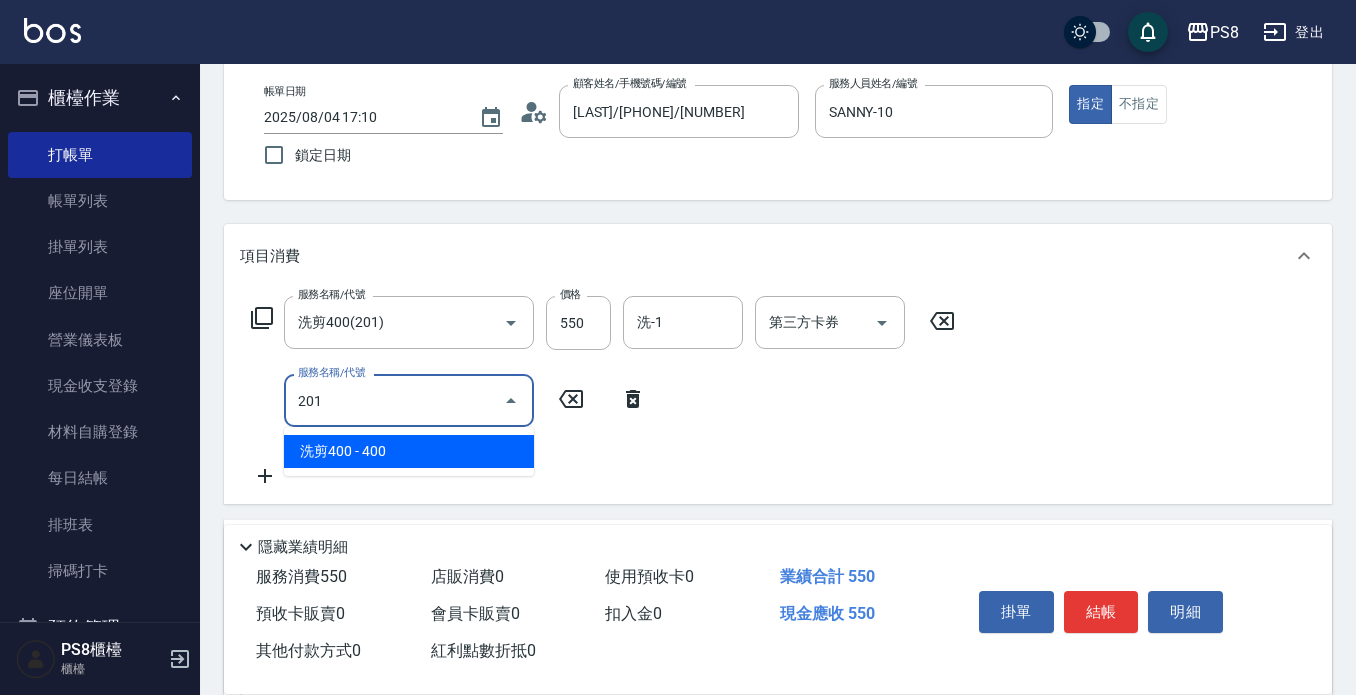 drag, startPoint x: 350, startPoint y: 452, endPoint x: 433, endPoint y: 436, distance: 84.5281 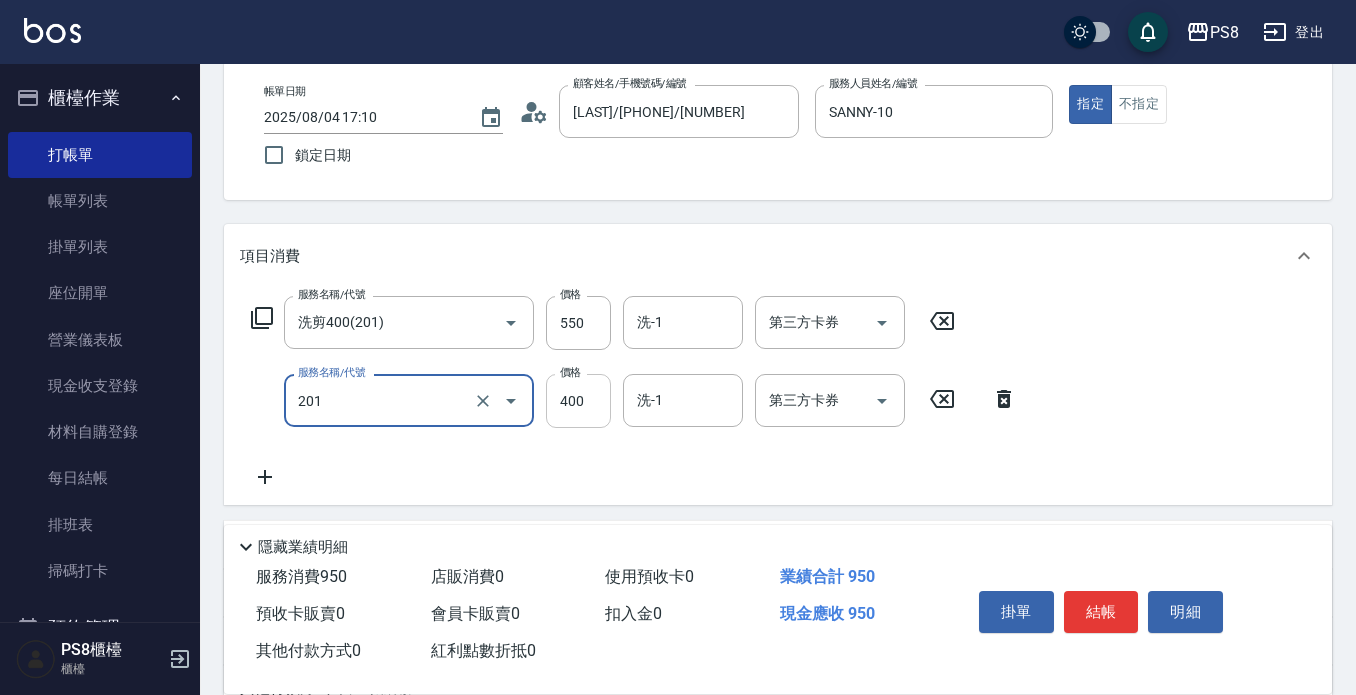 type on "洗剪400(201)" 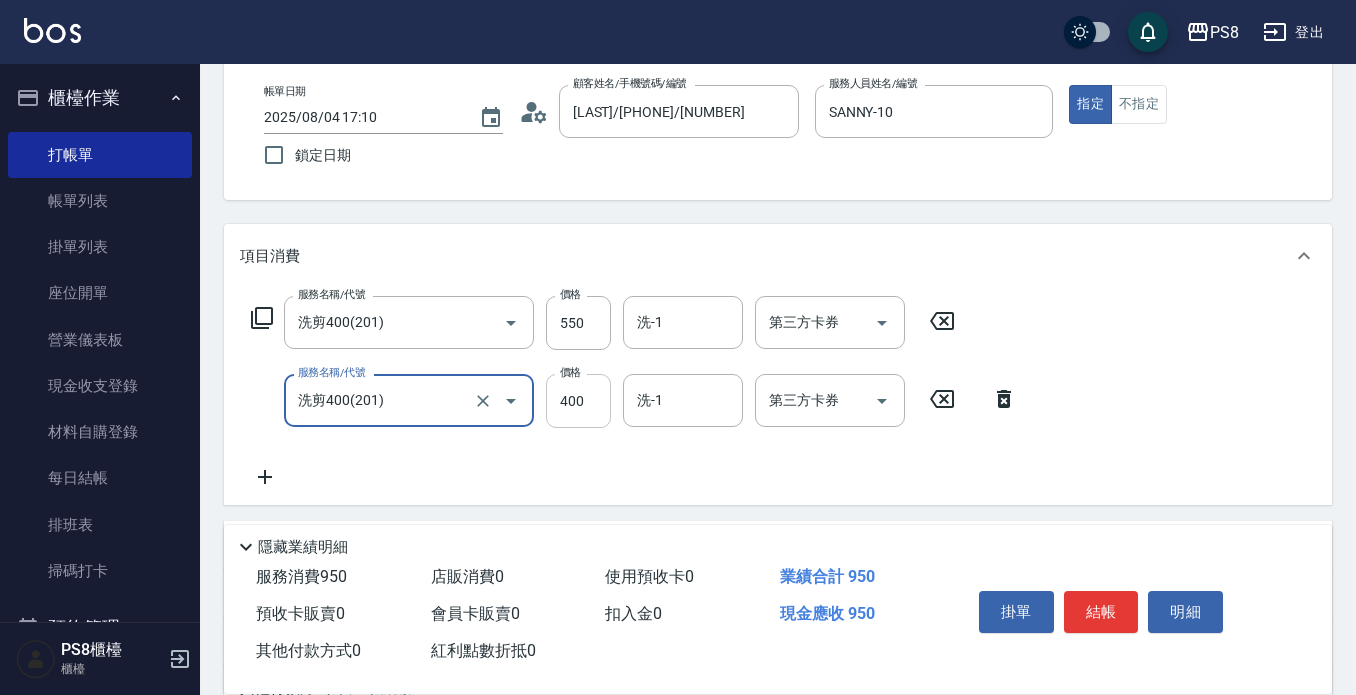 click on "400" at bounding box center [578, 401] 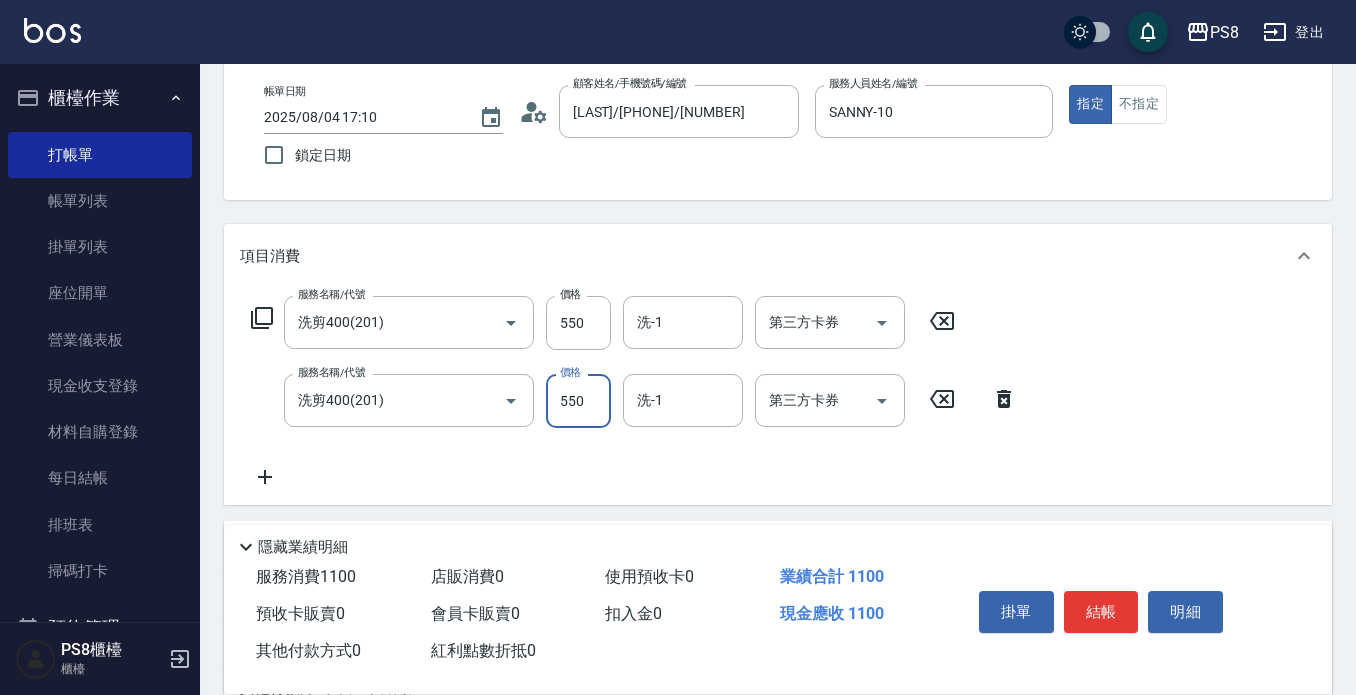 type on "550" 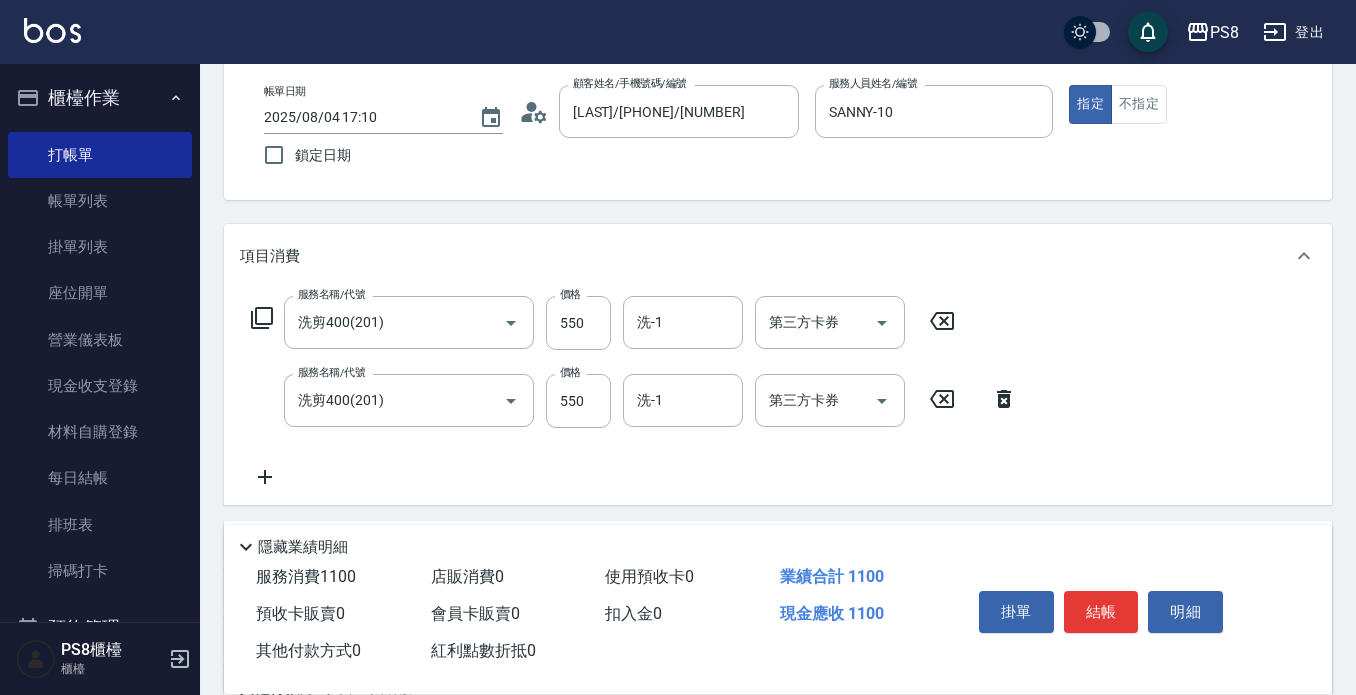 click 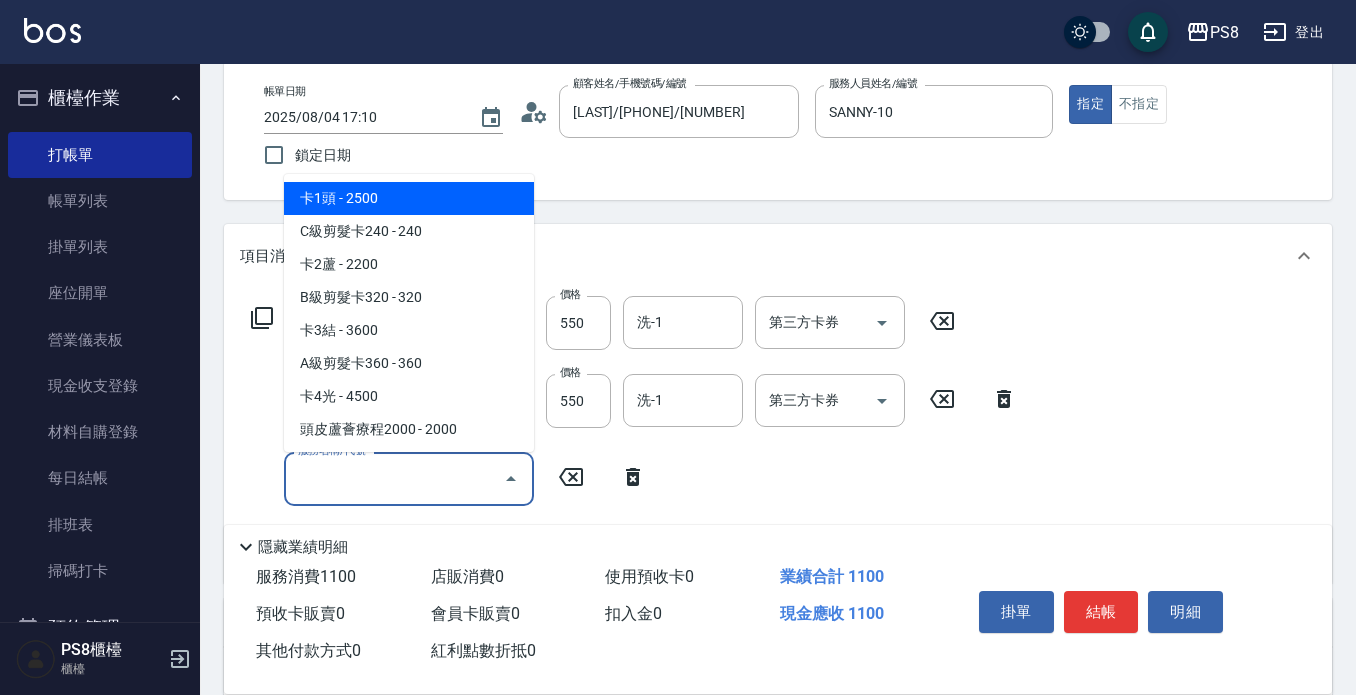 click on "服務名稱/代號" at bounding box center (394, 478) 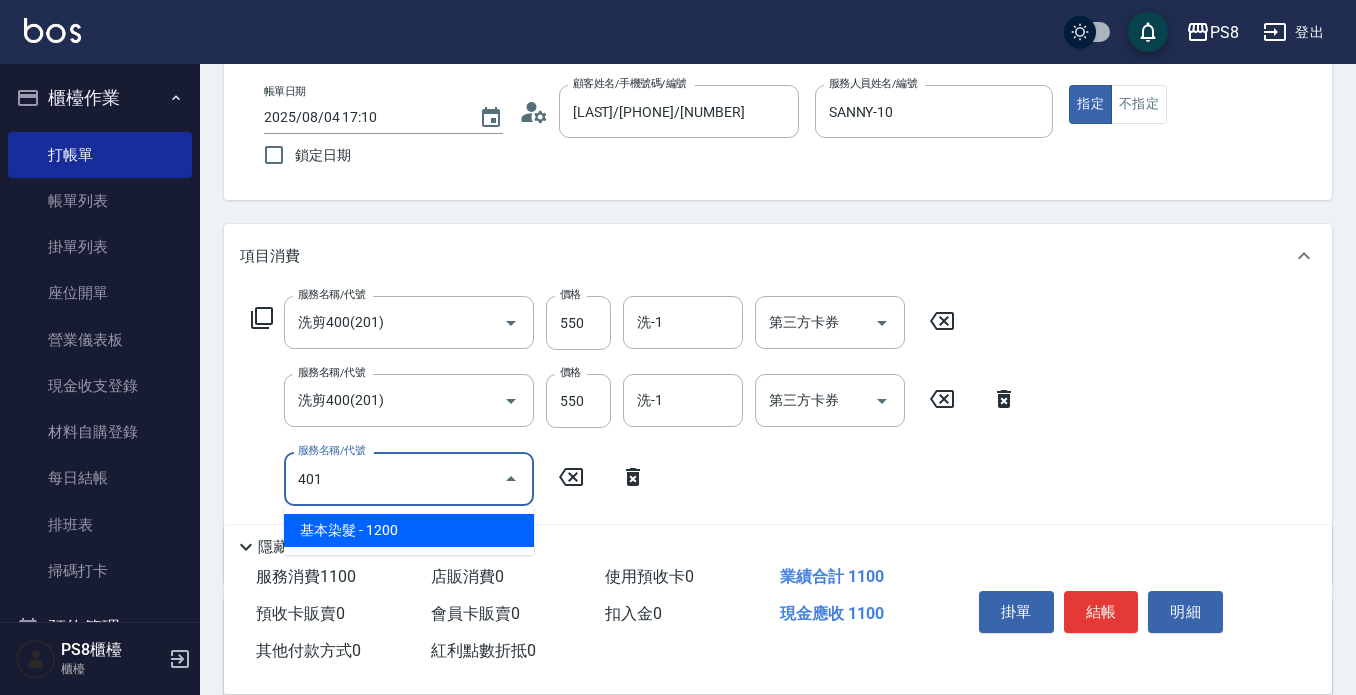 drag, startPoint x: 372, startPoint y: 523, endPoint x: 469, endPoint y: 512, distance: 97.62172 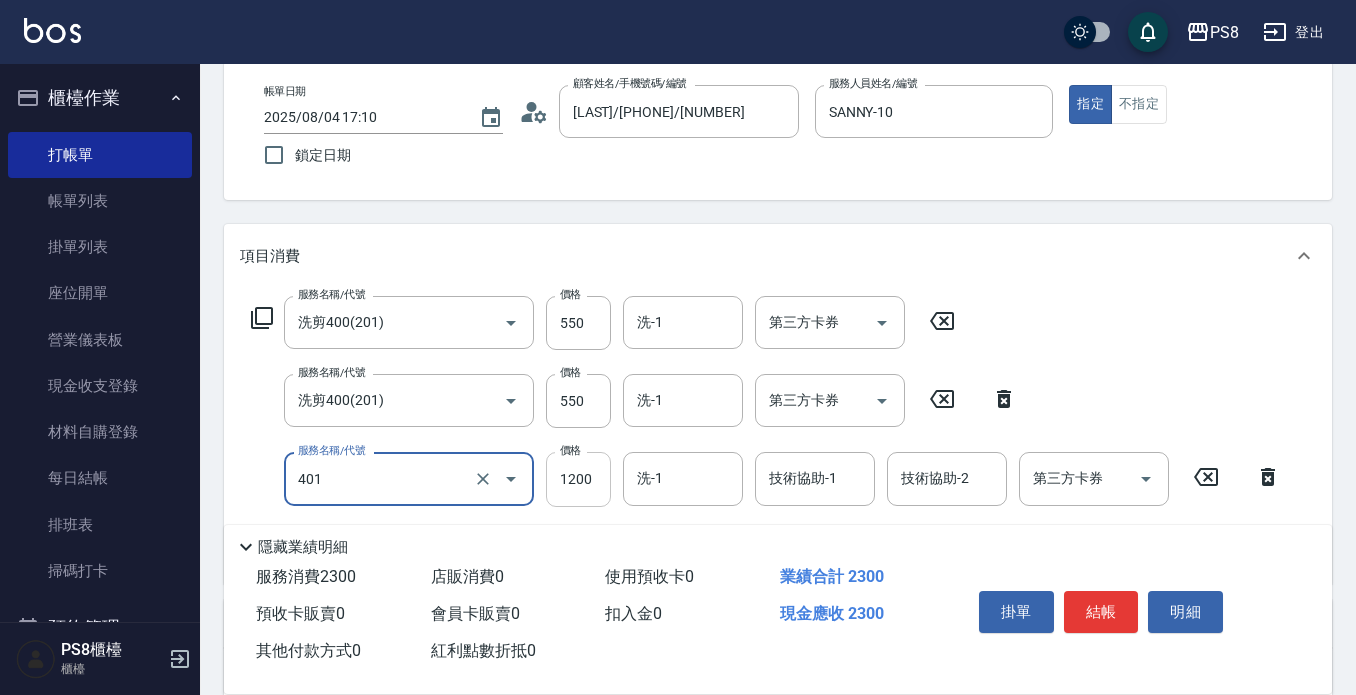 type on "基本染髮(401)" 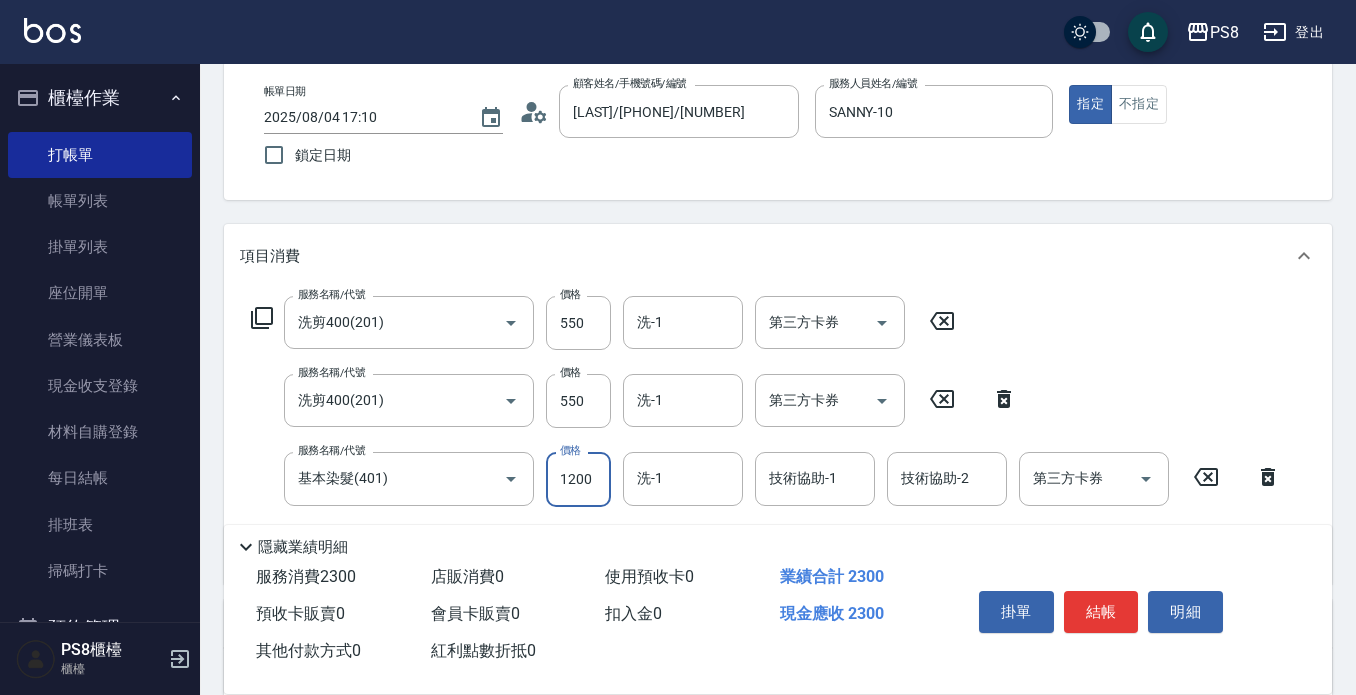 click on "1200" at bounding box center (578, 479) 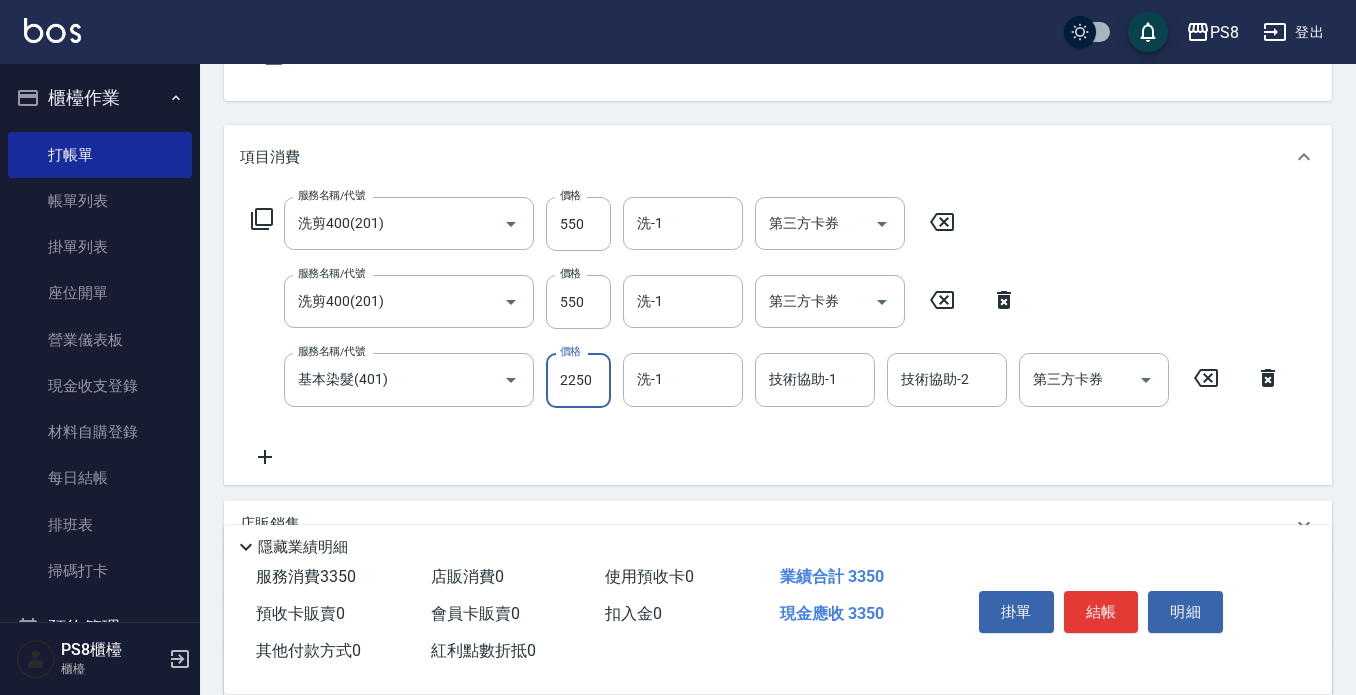 scroll, scrollTop: 200, scrollLeft: 0, axis: vertical 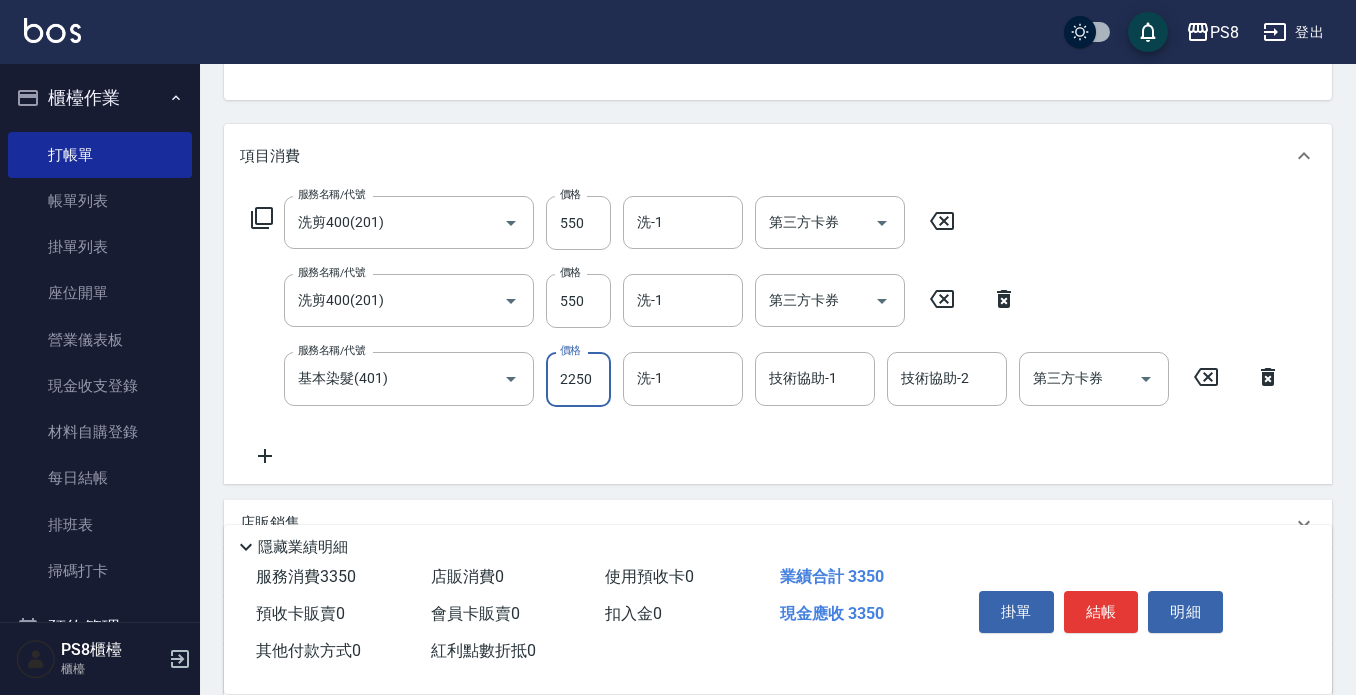 type on "2250" 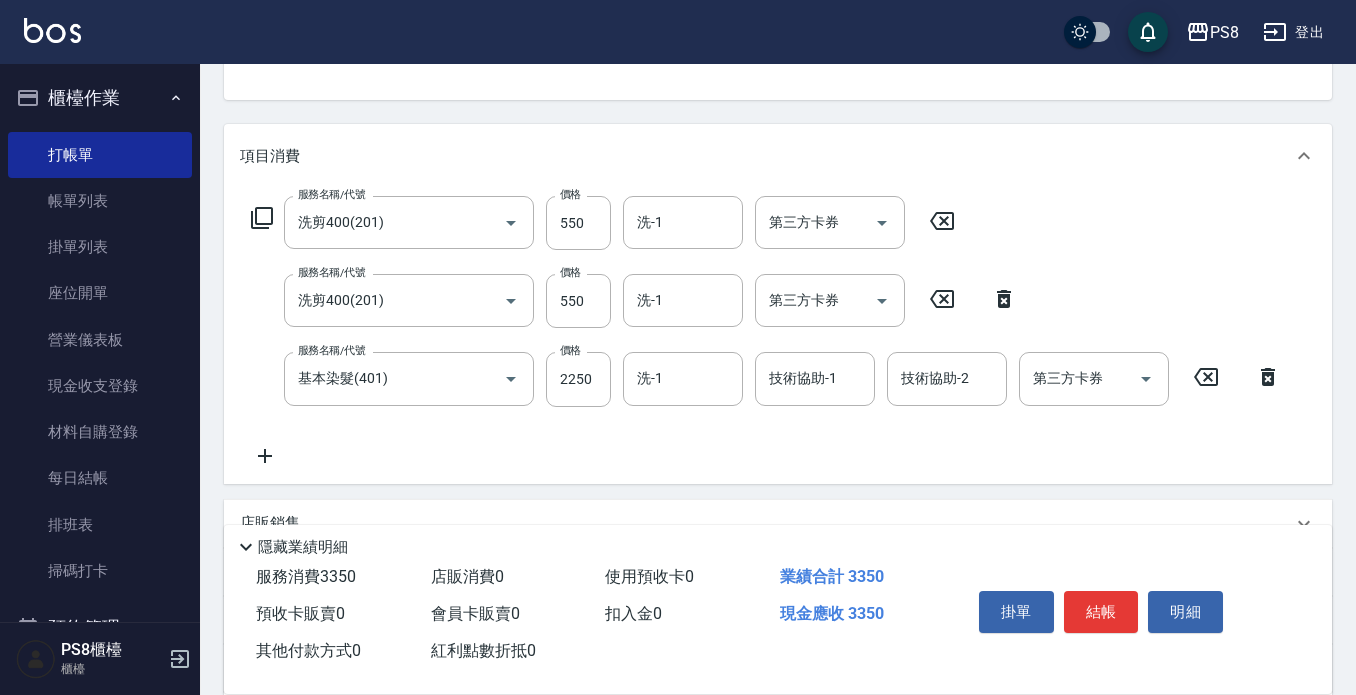 click 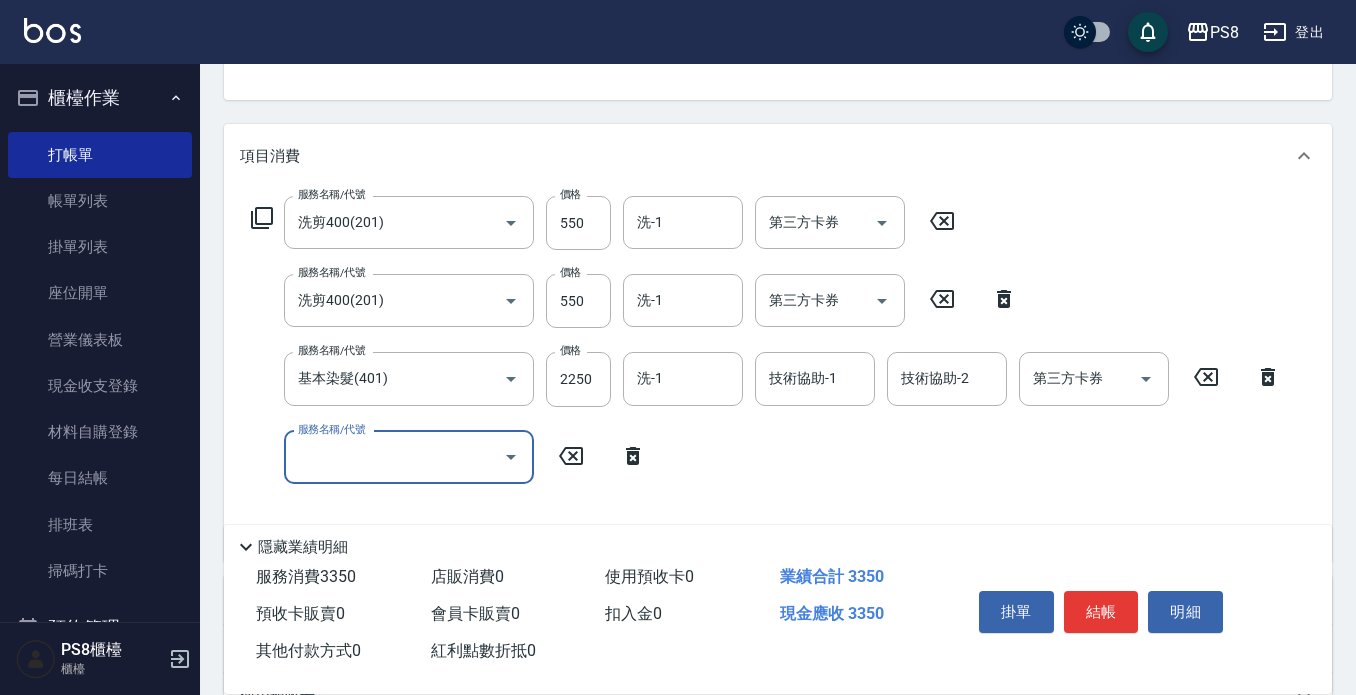 click on "服務名稱/代號" at bounding box center (394, 457) 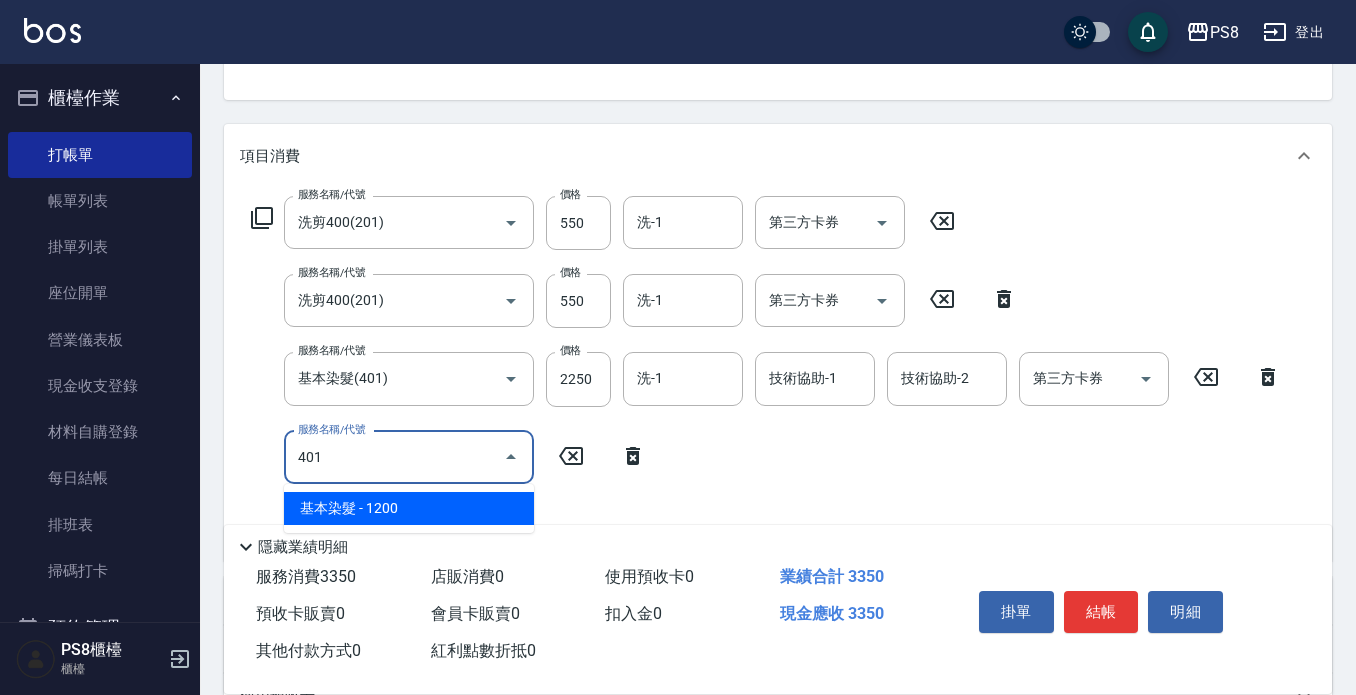 drag, startPoint x: 365, startPoint y: 498, endPoint x: 499, endPoint y: 458, distance: 139.84277 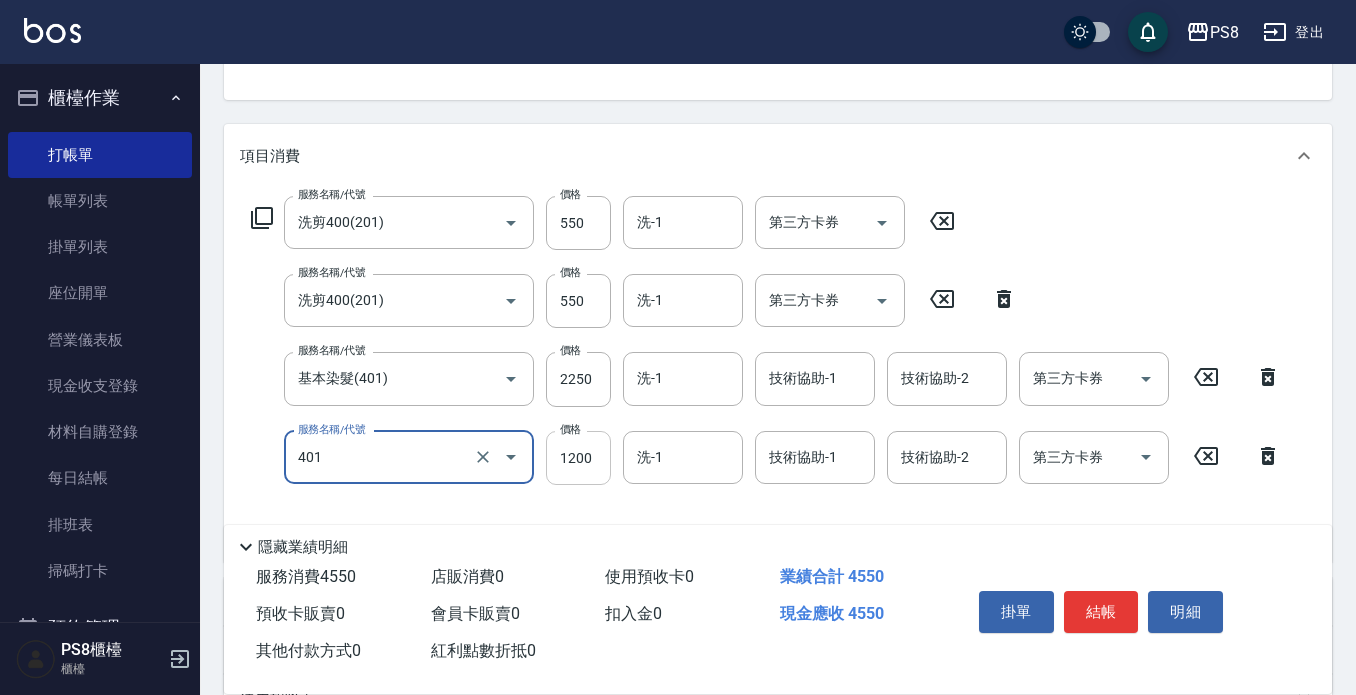 type on "基本染髮(401)" 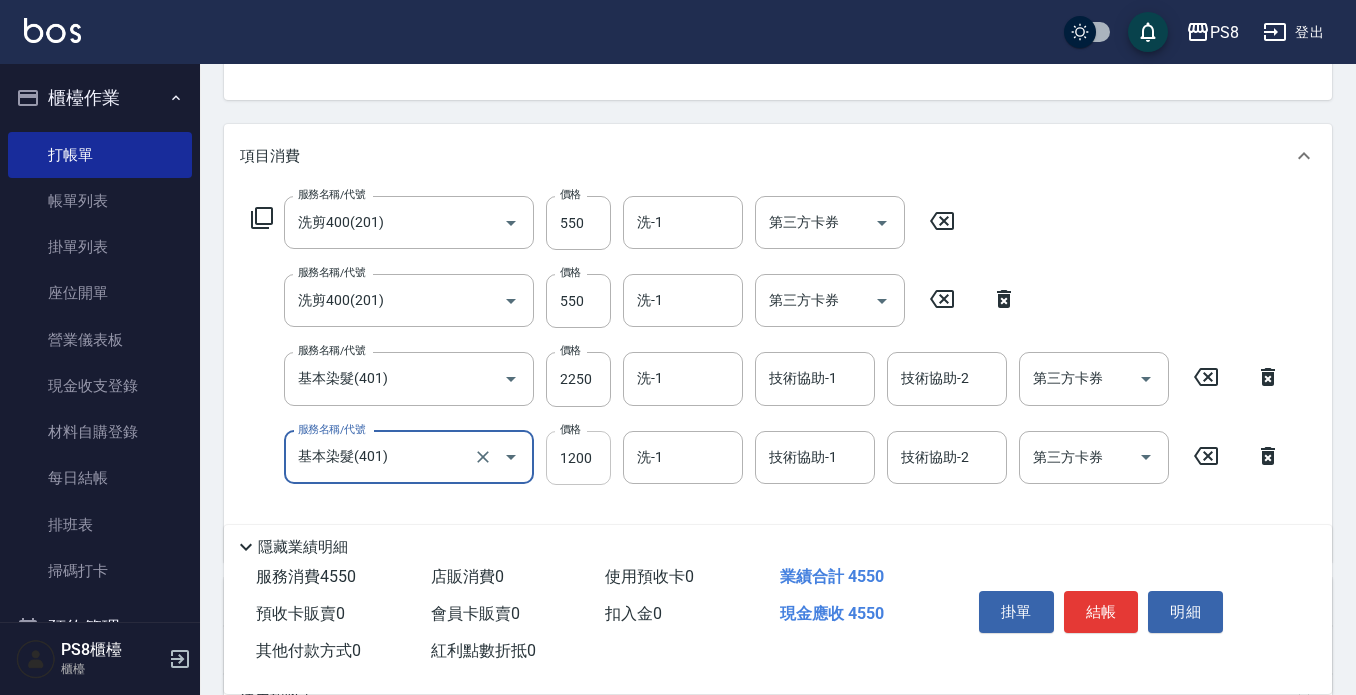 click on "1200" at bounding box center [578, 458] 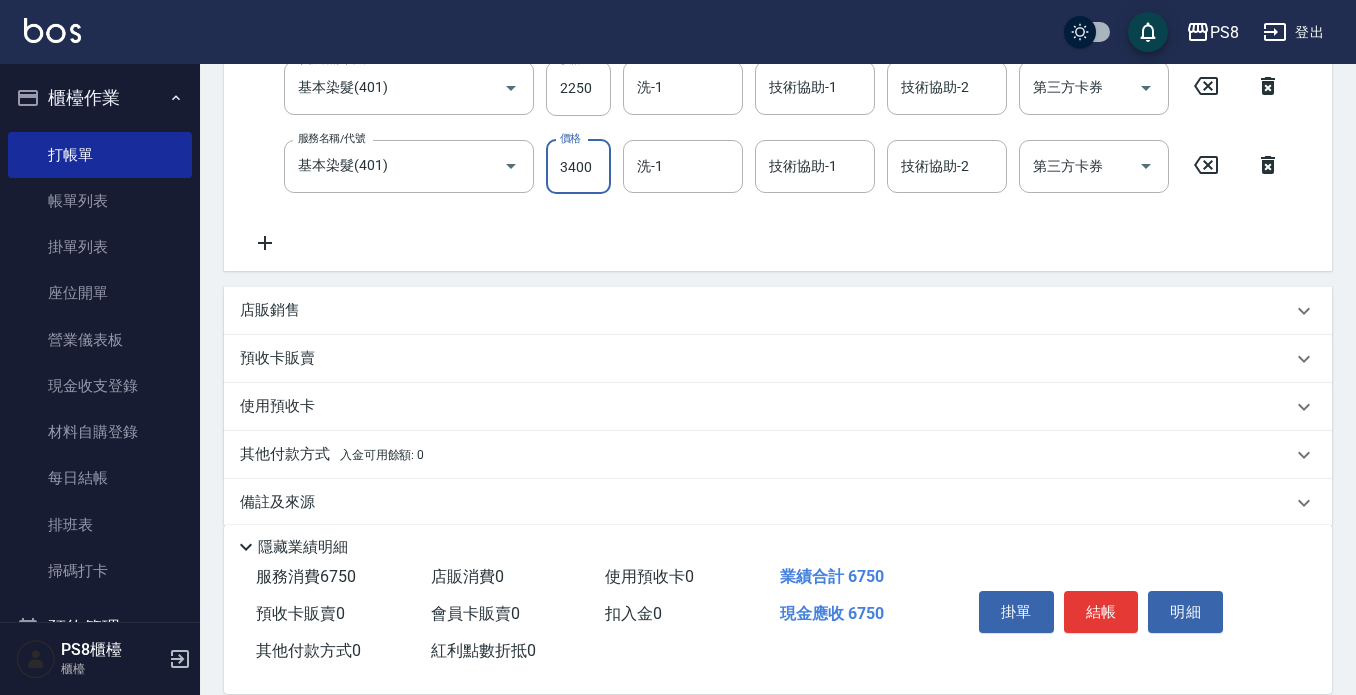 scroll, scrollTop: 500, scrollLeft: 0, axis: vertical 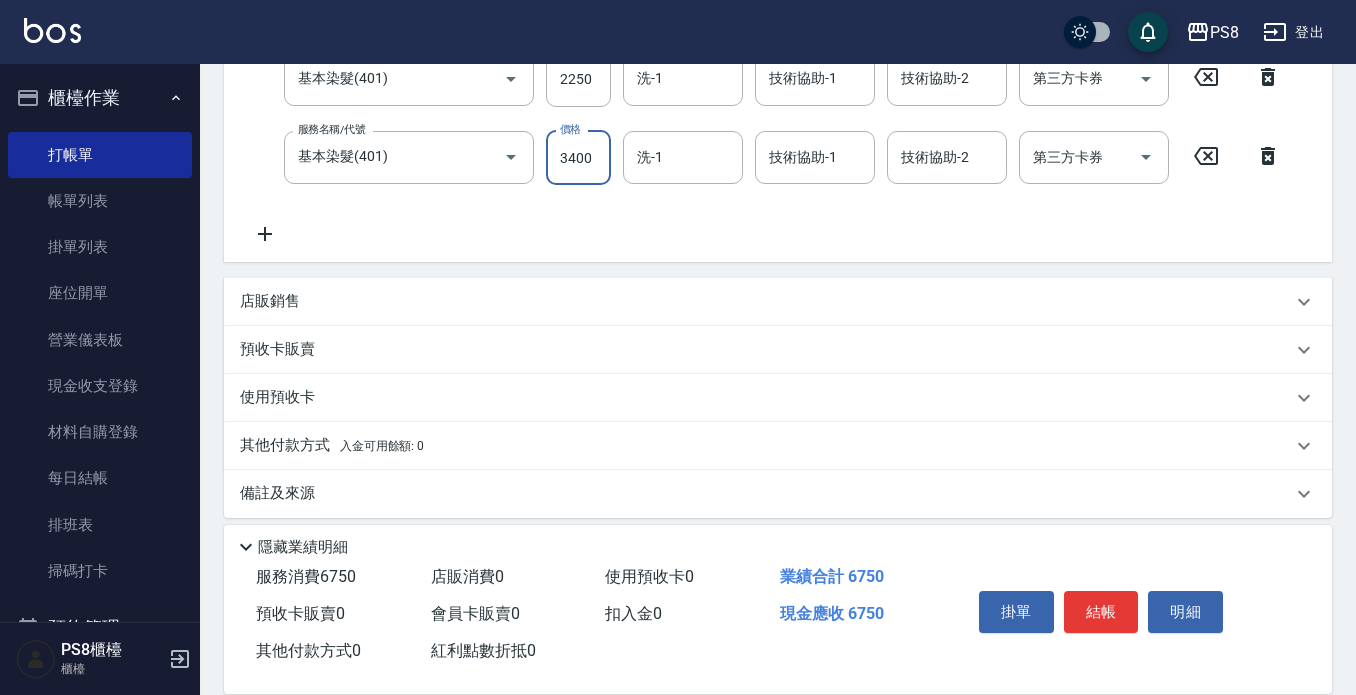 type on "3400" 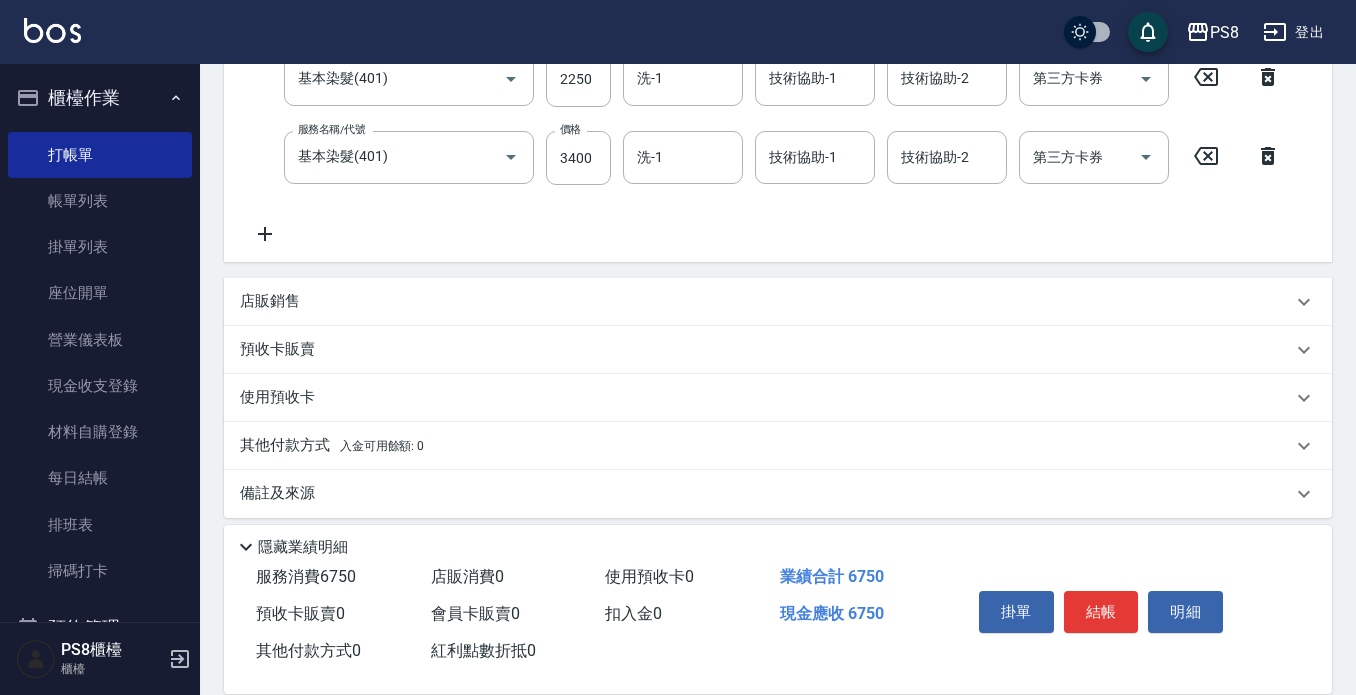 click on "店販銷售" at bounding box center [766, 301] 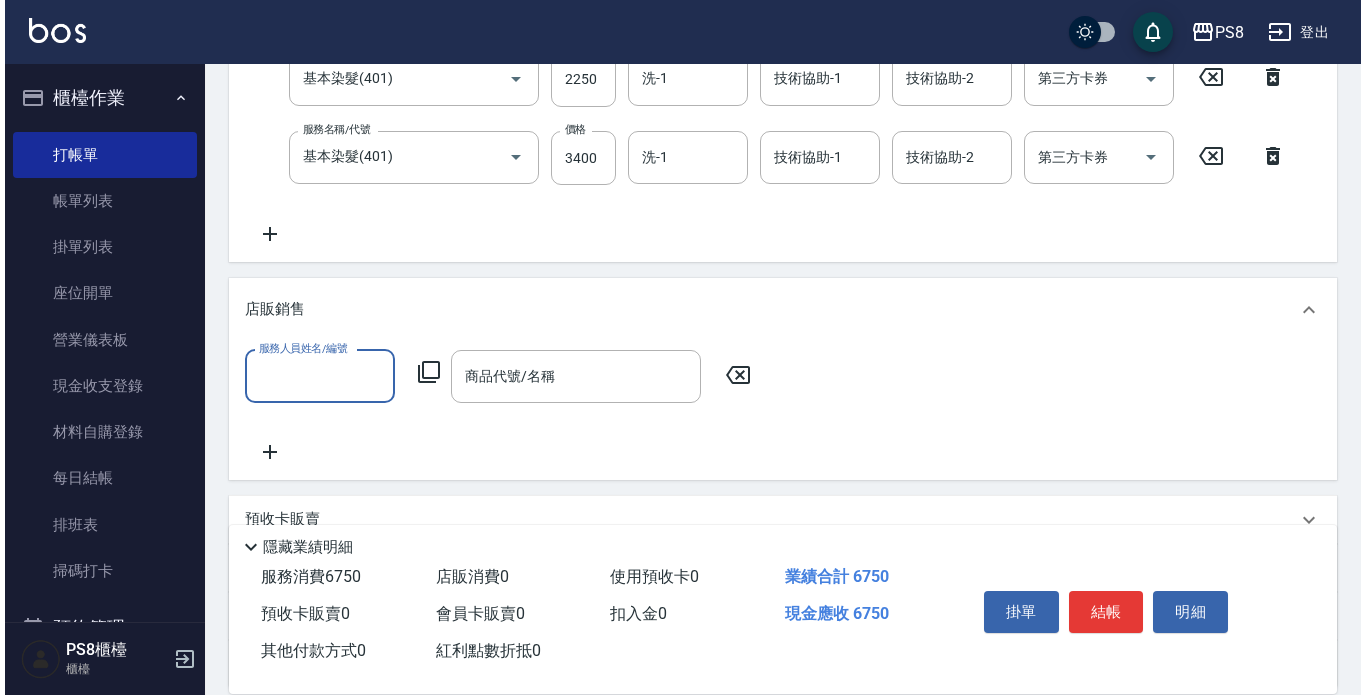 scroll, scrollTop: 0, scrollLeft: 0, axis: both 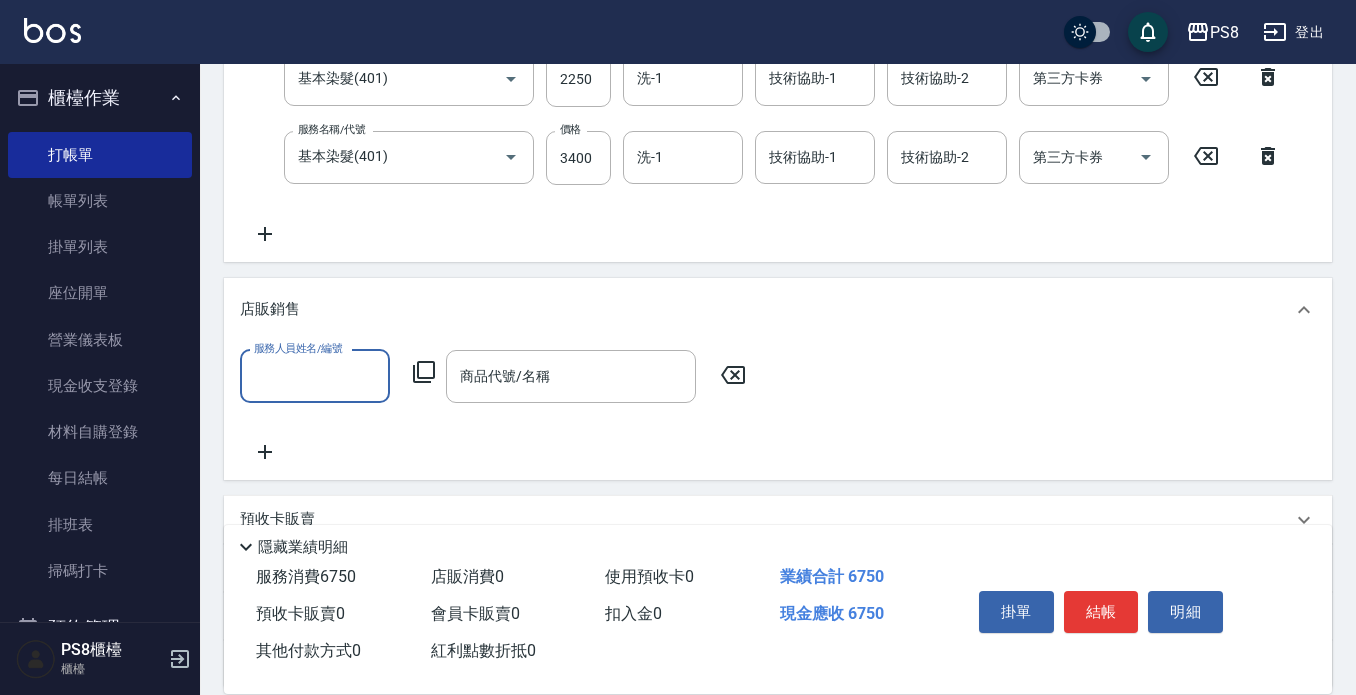click on "服務人員姓名/編號" at bounding box center [315, 376] 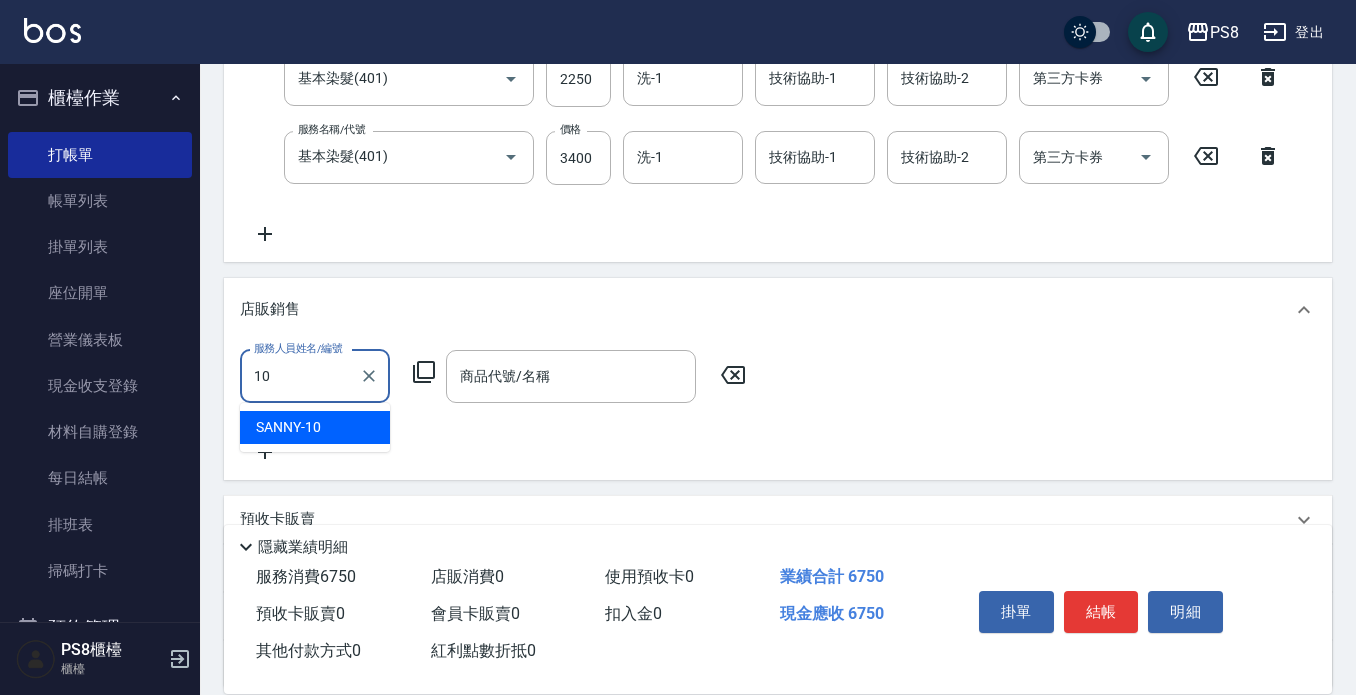 drag, startPoint x: 328, startPoint y: 435, endPoint x: 383, endPoint y: 354, distance: 97.90812 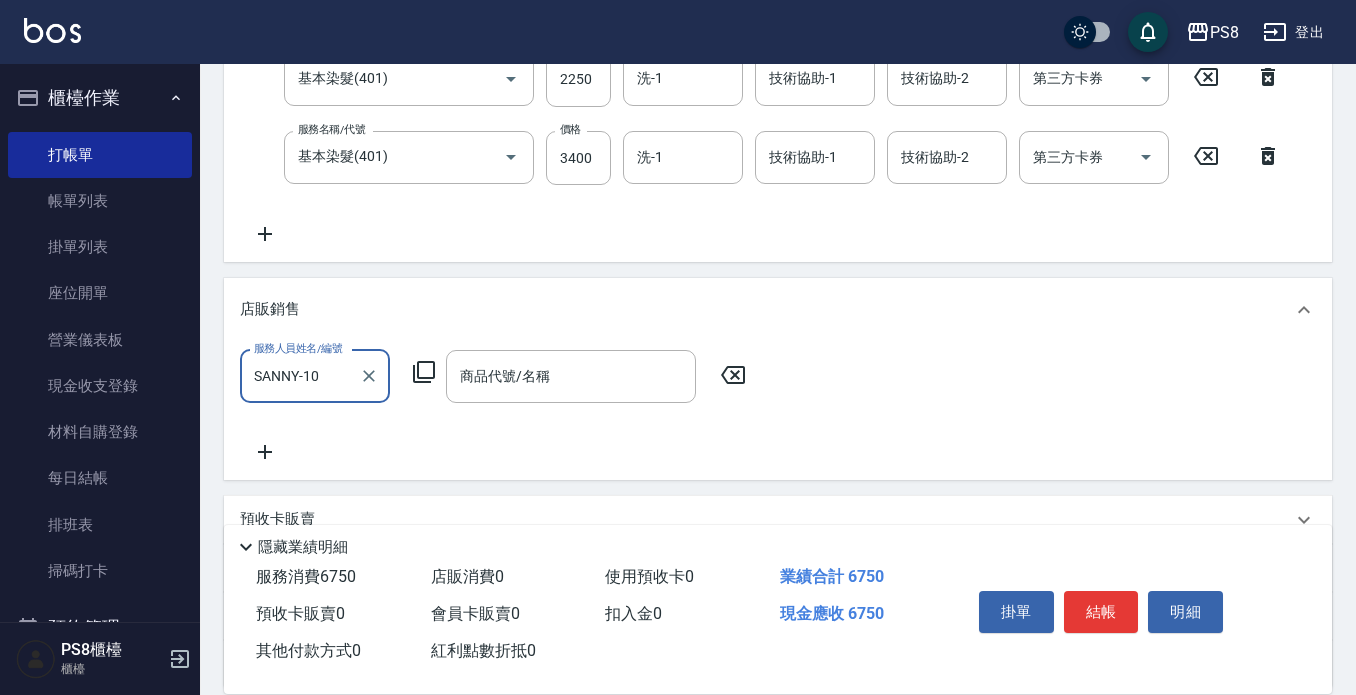 type on "SANNY-10" 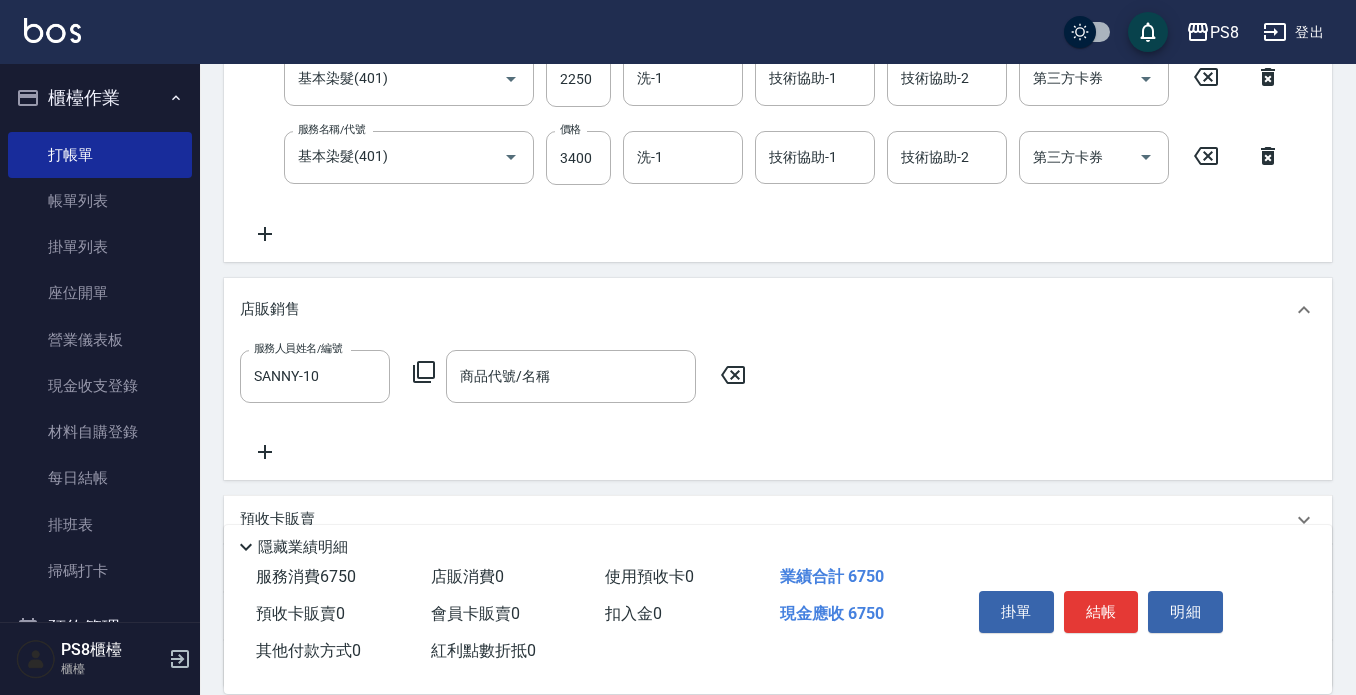 click 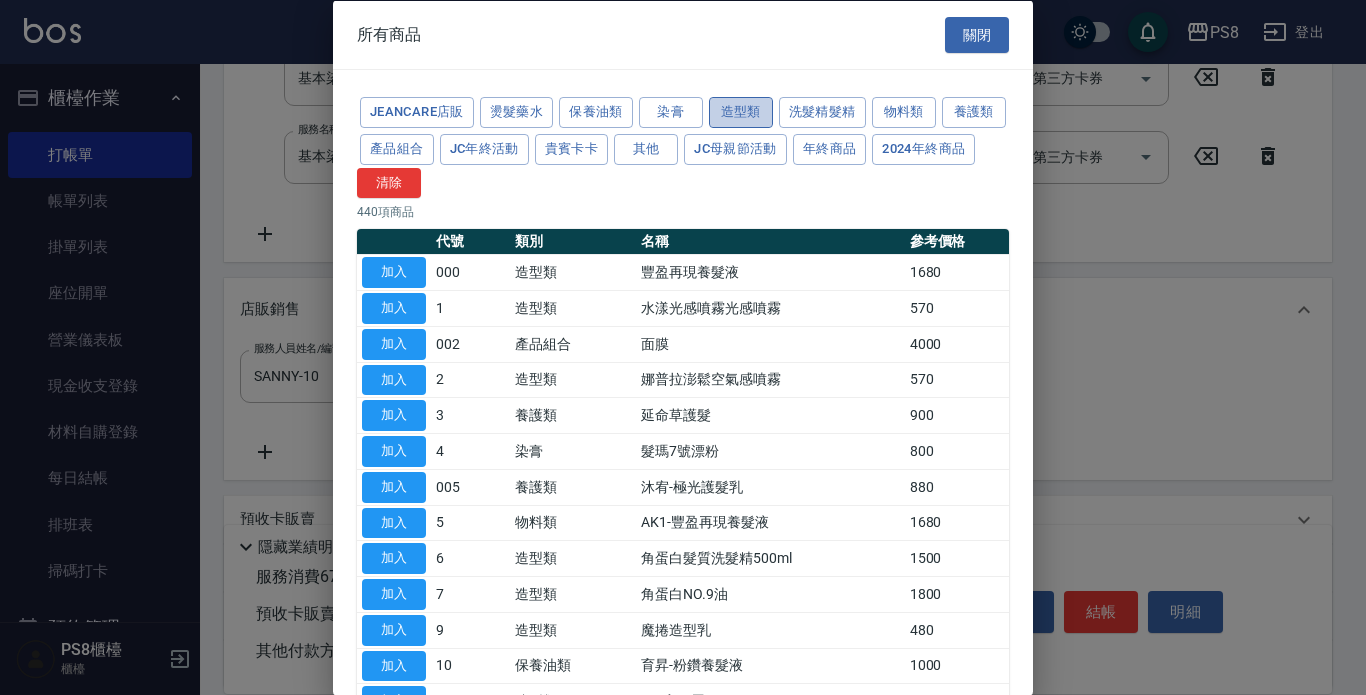 click on "造型類" at bounding box center (741, 112) 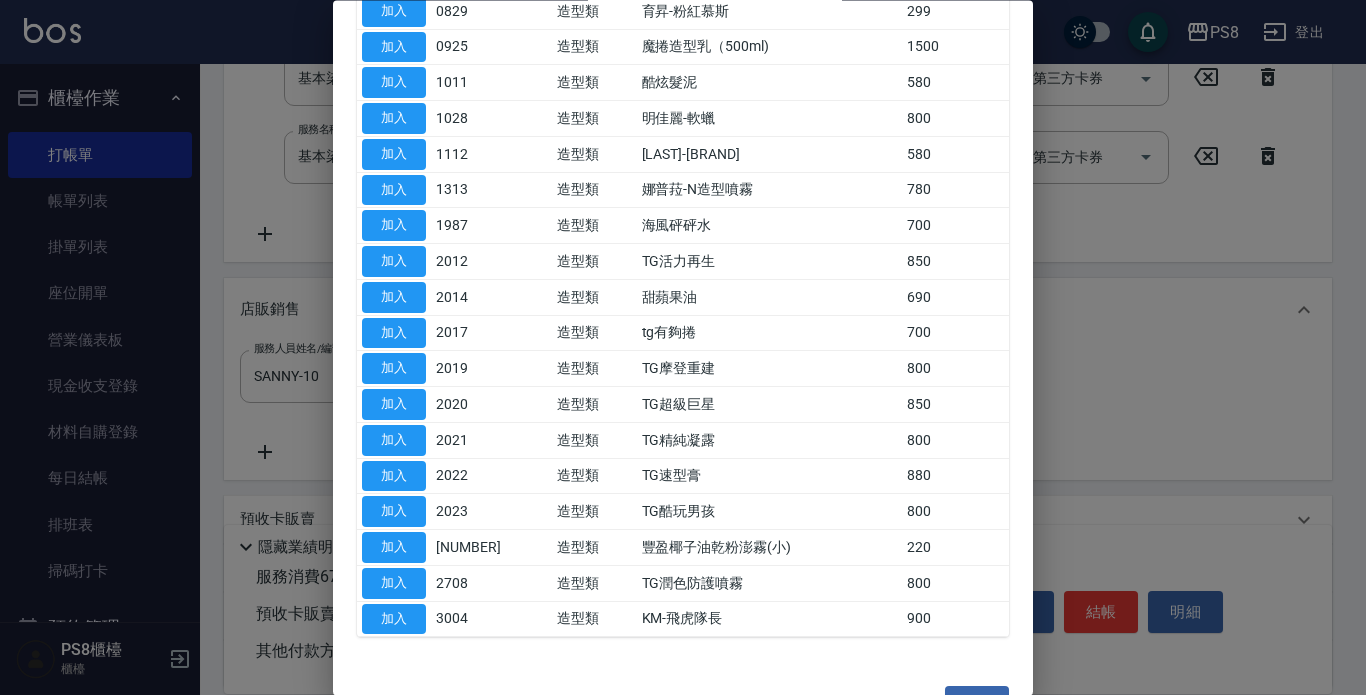 scroll, scrollTop: 1391, scrollLeft: 0, axis: vertical 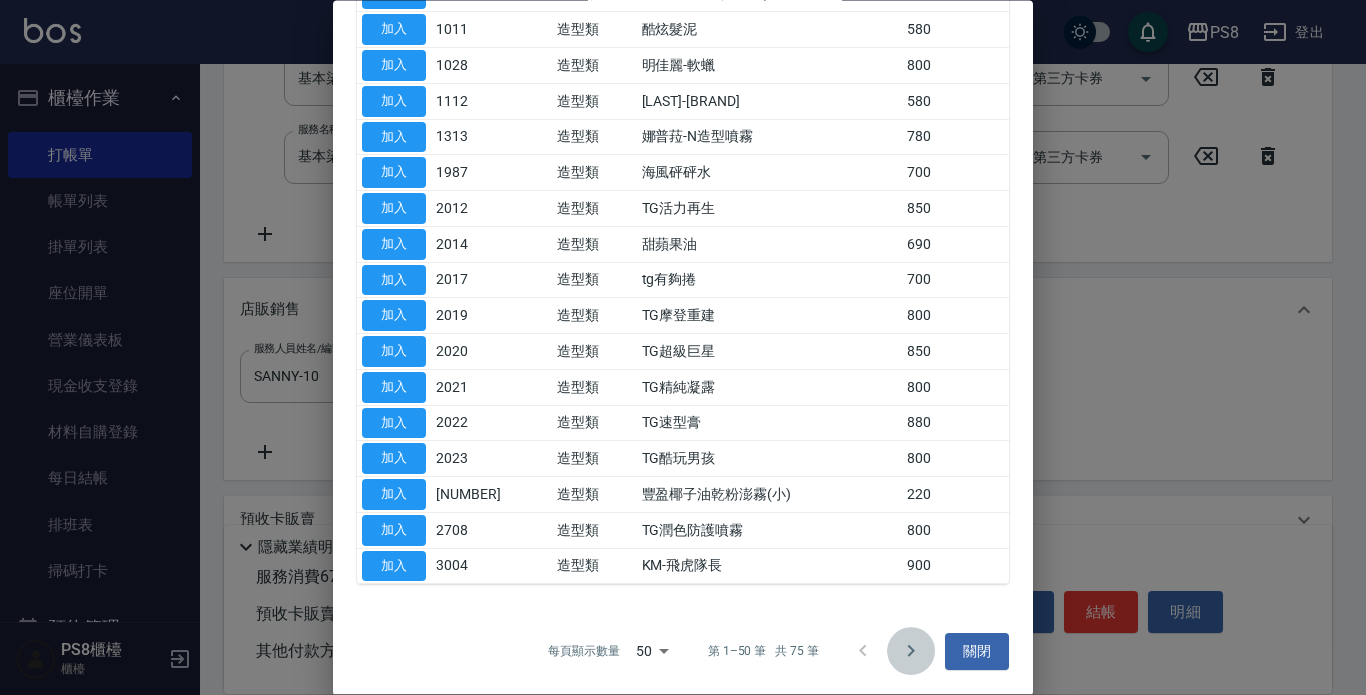 click 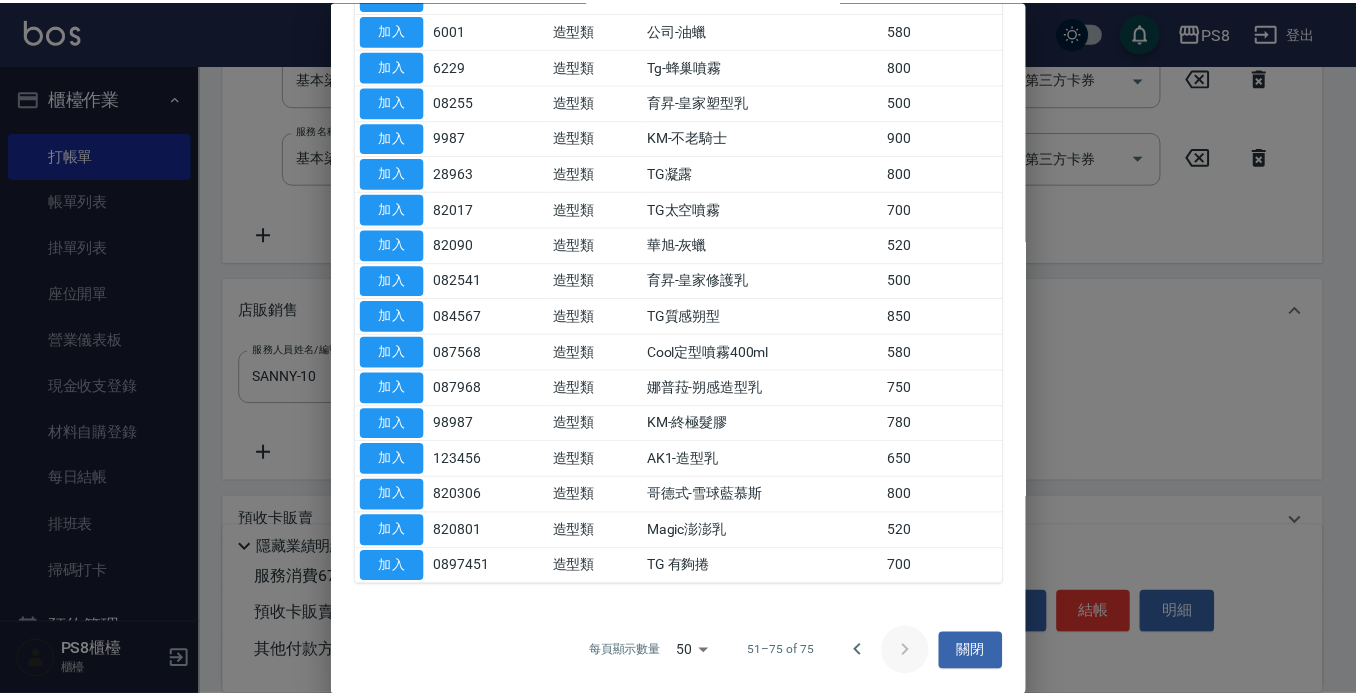 scroll, scrollTop: 533, scrollLeft: 0, axis: vertical 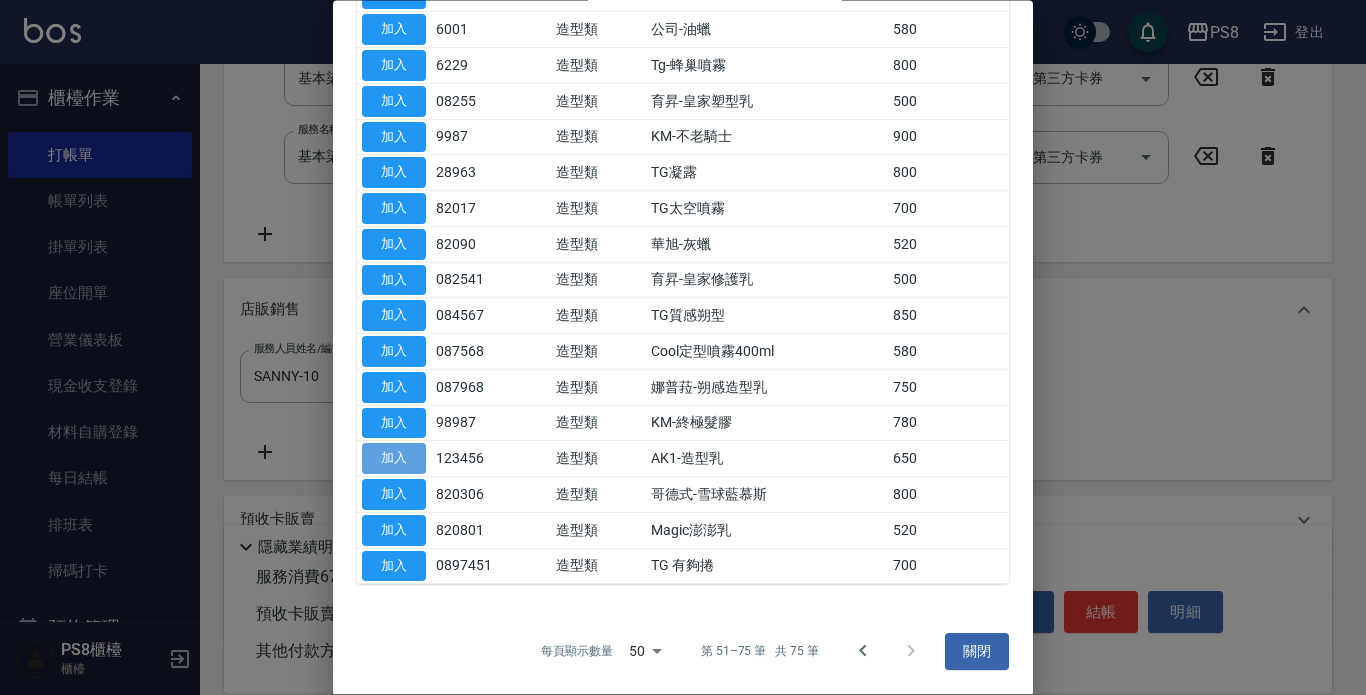 click on "加入" at bounding box center (394, 459) 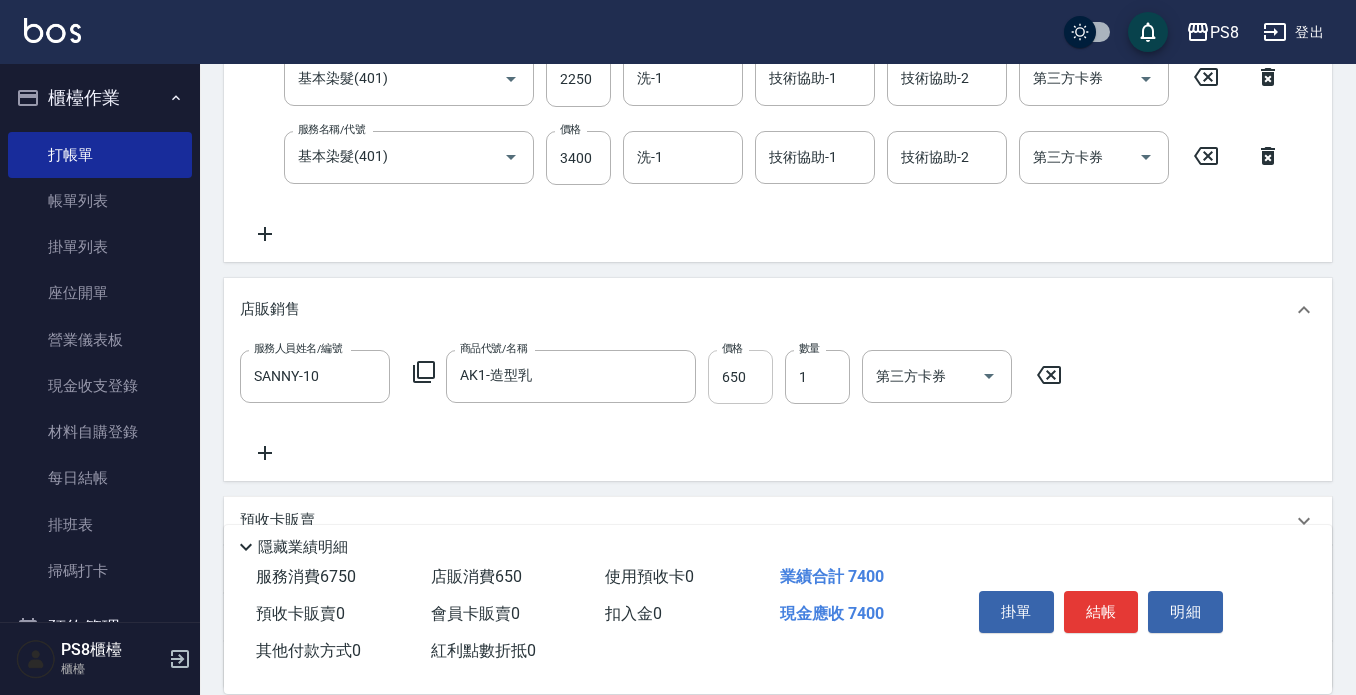 click on "650" at bounding box center (740, 377) 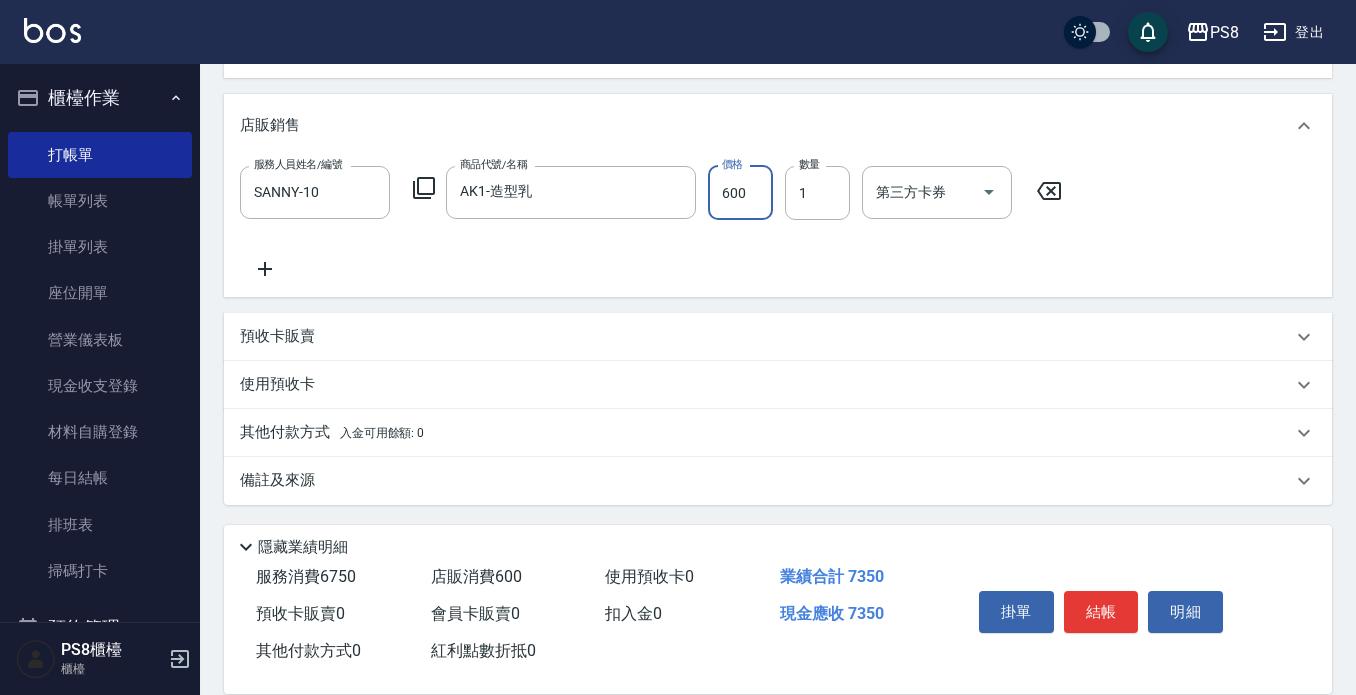 scroll, scrollTop: 686, scrollLeft: 0, axis: vertical 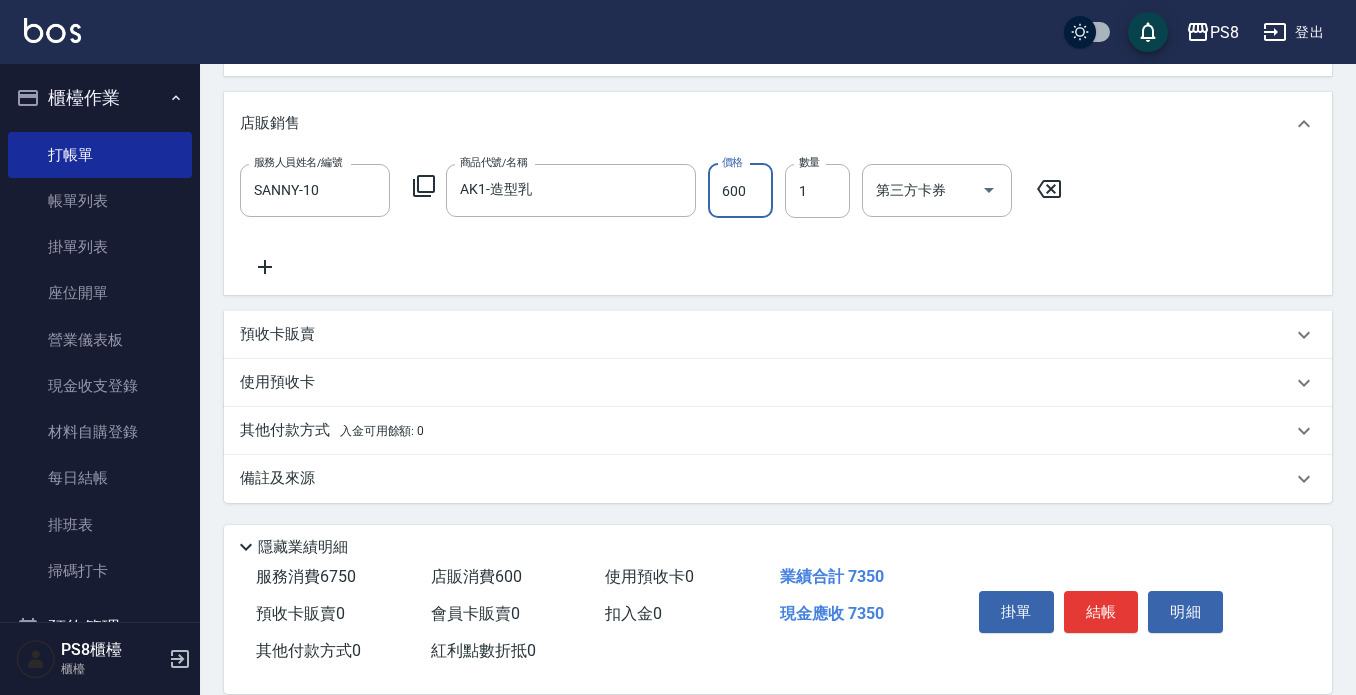 type on "600" 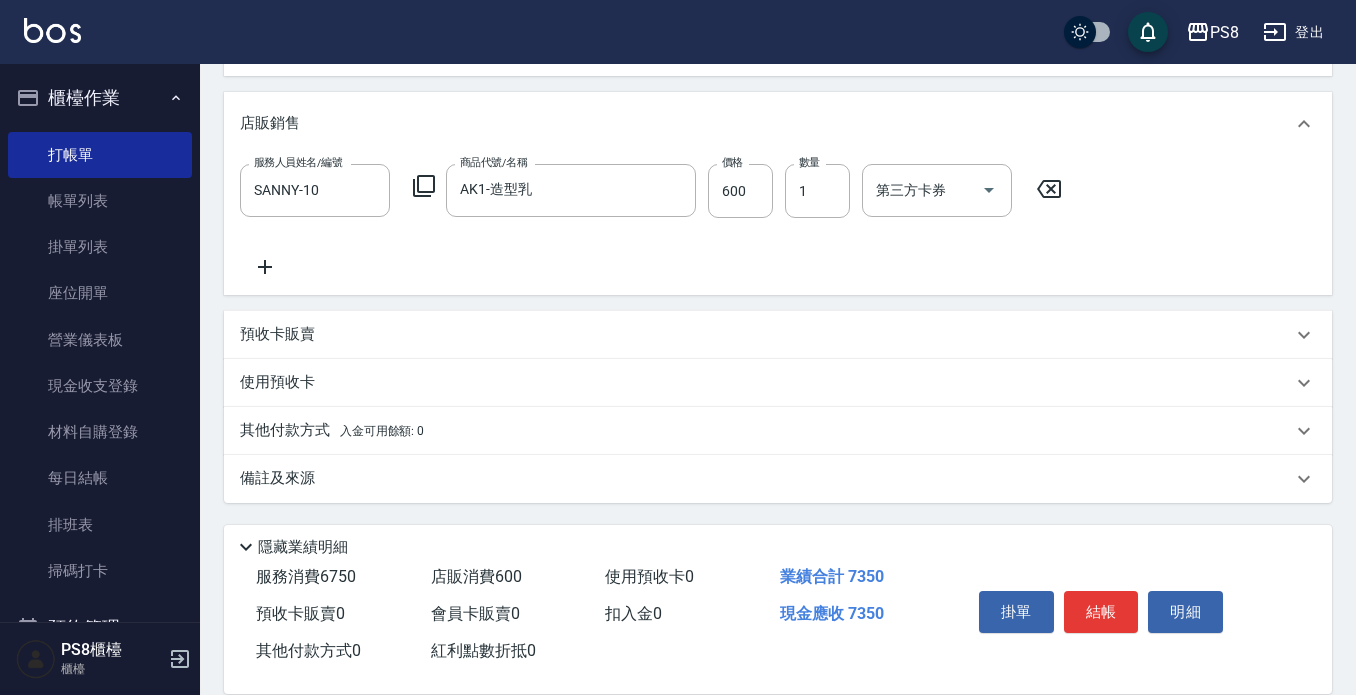 click on "其他付款方式 入金可用餘額: 0" at bounding box center [332, 431] 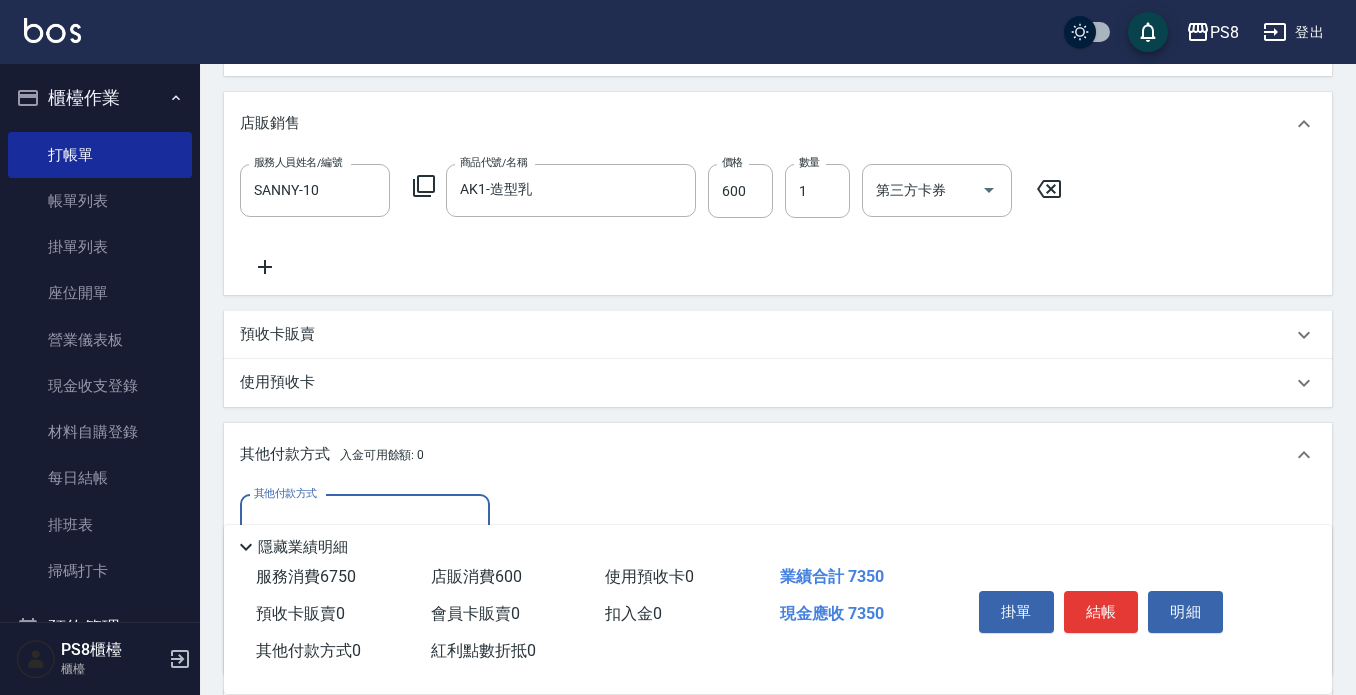 scroll, scrollTop: 0, scrollLeft: 0, axis: both 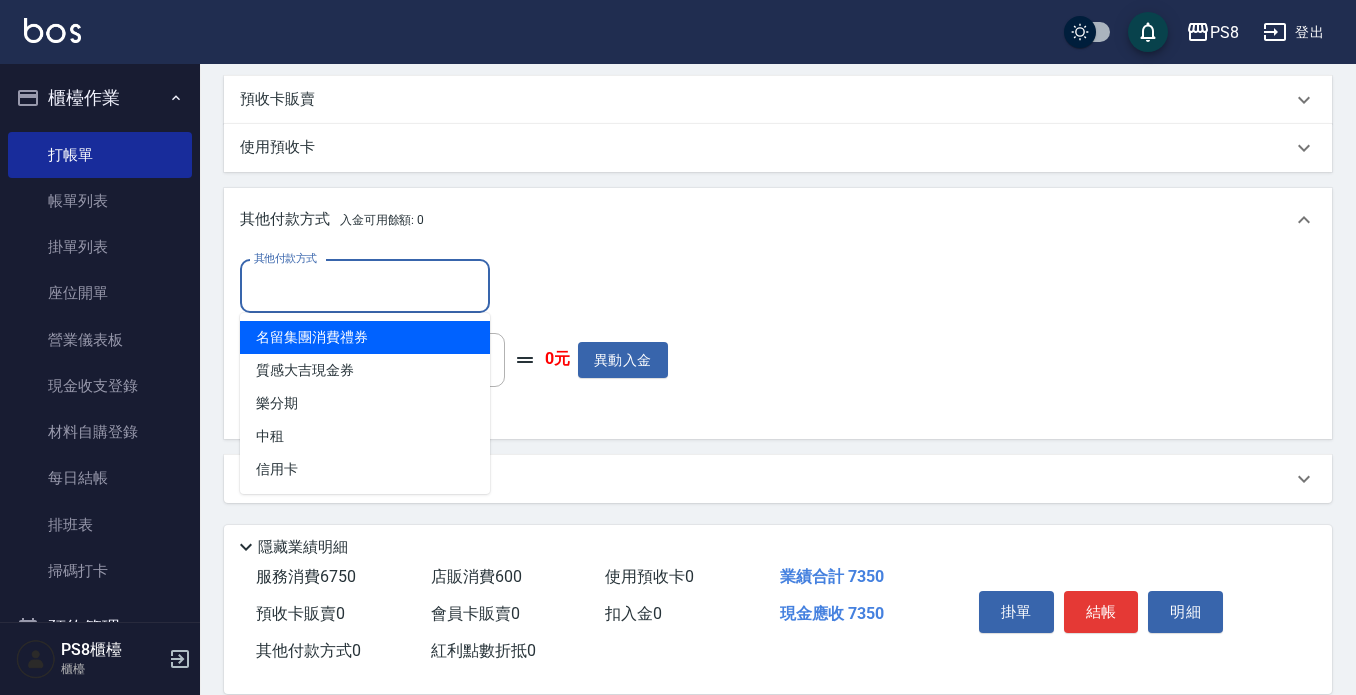click on "其他付款方式" at bounding box center (365, 286) 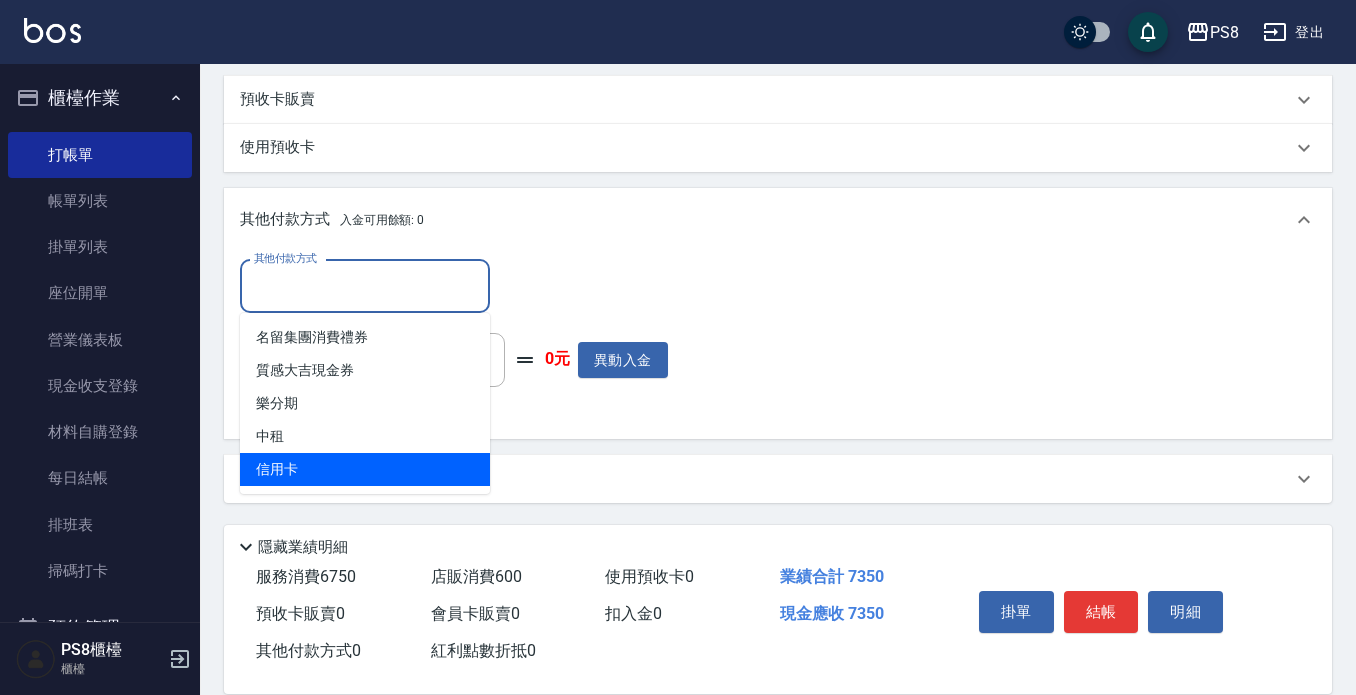 click on "信用卡" at bounding box center (365, 469) 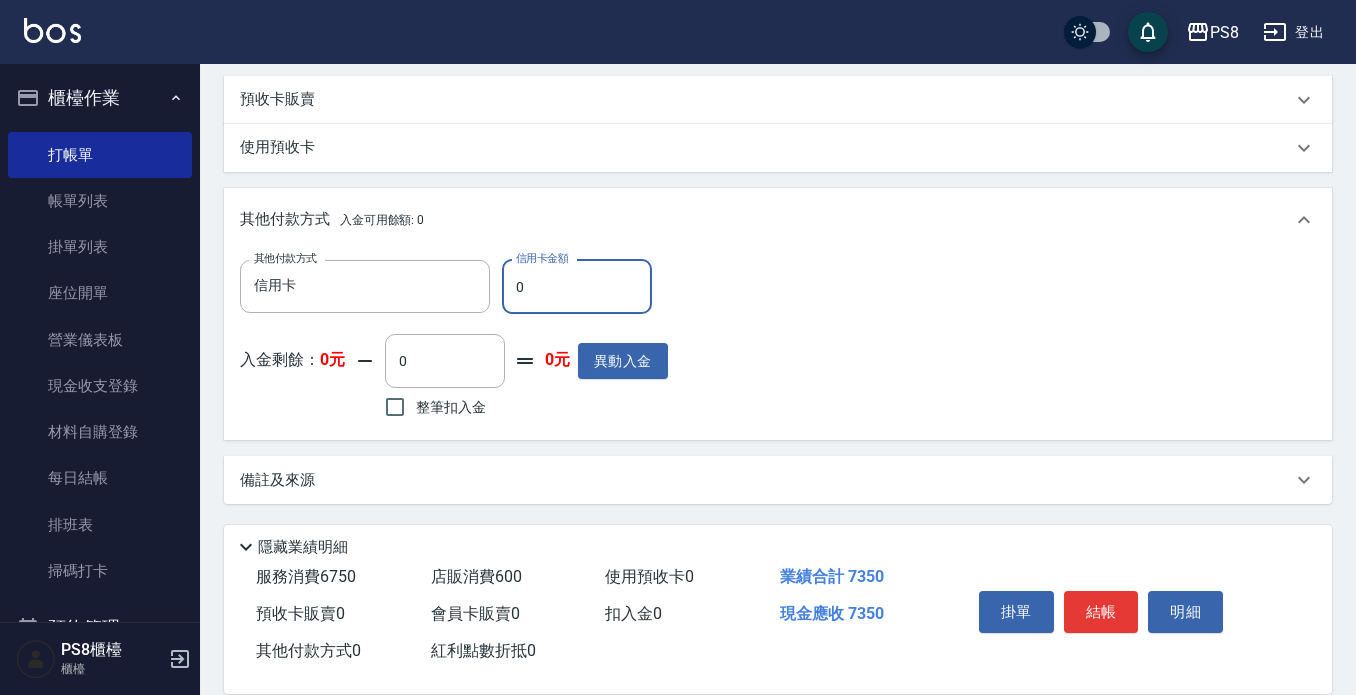 click on "0" at bounding box center [577, 287] 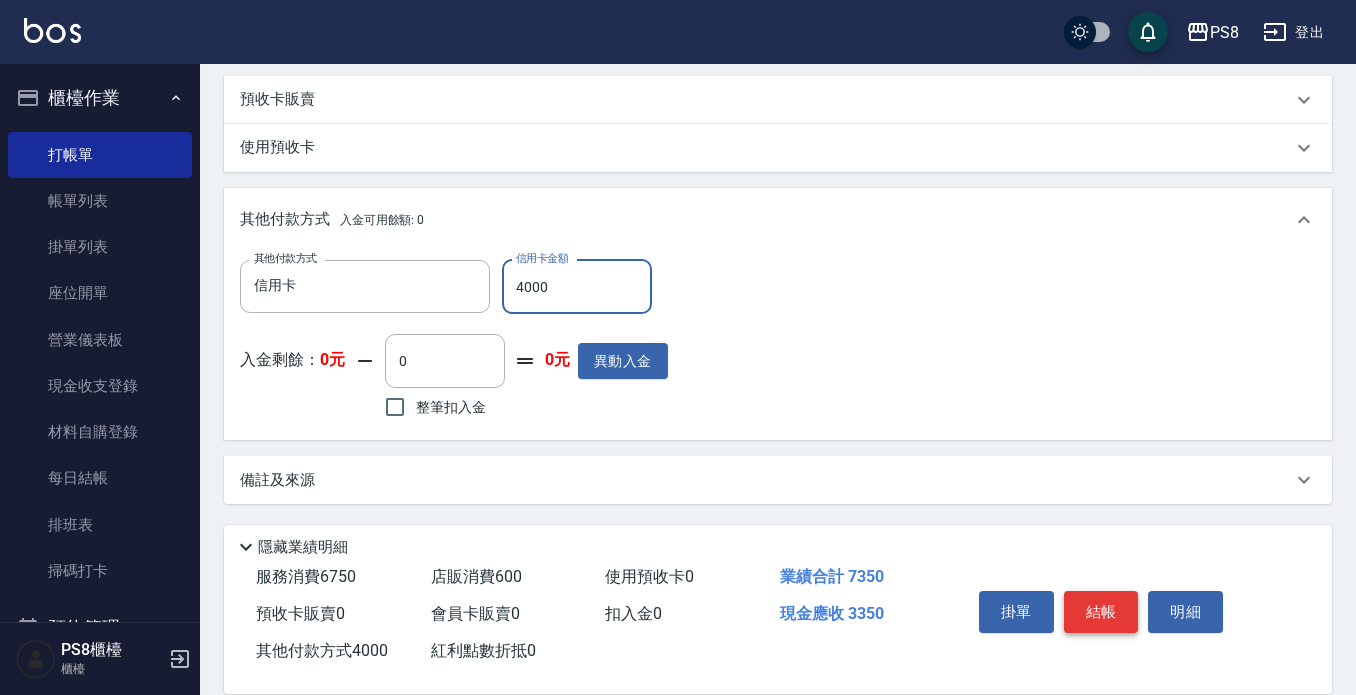 type on "4000" 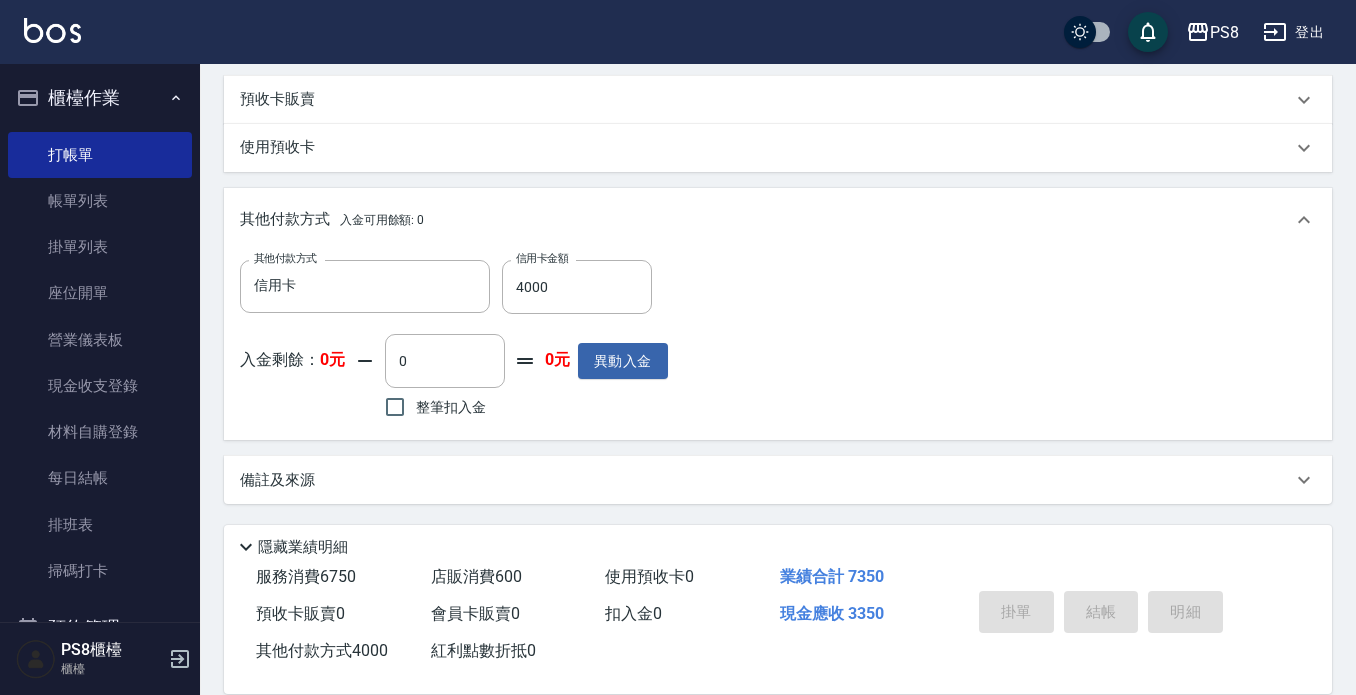 type on "2025/08/04 17:41" 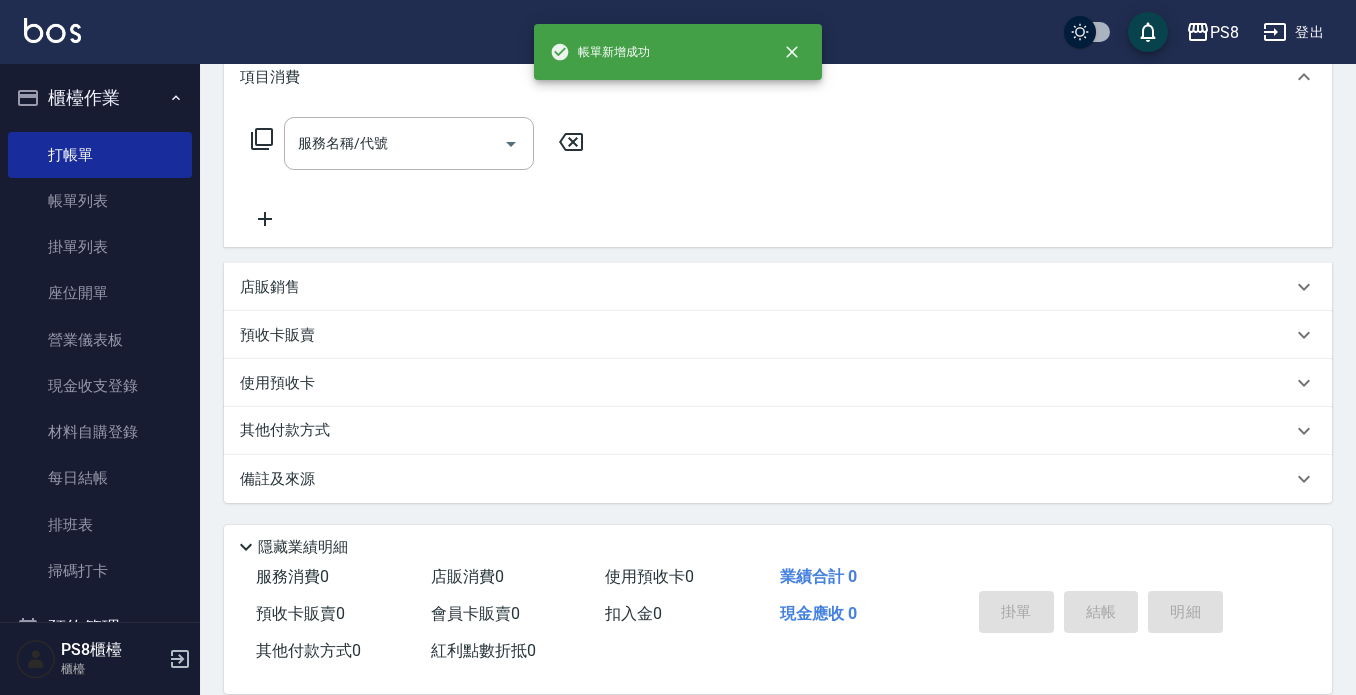 scroll, scrollTop: 0, scrollLeft: 0, axis: both 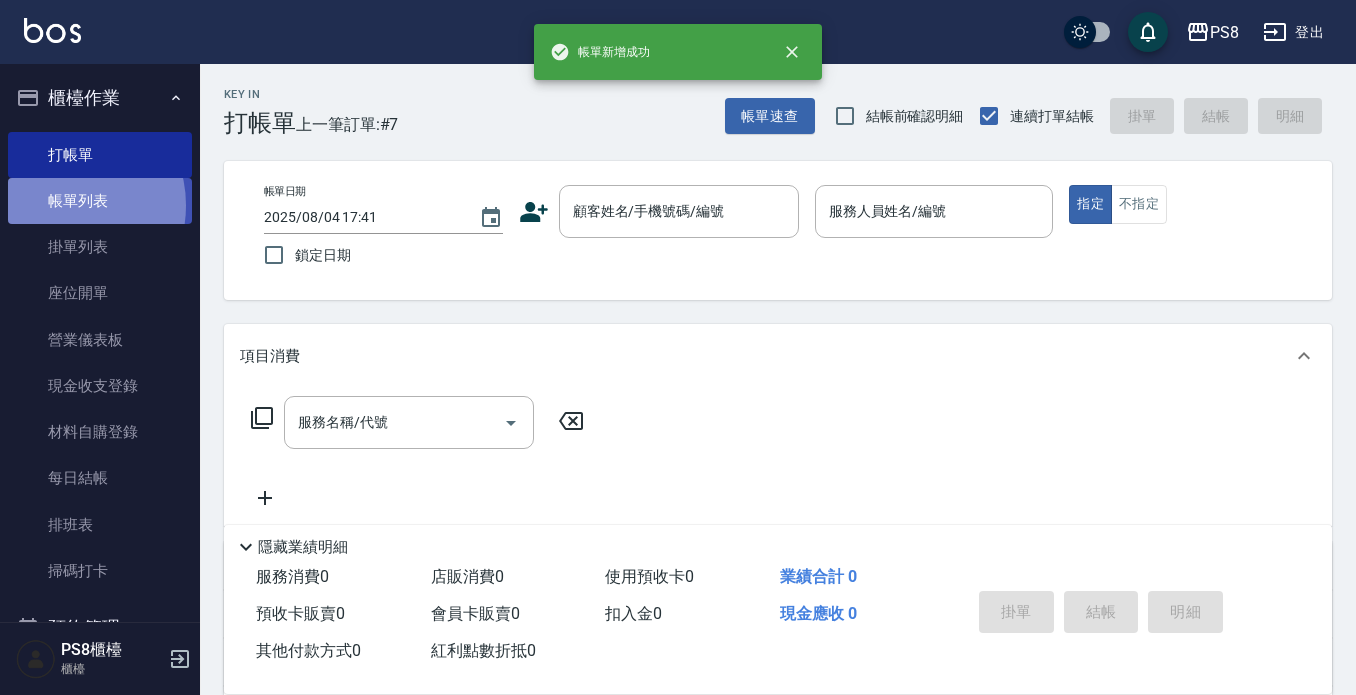 click on "帳單列表" at bounding box center [100, 201] 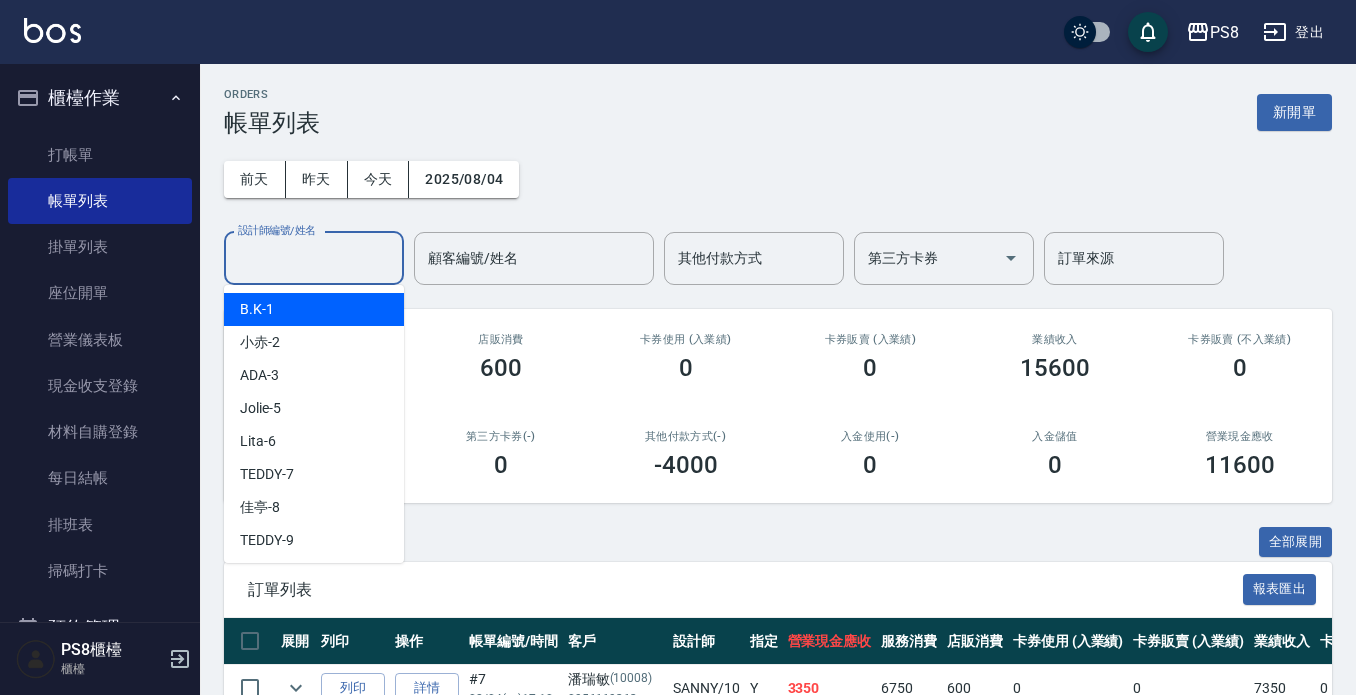 click on "設計師編號/姓名" at bounding box center (314, 258) 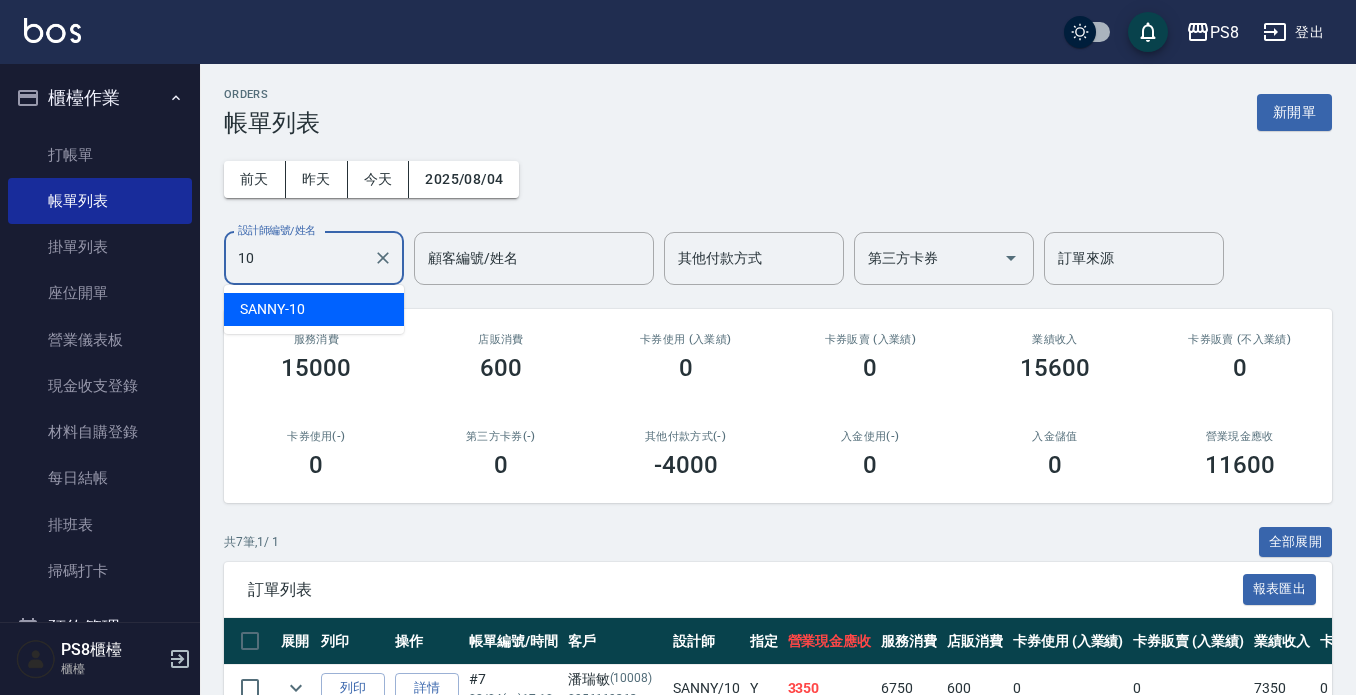 click on "SANNY -10" at bounding box center [314, 309] 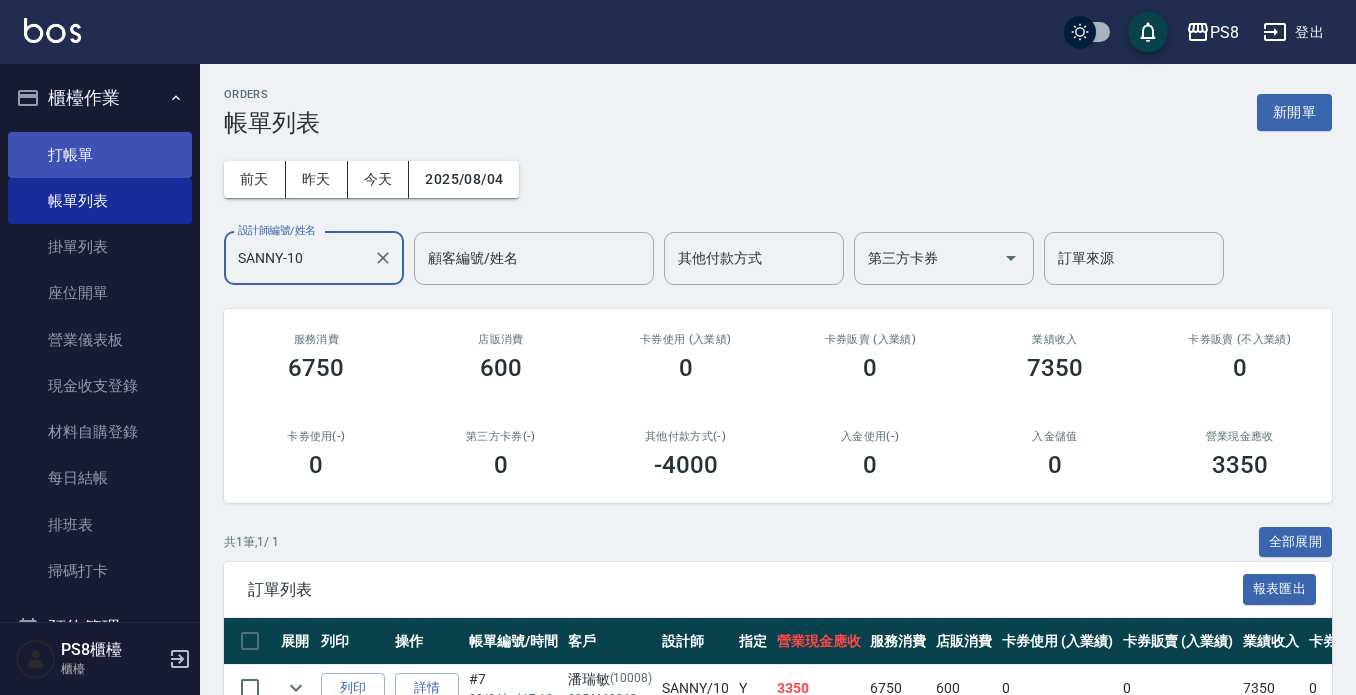 type on "SANNY-10" 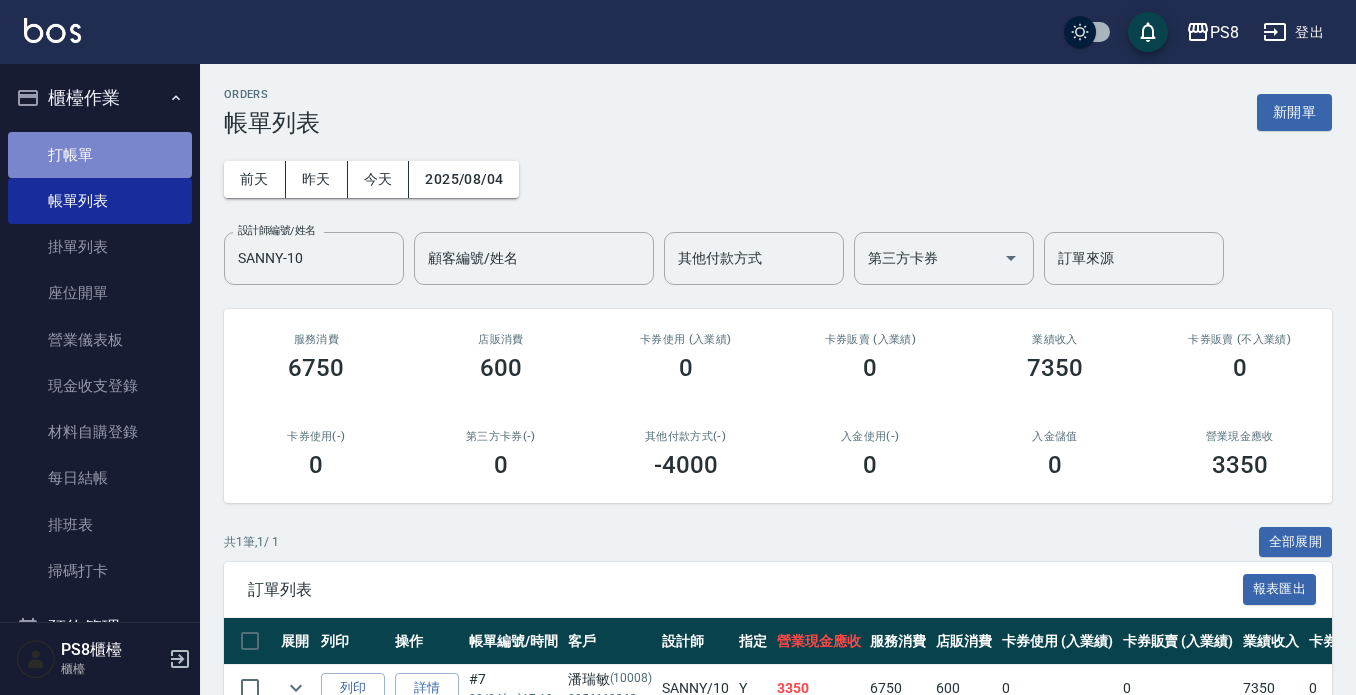 click on "打帳單" at bounding box center [100, 155] 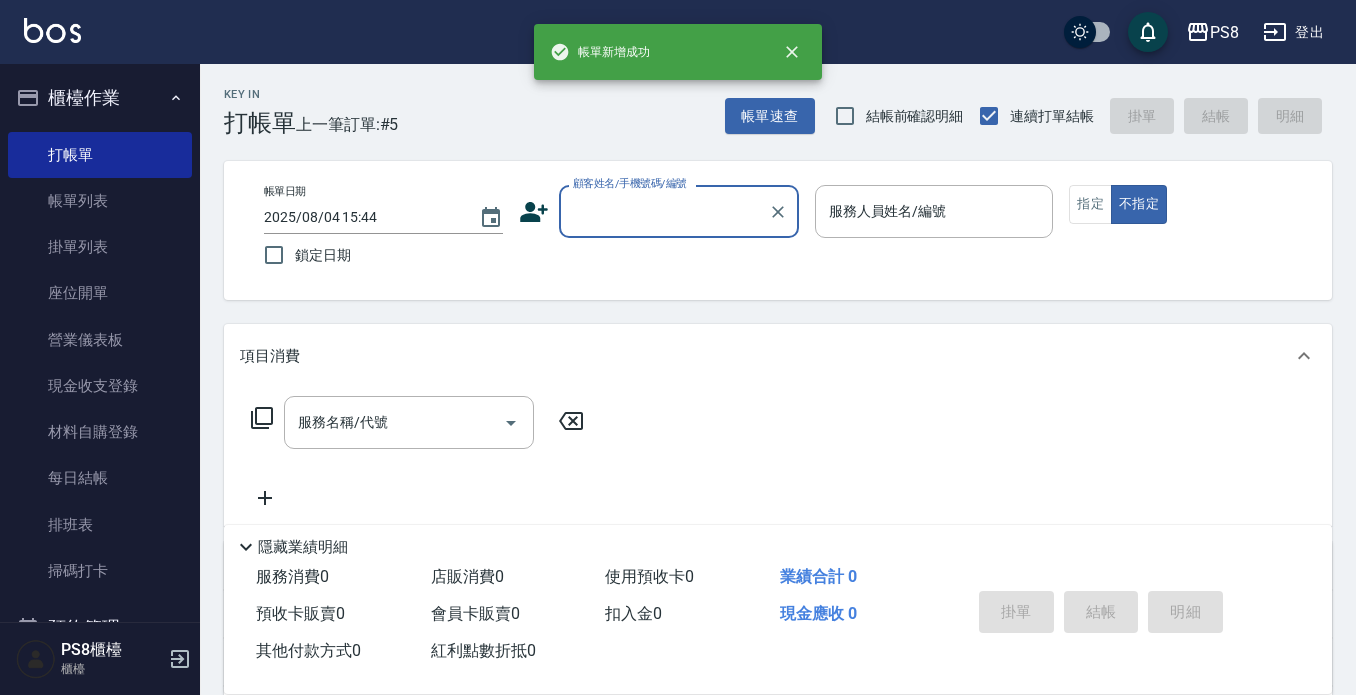 scroll, scrollTop: 0, scrollLeft: 0, axis: both 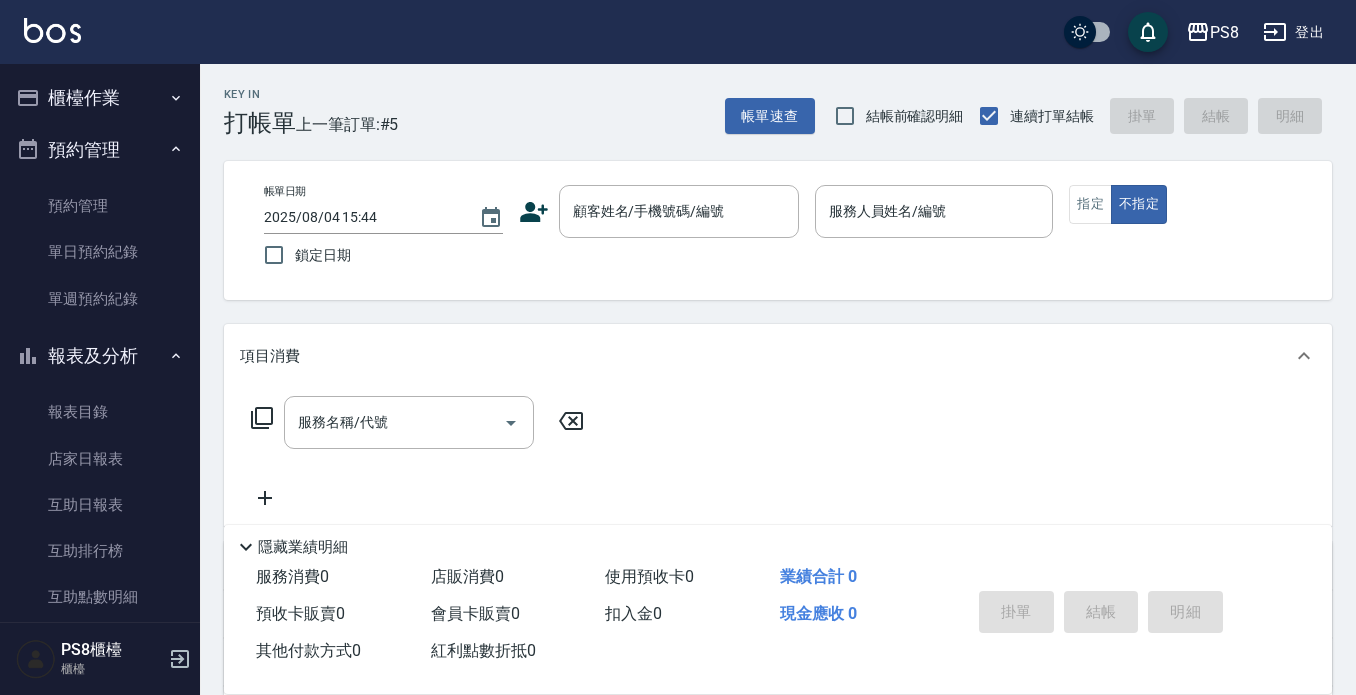 click on "預約管理" at bounding box center [100, 150] 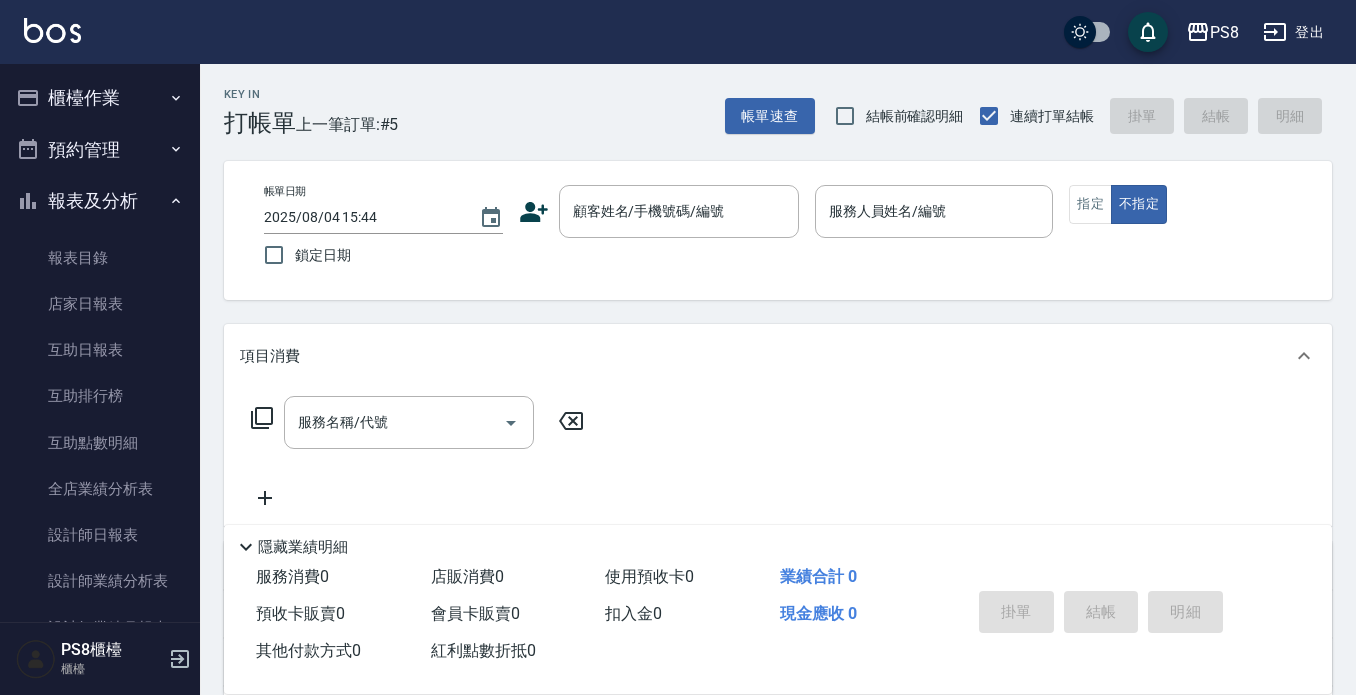 click on "報表及分析" at bounding box center (100, 201) 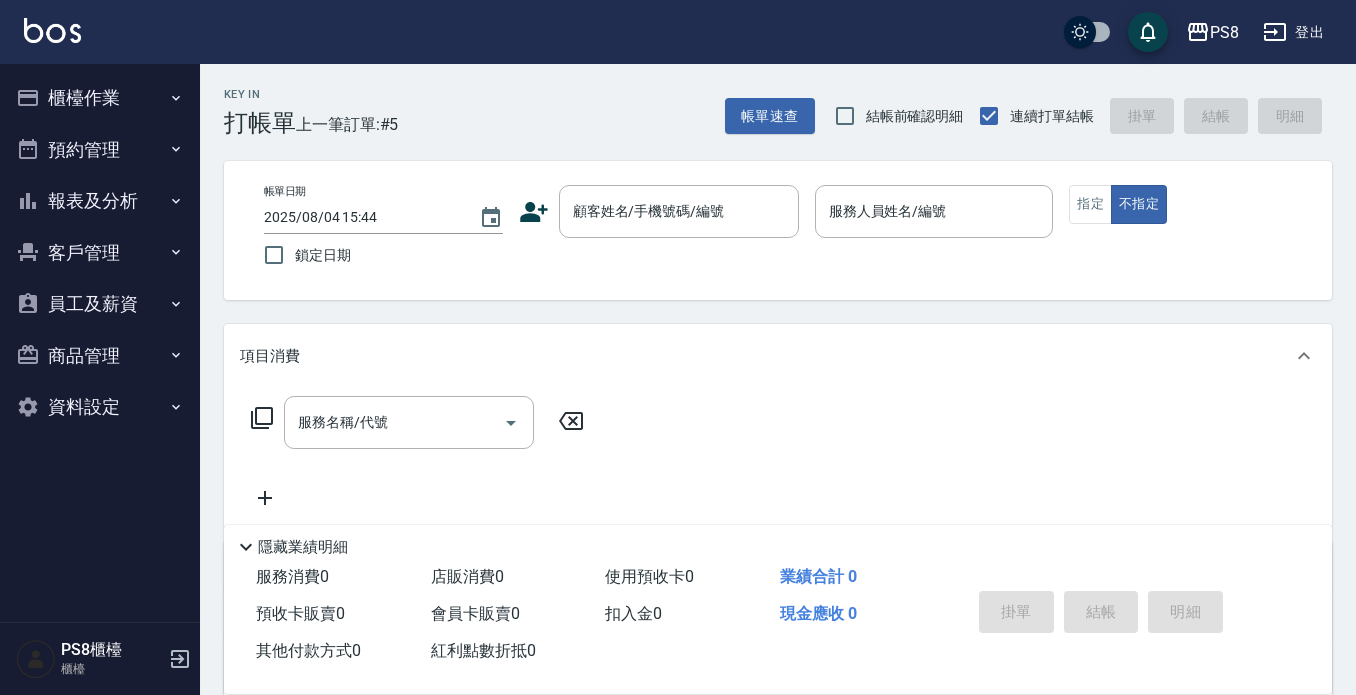 click on "Key In 打帳單 上一筆訂單:#5 帳單速查 結帳前確認明細 連續打單結帳 掛單 結帳 明細 帳單日期 2025/08/04 15:44 鎖定日期 顧客姓名/手機號碼/編號 顧客姓名/手機號碼/編號 服務人員姓名/編號 服務人員姓名/編號 指定 不指定 項目消費 服務名稱/代號 服務名稱/代號 店販銷售 服務人員姓名/編號 服務人員姓名/編號 商品代號/名稱 商品代號/名稱 預收卡販賣 卡券名稱/代號 卡券名稱/代號 使用預收卡 其他付款方式 其他付款方式 其他付款方式 備註及來源 備註 備註 訂單來源 ​ 訂單來源 隱藏業績明細 服務消費  0 店販消費  0 使用預收卡  0 業績合計   0 預收卡販賣  0 會員卡販賣  0 扣入金  0 現金應收   0 其他付款方式  0 紅利點數折抵  0 掛單 結帳 明細" at bounding box center (778, 519) 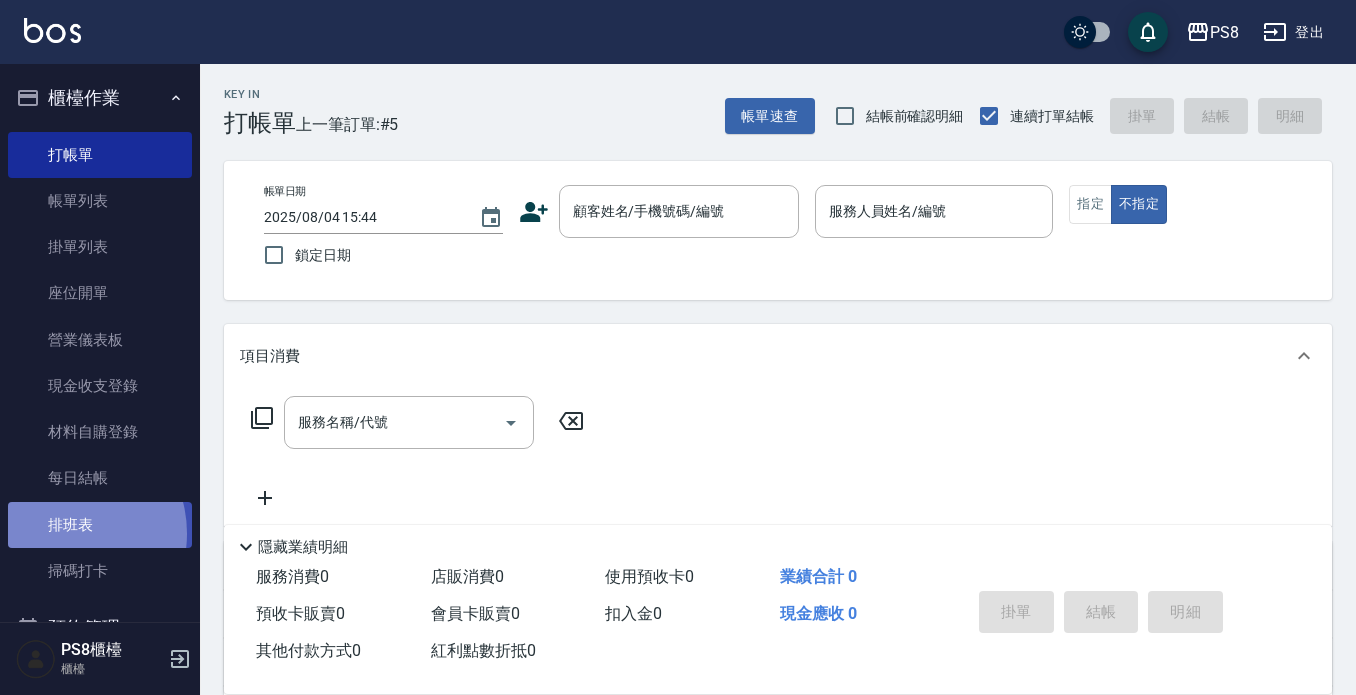 click on "排班表" at bounding box center (100, 525) 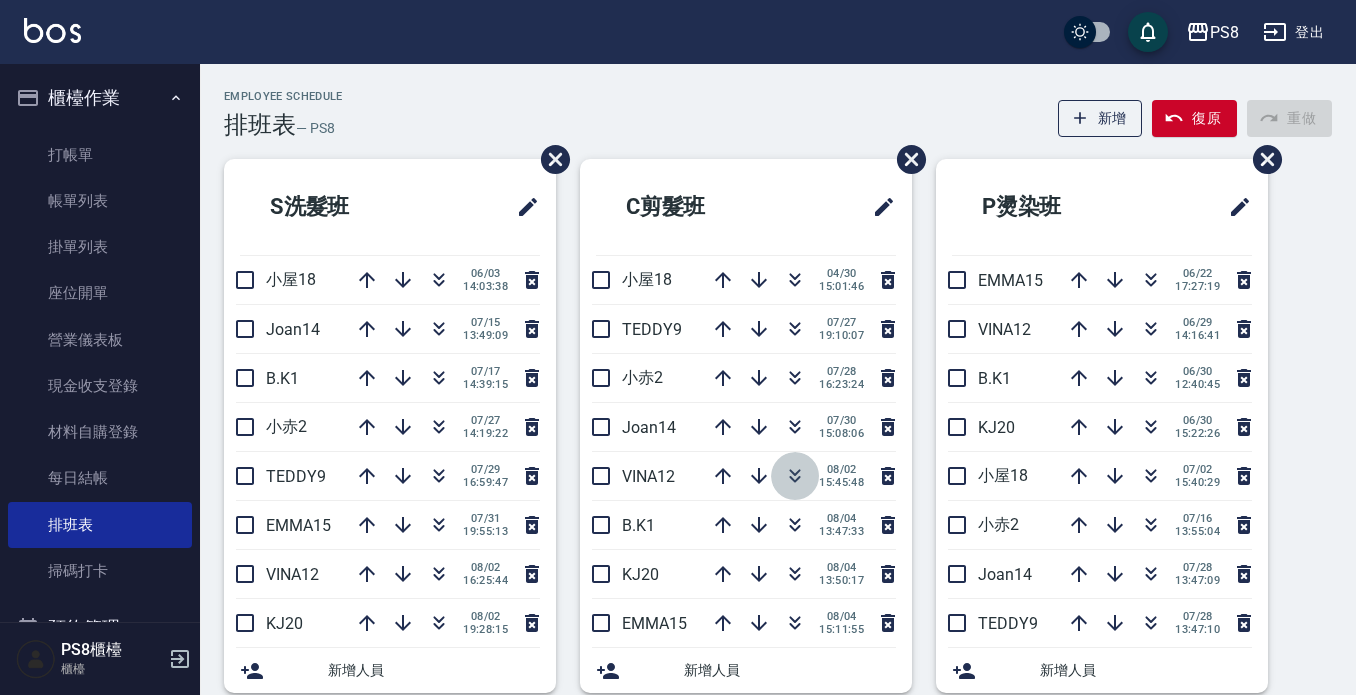 click 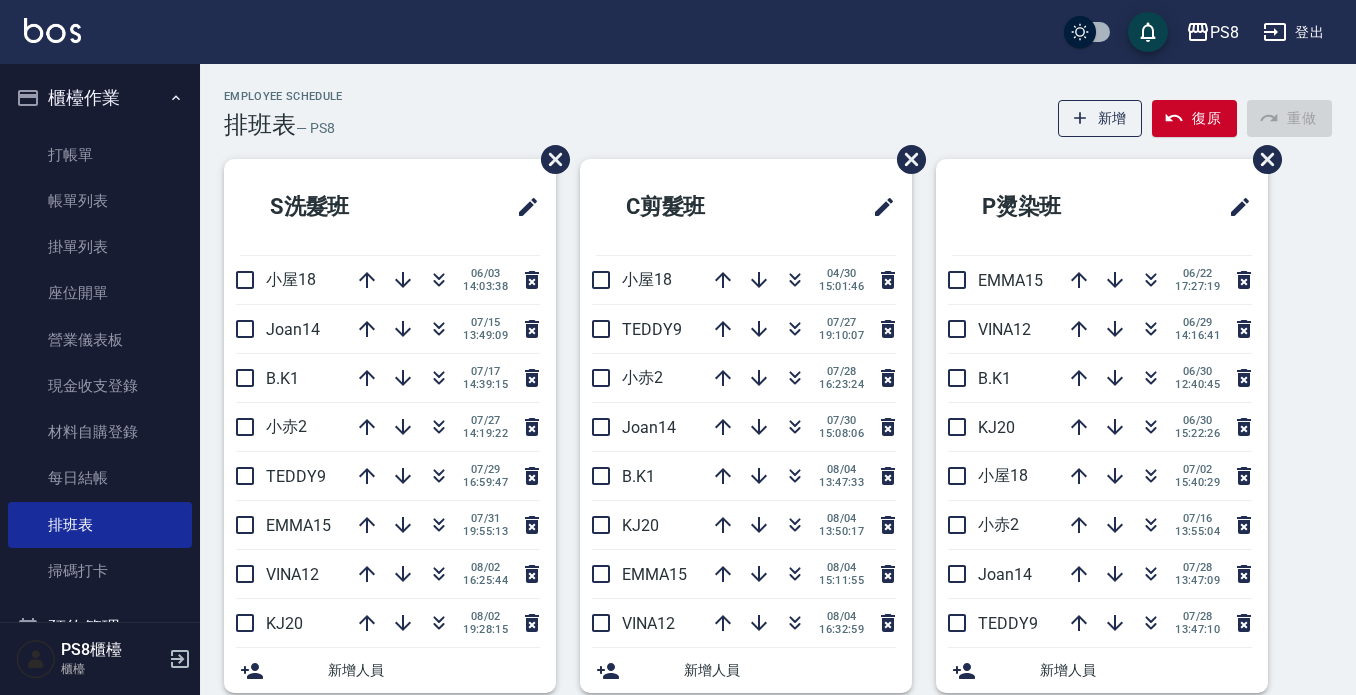 click on "Employee Schedule 排班表   —  PS8 新增 復原 重做 S洗髮班 小屋18 06/03 14:03:38 Joan14 07/15 13:49:09 B.K1 07/17 14:39:15 小赤2 07/27 14:19:22 TEDDY9 07/29 16:59:47 EMMA15 07/31 19:55:13 VINA12 08/02 16:25:44 KJ20 08/02 19:28:15 新增人員 C剪髮班 小屋18 04/30 15:01:46 TEDDY9 07/27 19:10:07 小赤2 07/28 16:23:24 Joan14 07/30 15:08:06 B.K1 08/04 13:47:33 KJ20 08/04 13:50:17 EMMA15 08/04 15:11:55 VINA12 08/04 16:32:59 新增人員 P燙染班 EMMA15 06/22 17:27:19 VINA12 06/29 14:16:41 B.K1 06/30 12:40:45 KJ20 06/30 15:22:26 小屋18 07/02 15:40:29 小赤2 07/16 13:55:04 Joan14 07/28 13:47:09 TEDDY9 07/28 13:47:10 新增人員 P網路燙染班 小赤2 11/09 19:02:39 小屋18 12/06 13:23:34 VINA12 01/15 12:03:17 Joan14 04/25 14:17:20 TEDDY9 05/05 12:25:45 KJ20 05/20 17:56:03 B.K1 08/01 12:55:56 EMMA15 08/01 17:00:28 新增人員 SCT助 姵蓁28 07/31 19:35:25 芯芯23 07/31 19:55:15 珮安22 07/31 19:55:47 Barry27 08/01 18:12:40 苡真26 08/02 19:49:43 婷婷24 08/02 19:49:45 新增人員" at bounding box center (778, 757) 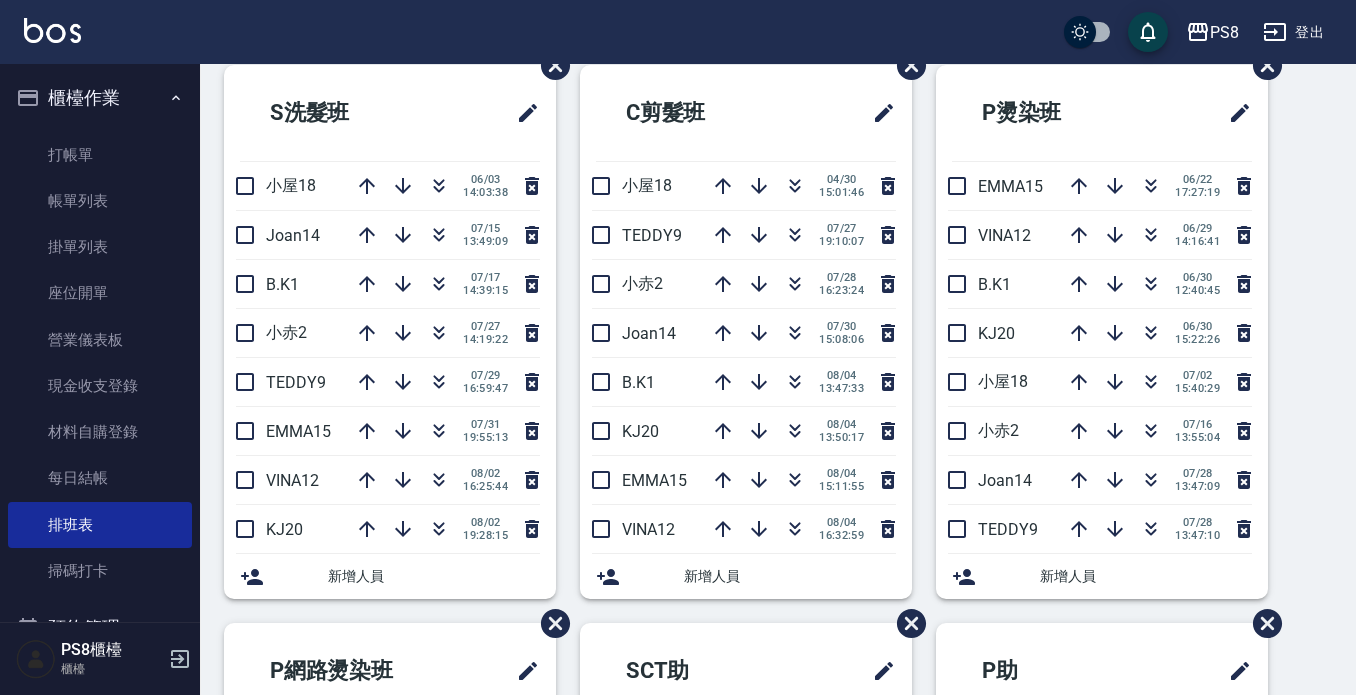 scroll, scrollTop: 0, scrollLeft: 0, axis: both 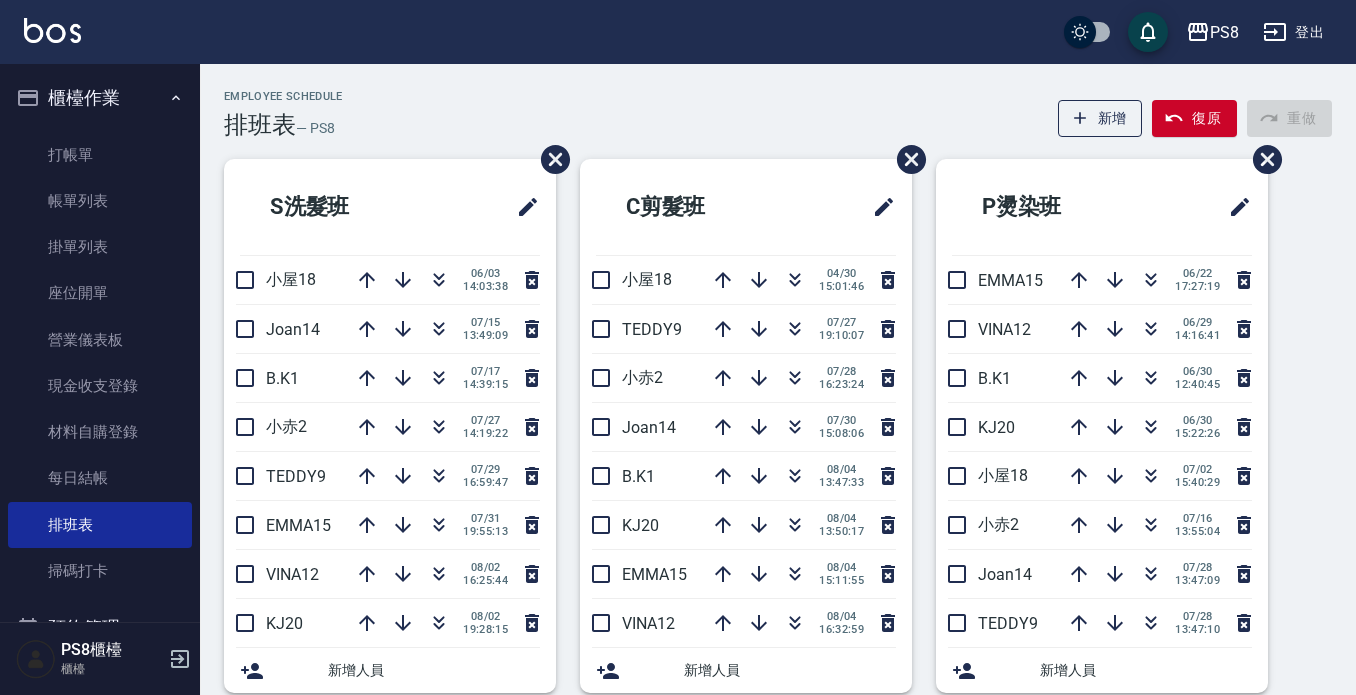 click on "Employee Schedule 排班表   —  PS8 新增 復原 重做 S洗髮班 小屋18 06/03 14:03:38 Joan14 07/15 13:49:09 B.K1 07/17 14:39:15 小赤2 07/27 14:19:22 TEDDY9 07/29 16:59:47 EMMA15 07/31 19:55:13 VINA12 08/02 16:25:44 KJ20 08/02 19:28:15 新增人員 C剪髮班 小屋18 04/30 15:01:46 TEDDY9 07/27 19:10:07 小赤2 07/28 16:23:24 Joan14 07/30 15:08:06 B.K1 08/04 13:47:33 KJ20 08/04 13:50:17 EMMA15 08/04 15:11:55 VINA12 08/04 16:32:59 新增人員 P燙染班 EMMA15 06/22 17:27:19 VINA12 06/29 14:16:41 B.K1 06/30 12:40:45 KJ20 06/30 15:22:26 小屋18 07/02 15:40:29 小赤2 07/16 13:55:04 Joan14 07/28 13:47:09 TEDDY9 07/28 13:47:10 新增人員 P網路燙染班 小赤2 11/09 19:02:39 小屋18 12/06 13:23:34 VINA12 01/15 12:03:17 Joan14 04/25 14:17:20 TEDDY9 05/05 12:25:45 KJ20 05/20 17:56:03 B.K1 08/01 12:55:56 EMMA15 08/01 17:00:28 新增人員 SCT助 姵蓁28 07/31 19:35:25 芯芯23 07/31 19:55:15 珮安22 07/31 19:55:47 Barry27 08/01 18:12:40 苡真26 08/02 19:49:43 婷婷24 08/02 19:49:45 新增人員" at bounding box center [778, 757] 